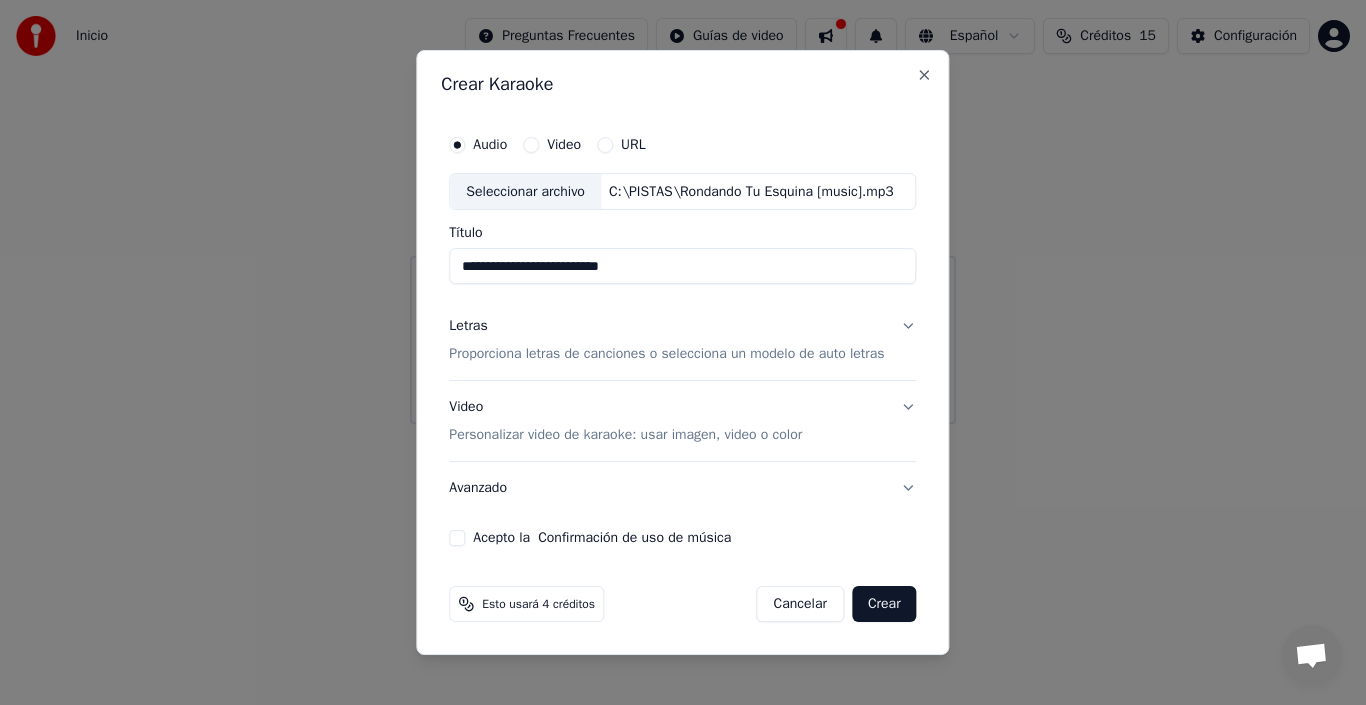 scroll, scrollTop: 0, scrollLeft: 0, axis: both 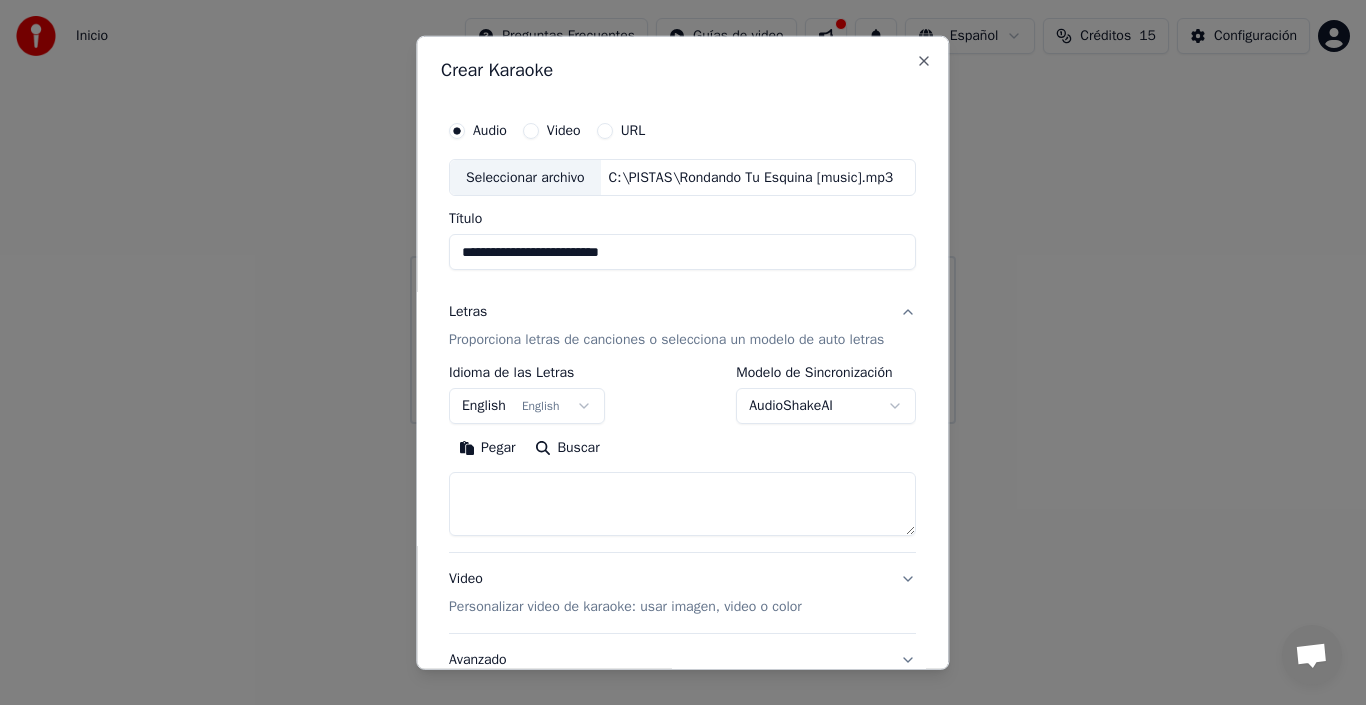 click on "English English" at bounding box center (527, 406) 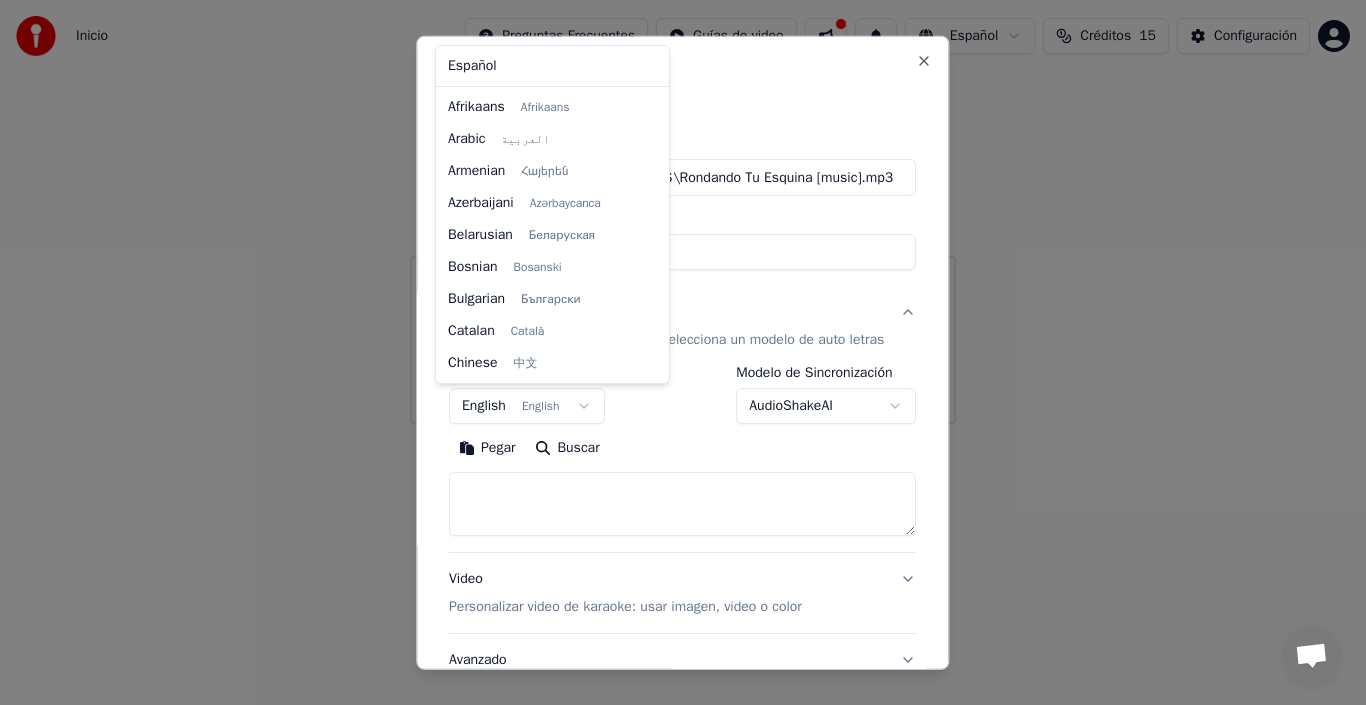 scroll, scrollTop: 160, scrollLeft: 0, axis: vertical 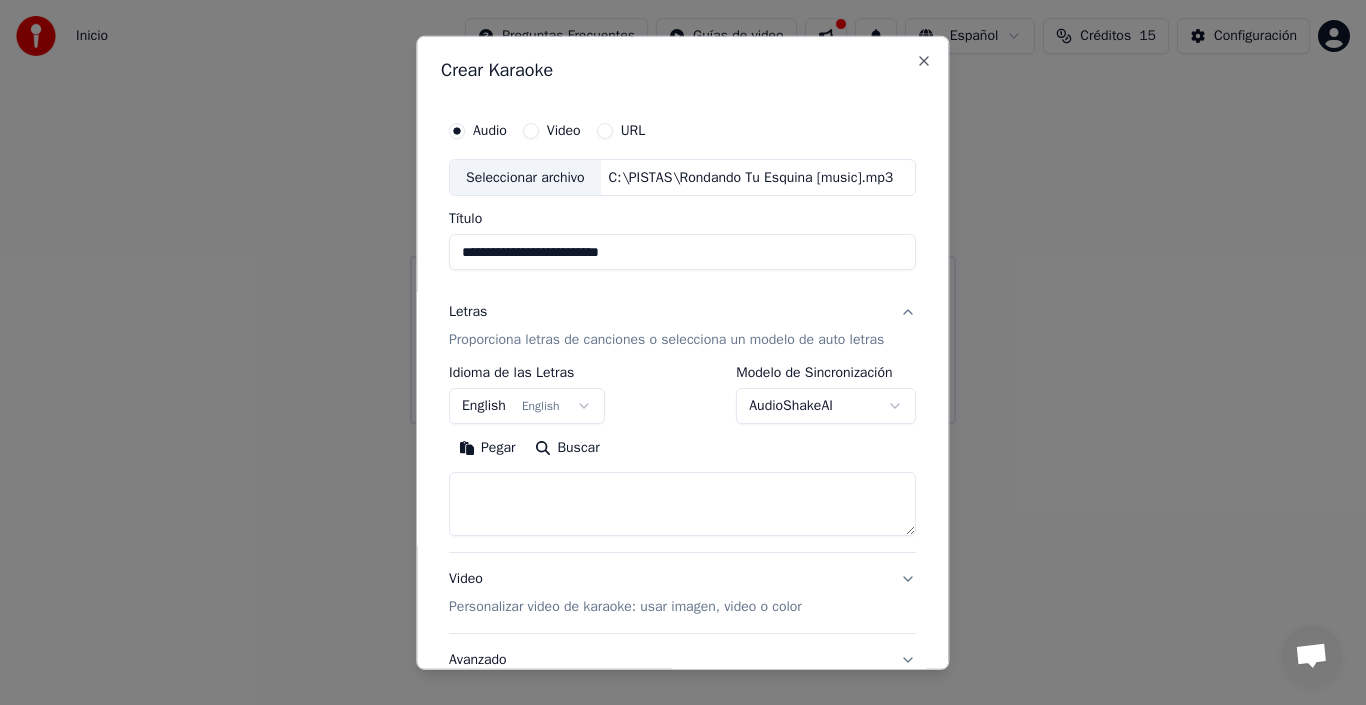 click on "**********" at bounding box center (683, 212) 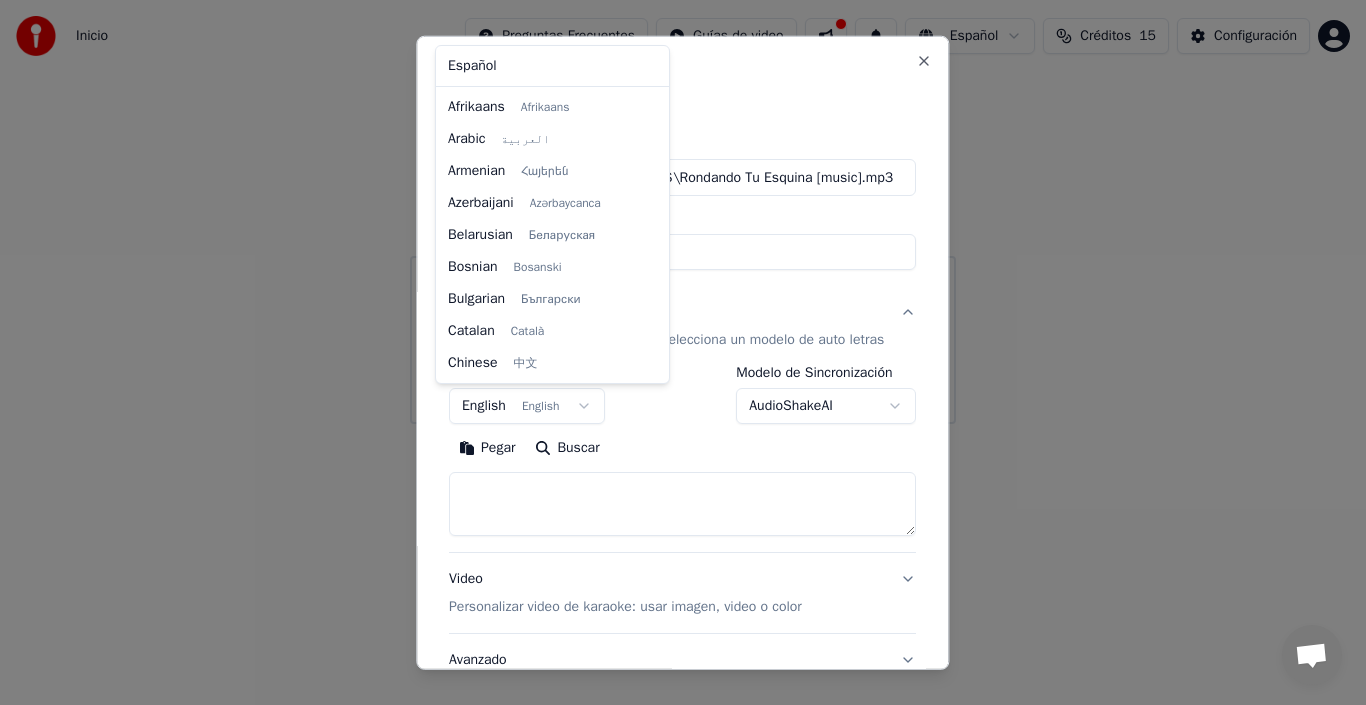 scroll, scrollTop: 160, scrollLeft: 0, axis: vertical 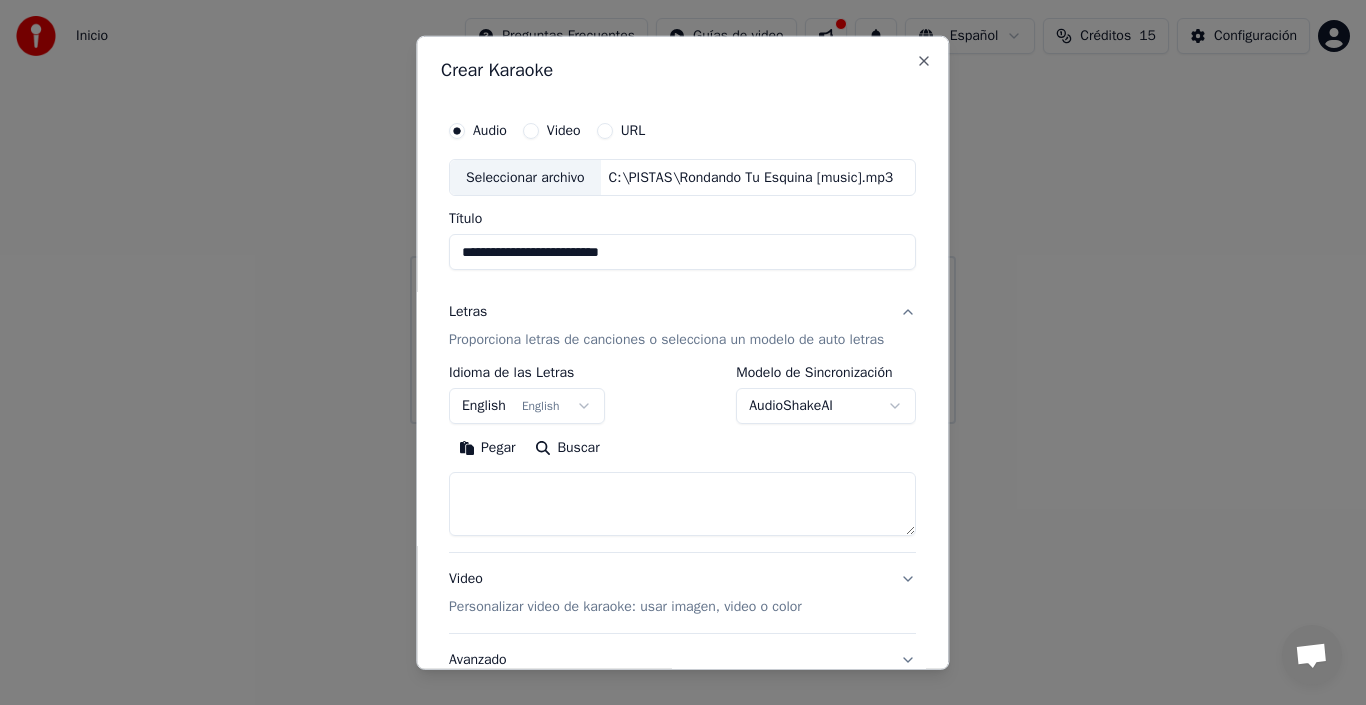 click on "**********" at bounding box center [683, 212] 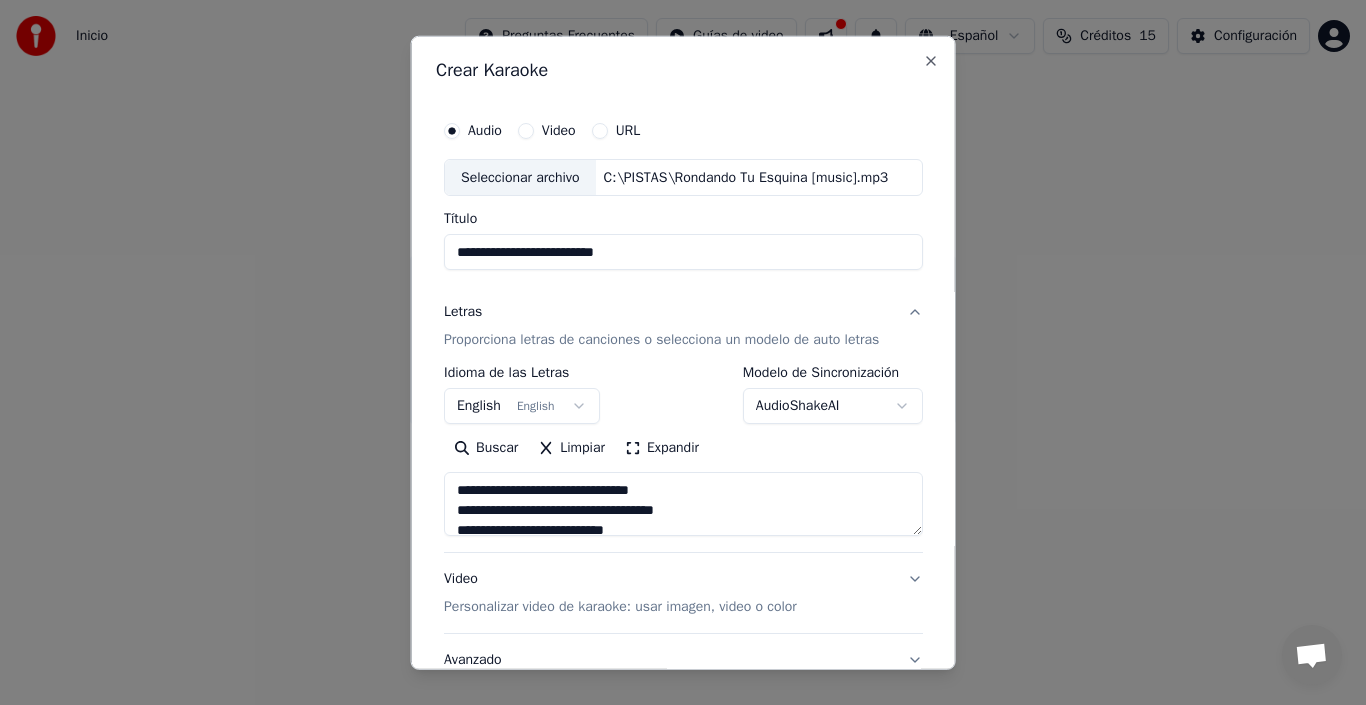 type on "**********" 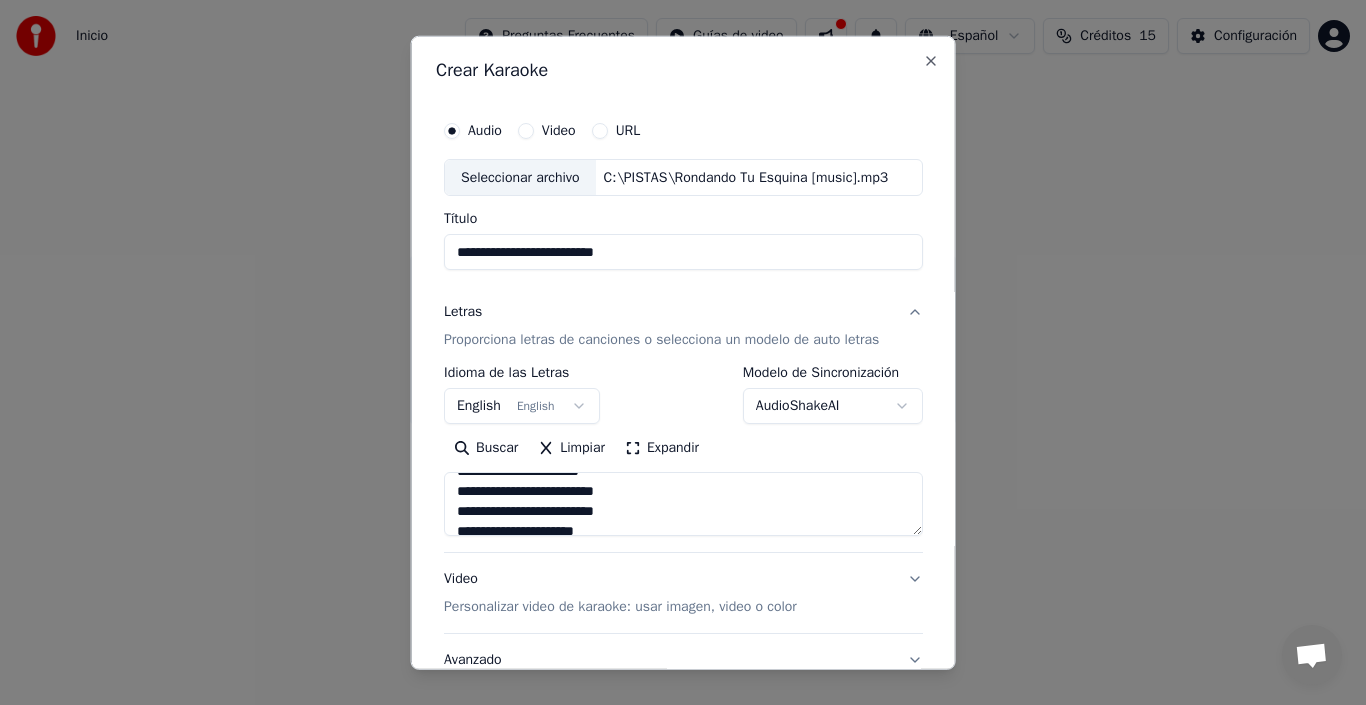 scroll, scrollTop: 200, scrollLeft: 0, axis: vertical 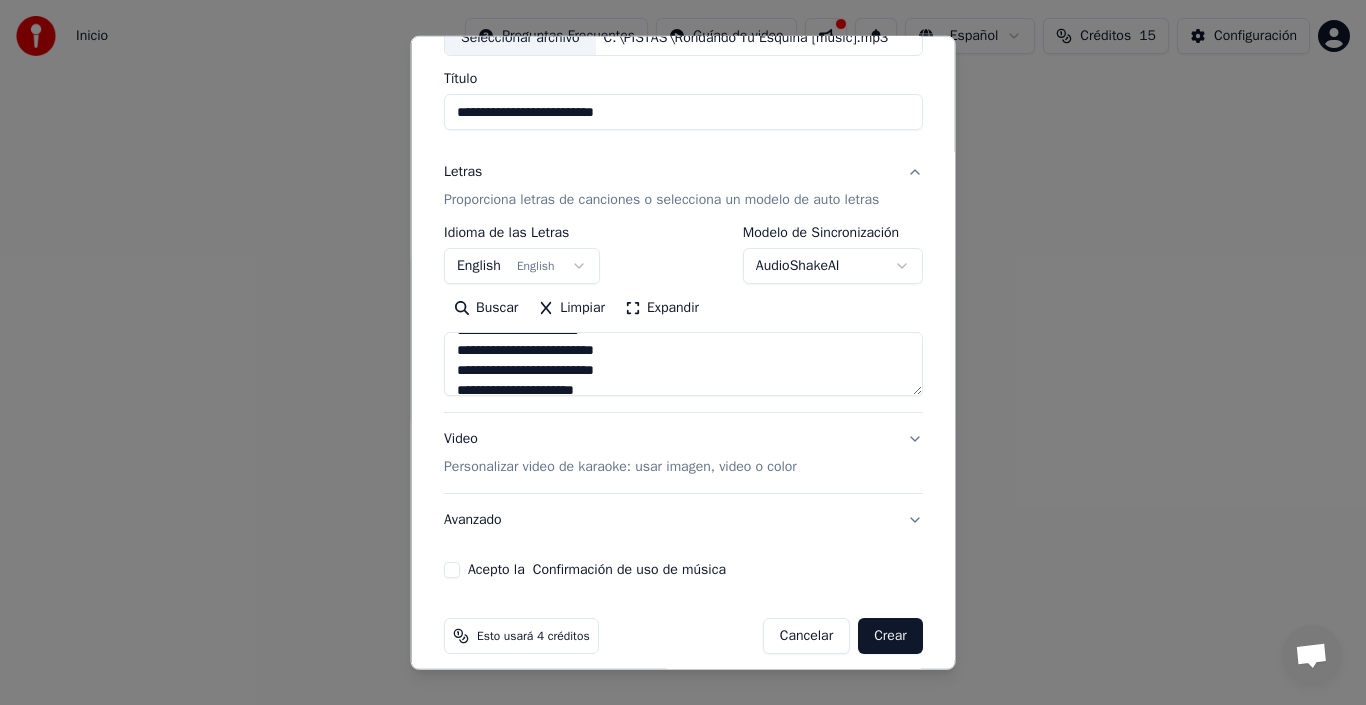 click on "Crear" at bounding box center (890, 636) 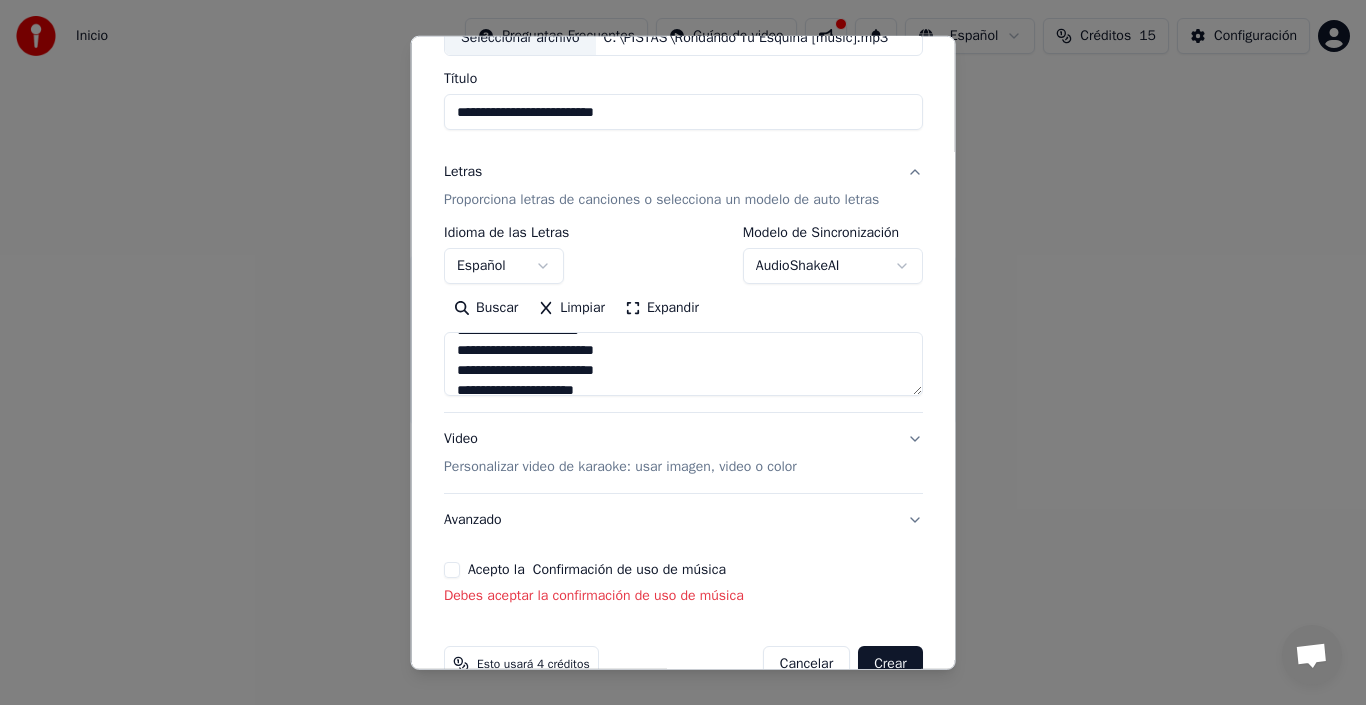 scroll, scrollTop: 185, scrollLeft: 0, axis: vertical 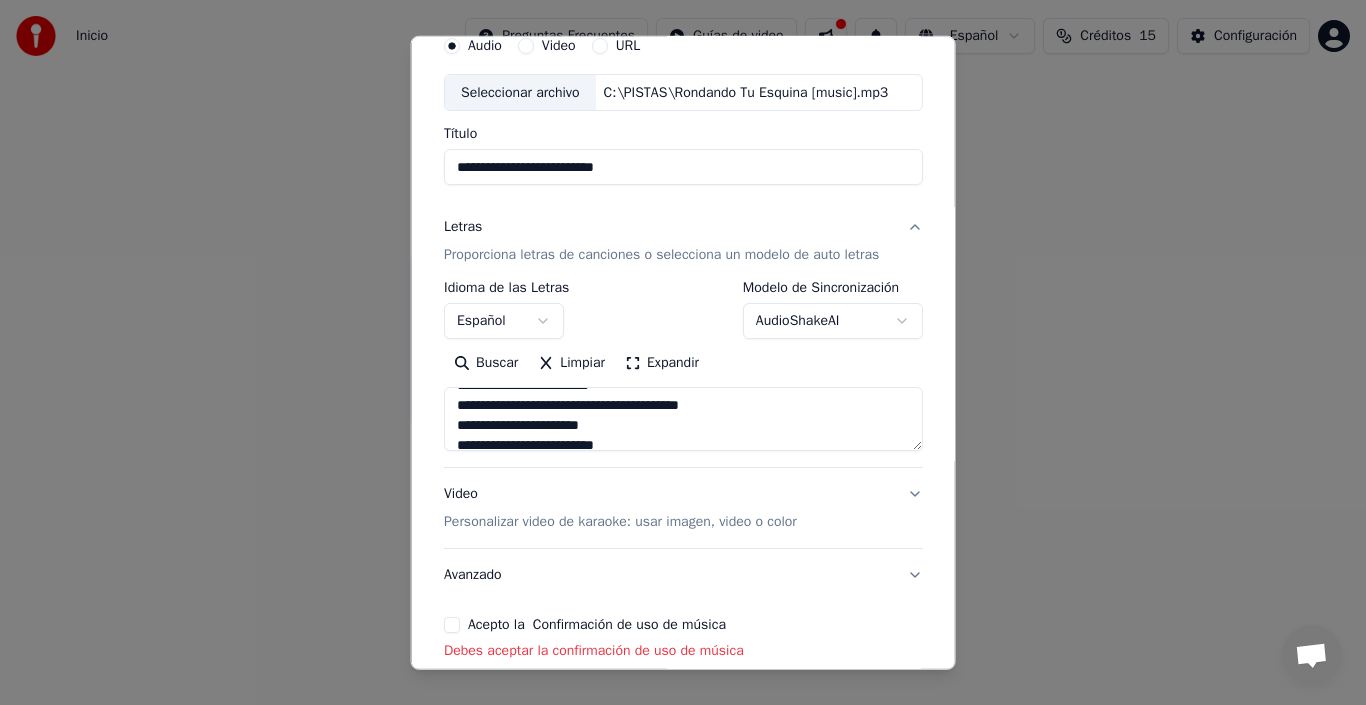 click on "Acepto la   Confirmación de uso de música" at bounding box center [452, 625] 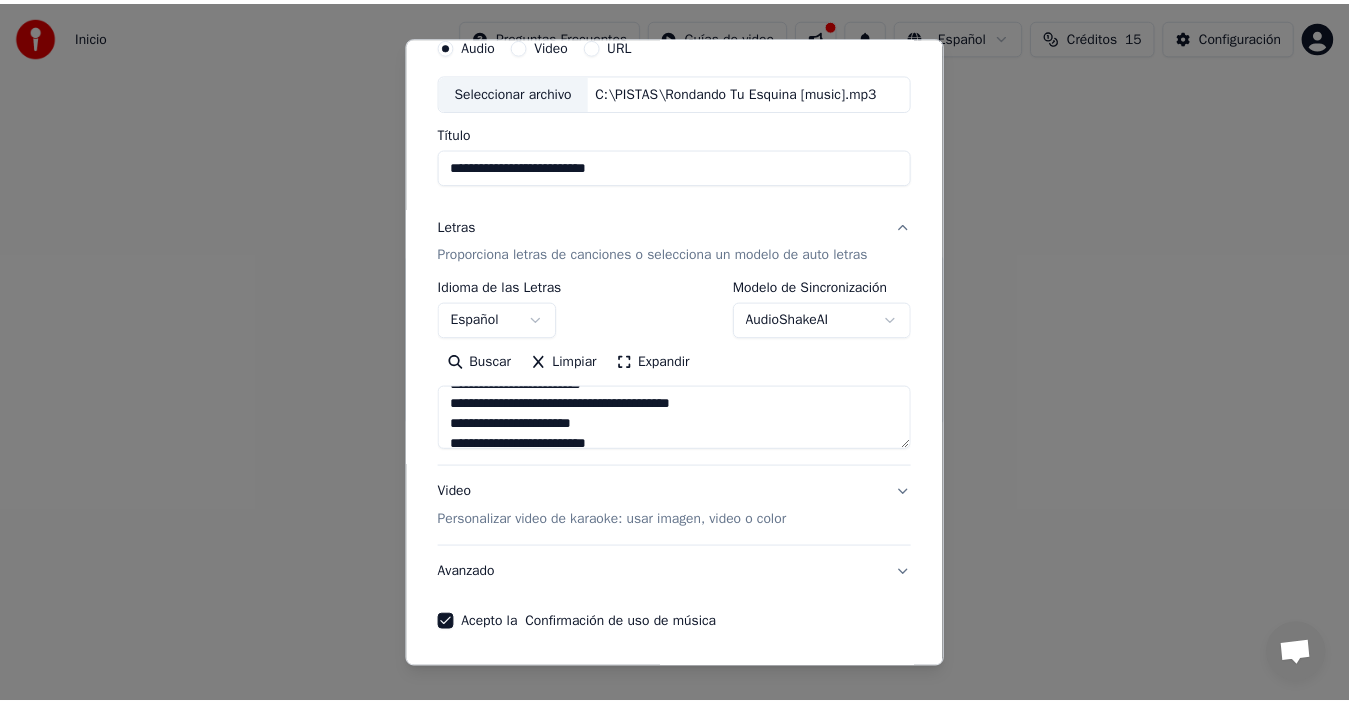 scroll, scrollTop: 157, scrollLeft: 0, axis: vertical 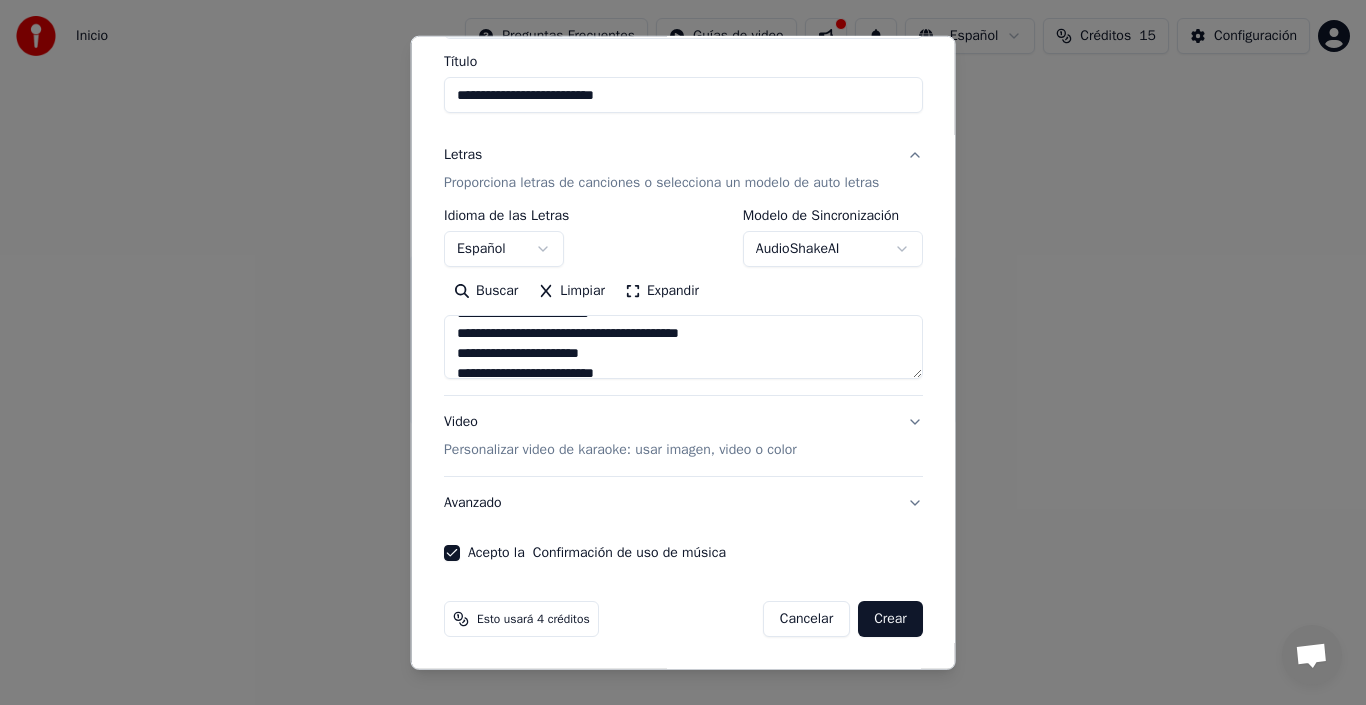 click on "Crear" at bounding box center [890, 619] 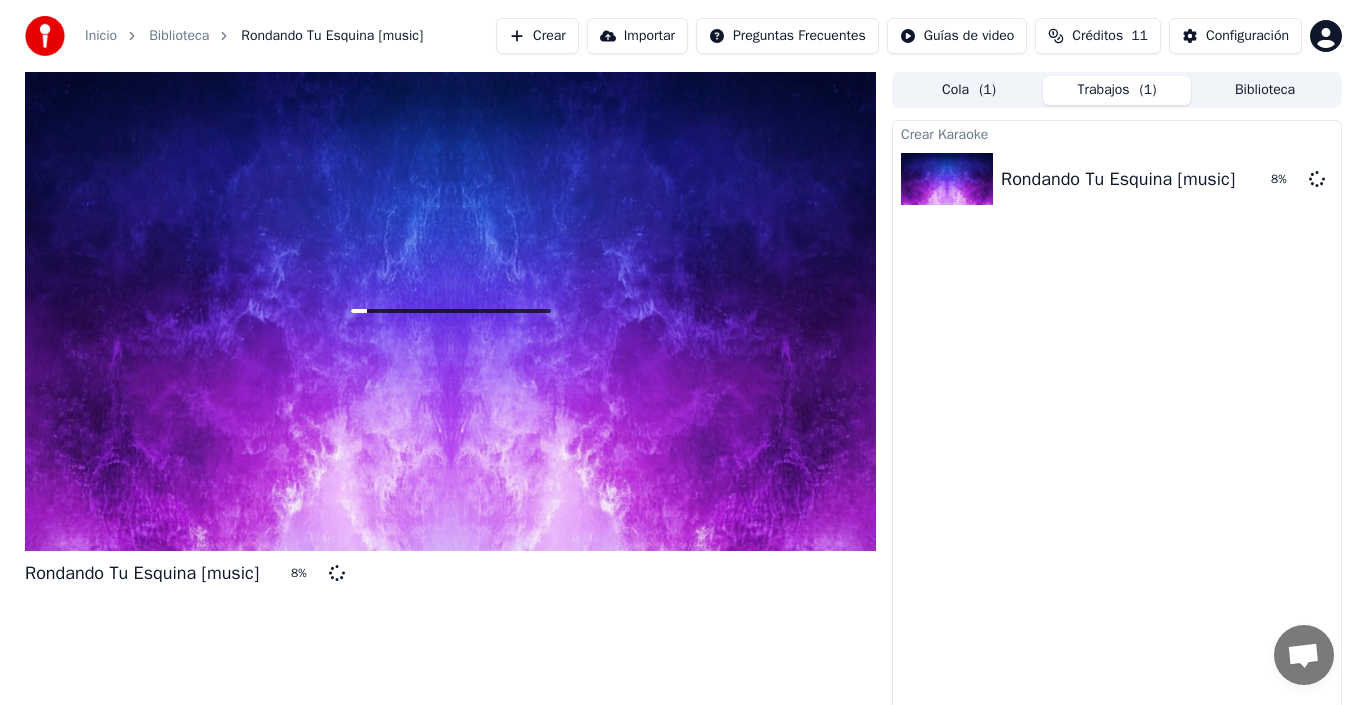scroll, scrollTop: 14, scrollLeft: 0, axis: vertical 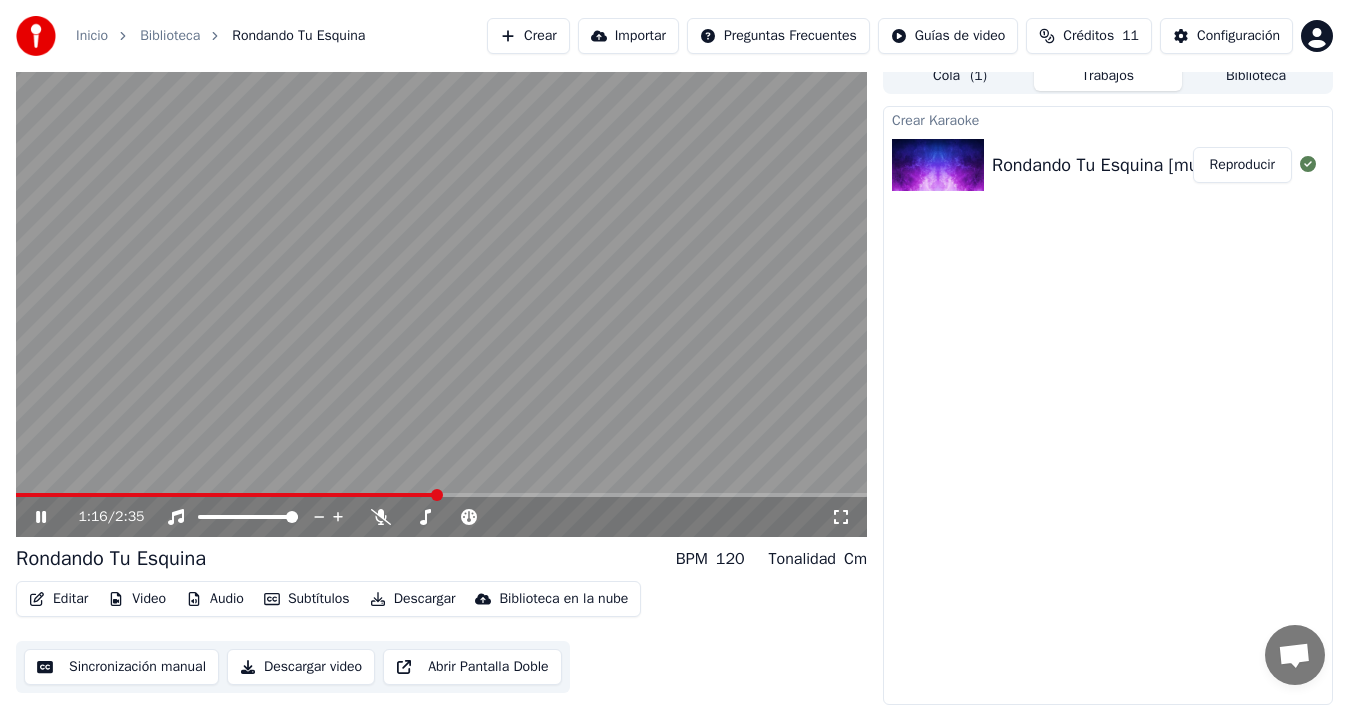 click 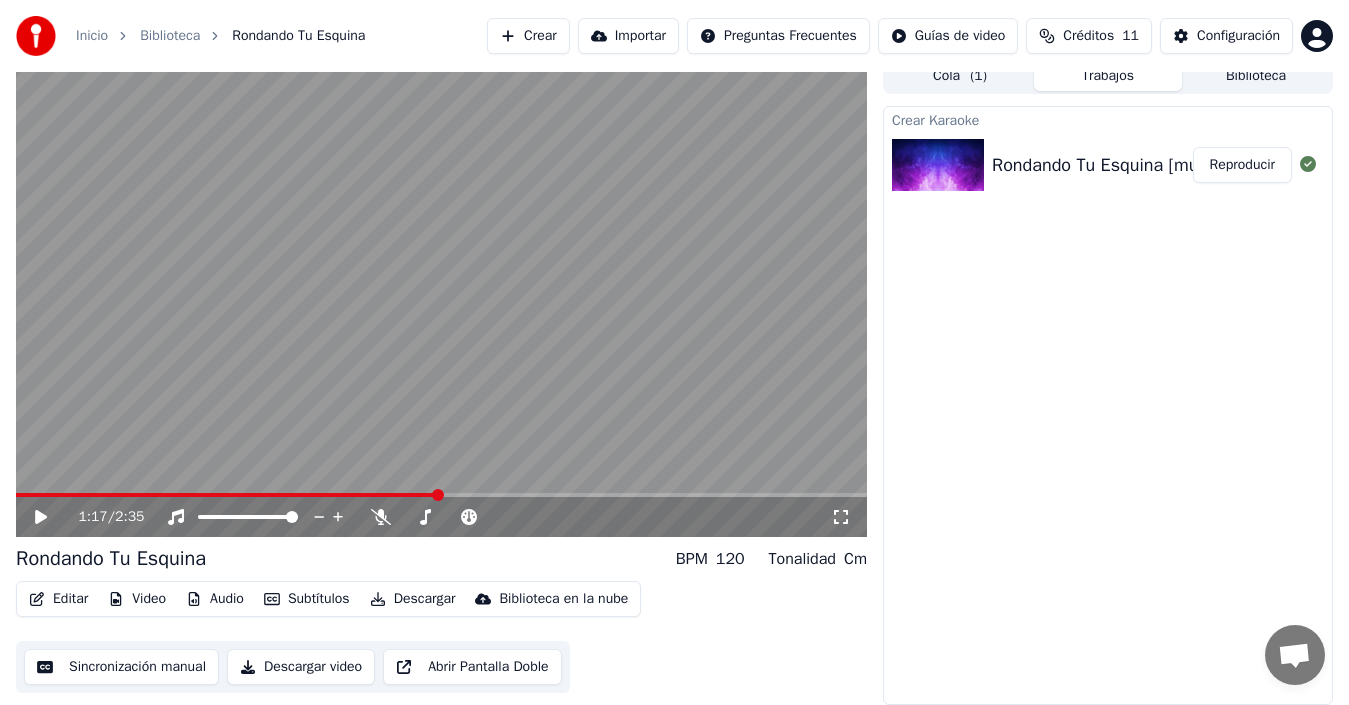 click 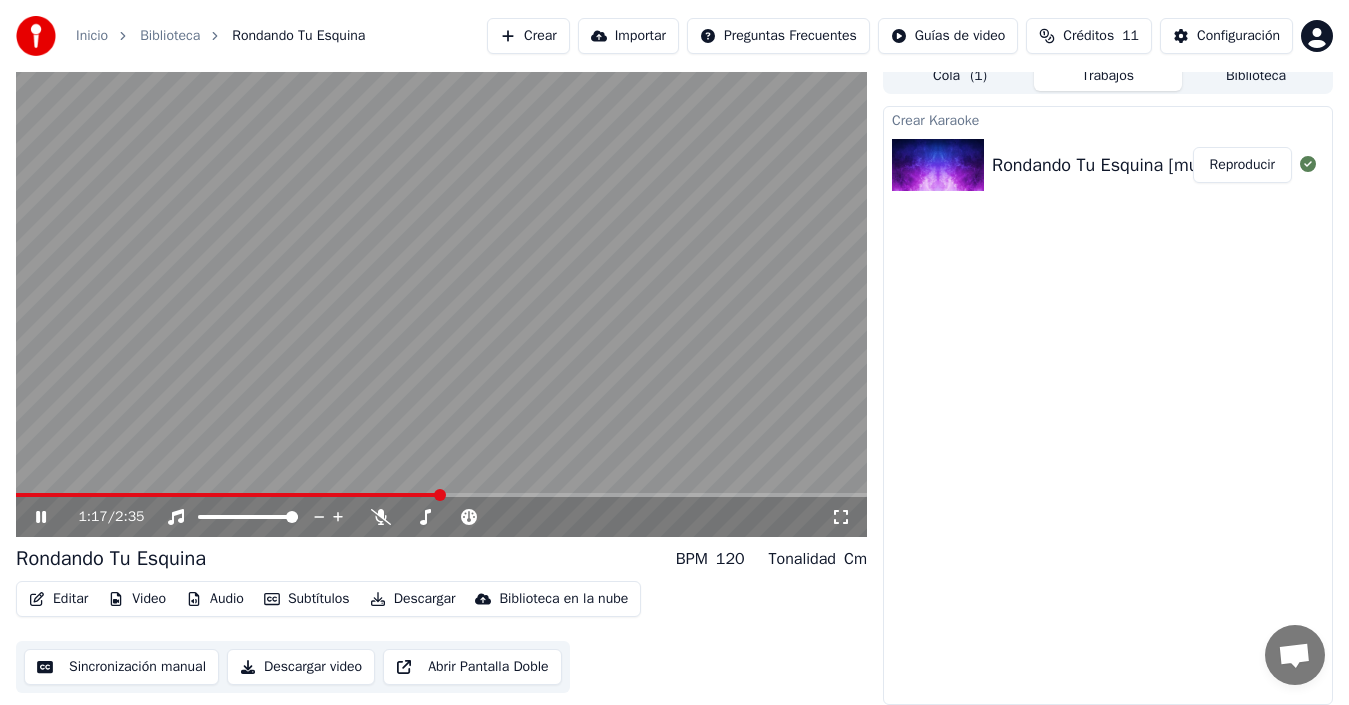 click on "Editar" at bounding box center (58, 599) 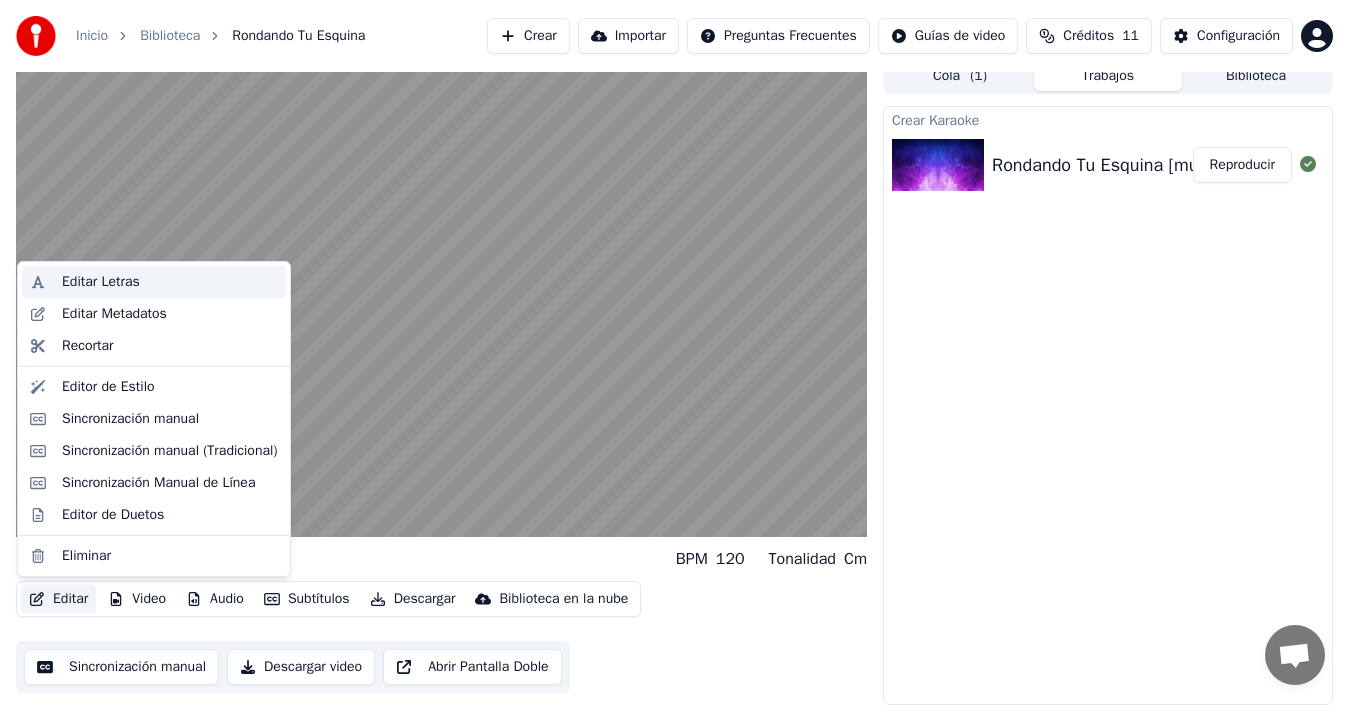 click on "Editar Letras" at bounding box center (101, 282) 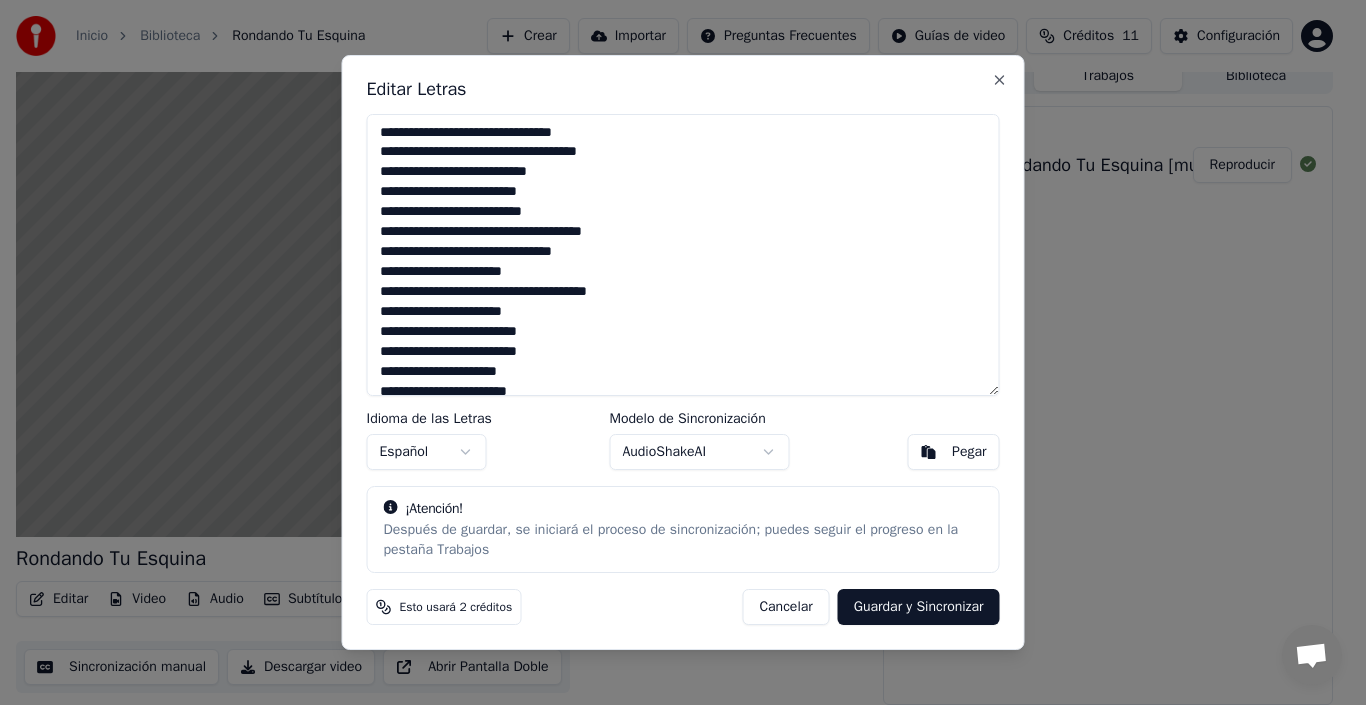 drag, startPoint x: 734, startPoint y: 79, endPoint x: 833, endPoint y: 101, distance: 101.414986 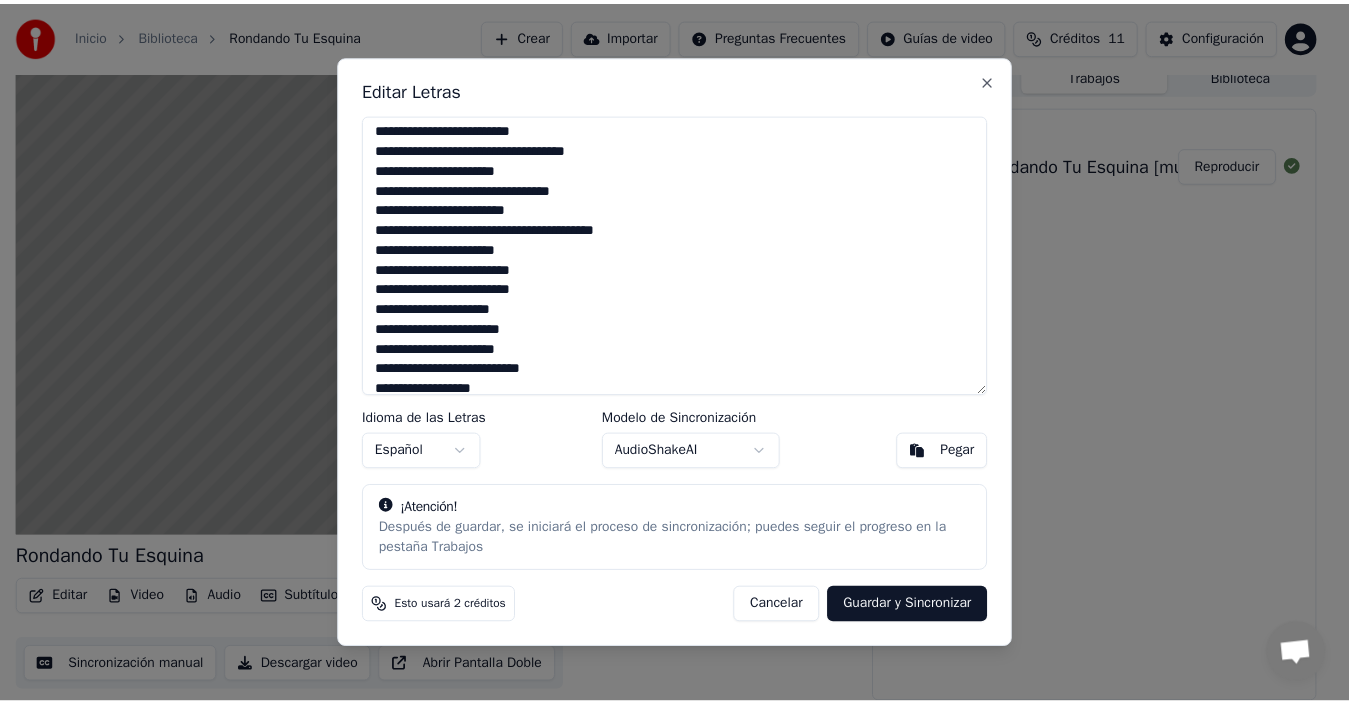 scroll, scrollTop: 415, scrollLeft: 0, axis: vertical 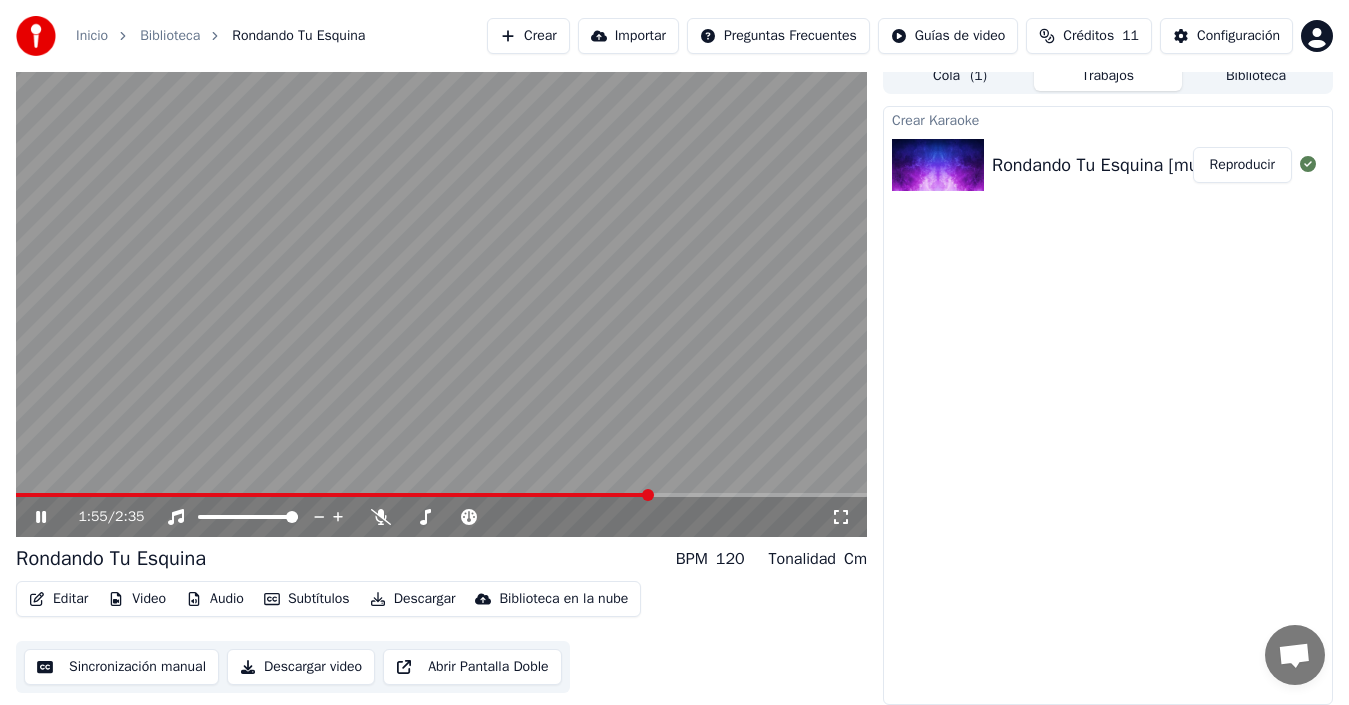 click on "Editar" at bounding box center (58, 599) 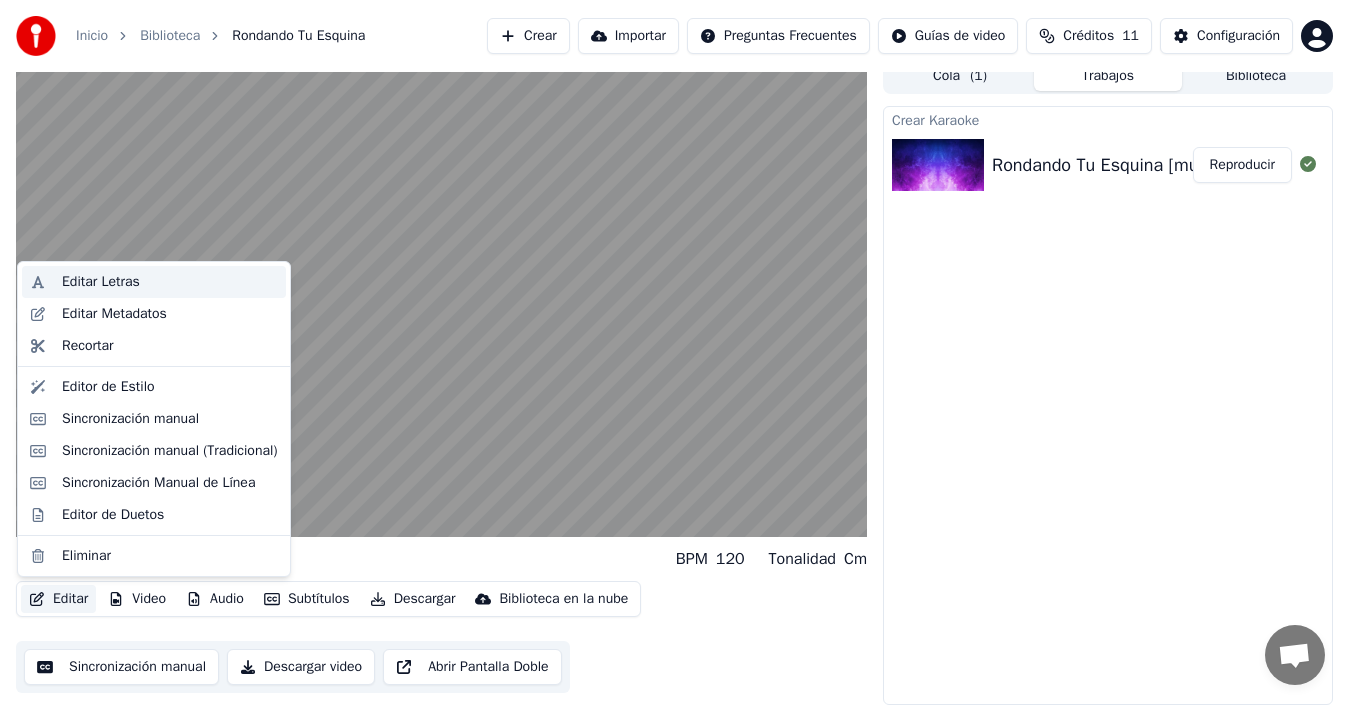 click on "Editar Letras" at bounding box center [101, 282] 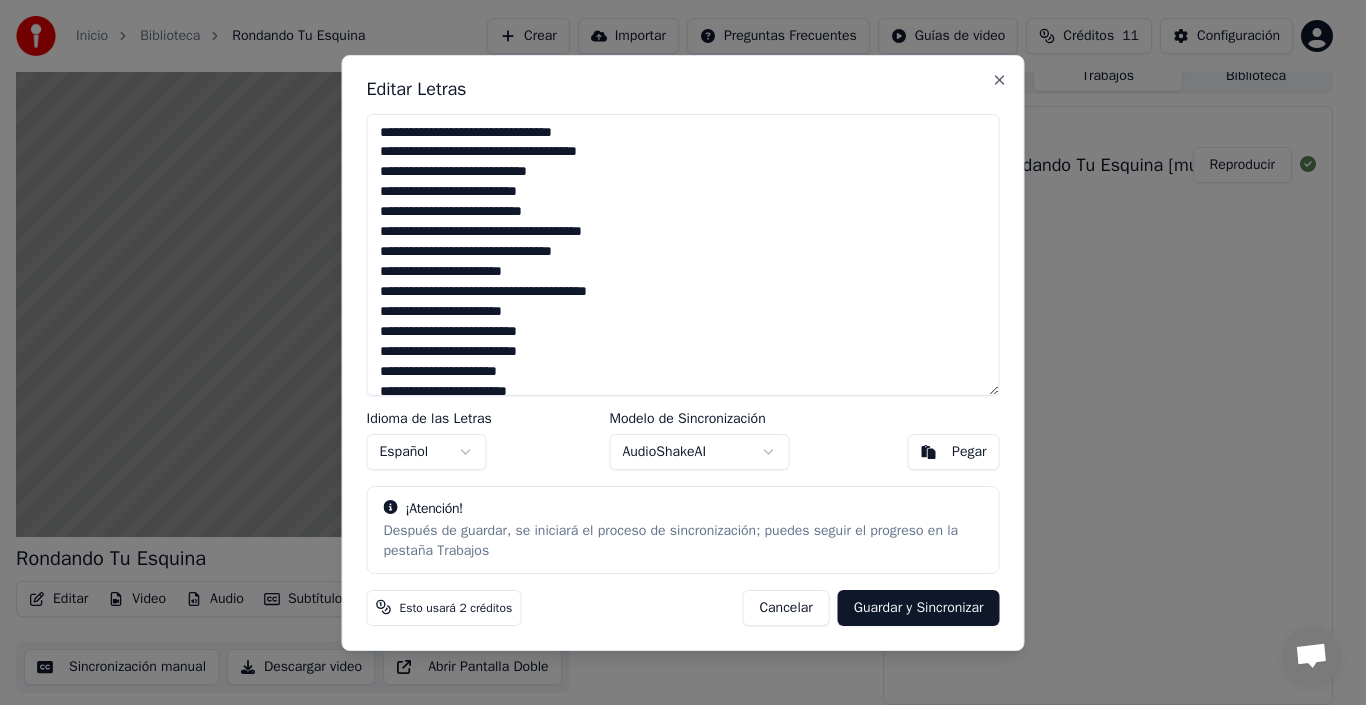 click on "Guardar y Sincronizar" at bounding box center [919, 607] 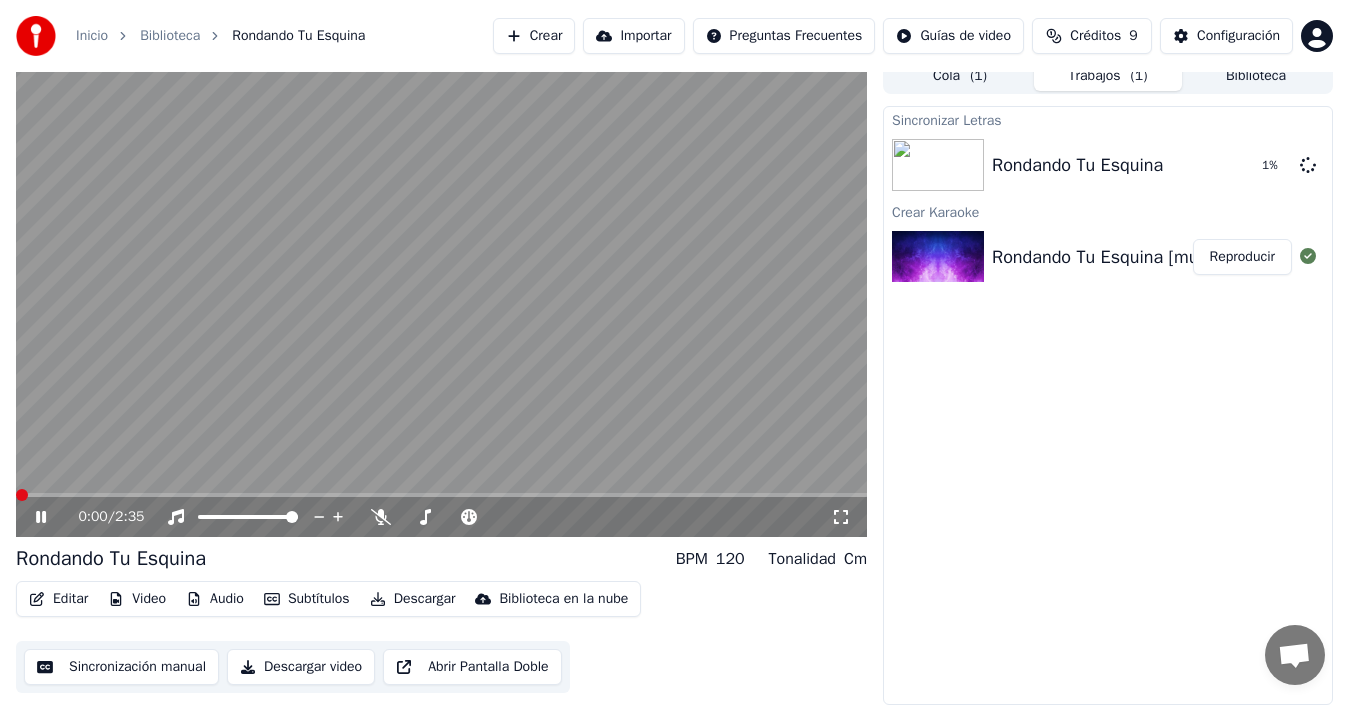 click at bounding box center (22, 495) 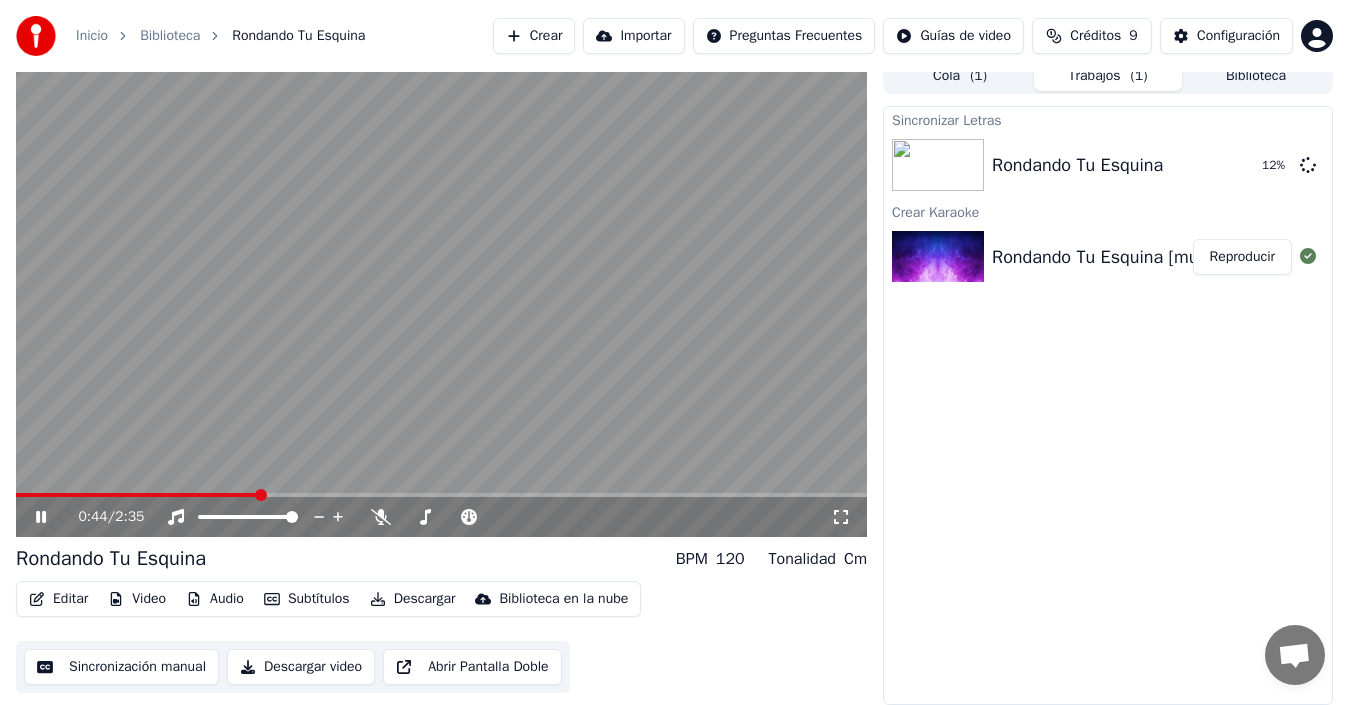 click on "Sincronización manual" at bounding box center [121, 667] 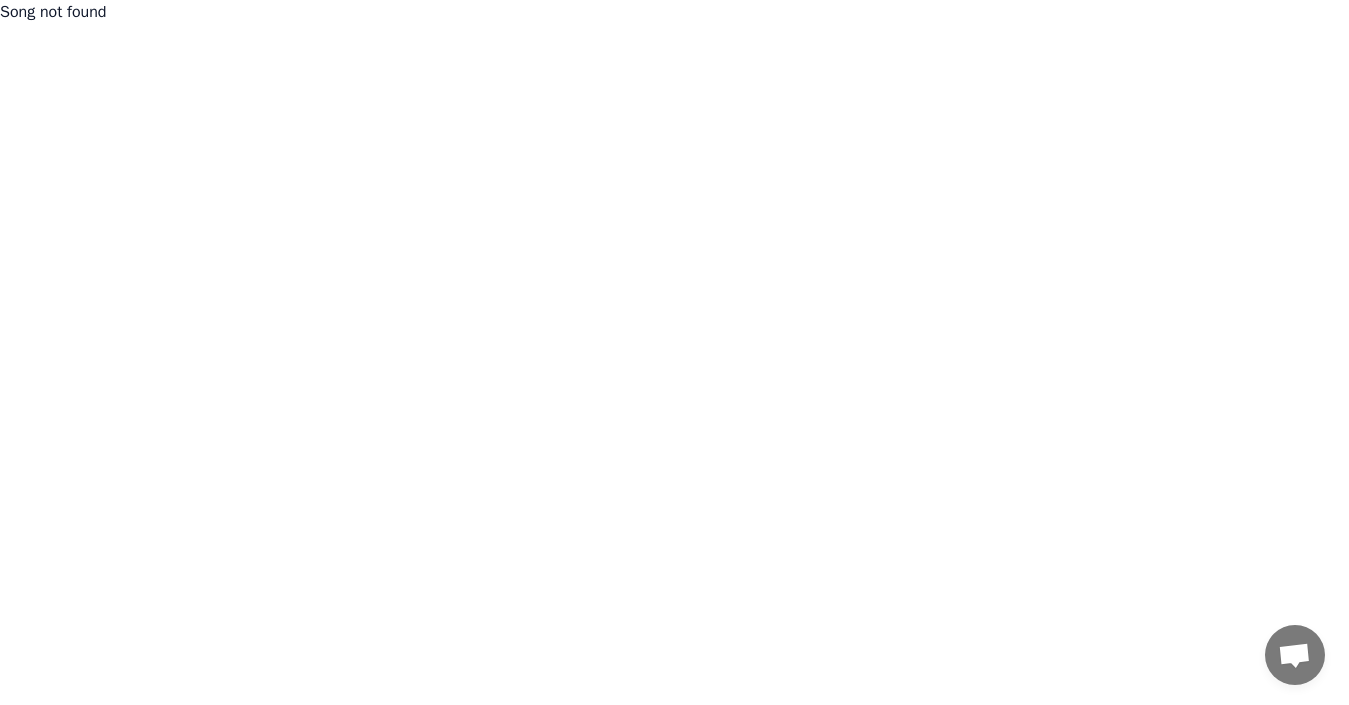 scroll, scrollTop: 0, scrollLeft: 0, axis: both 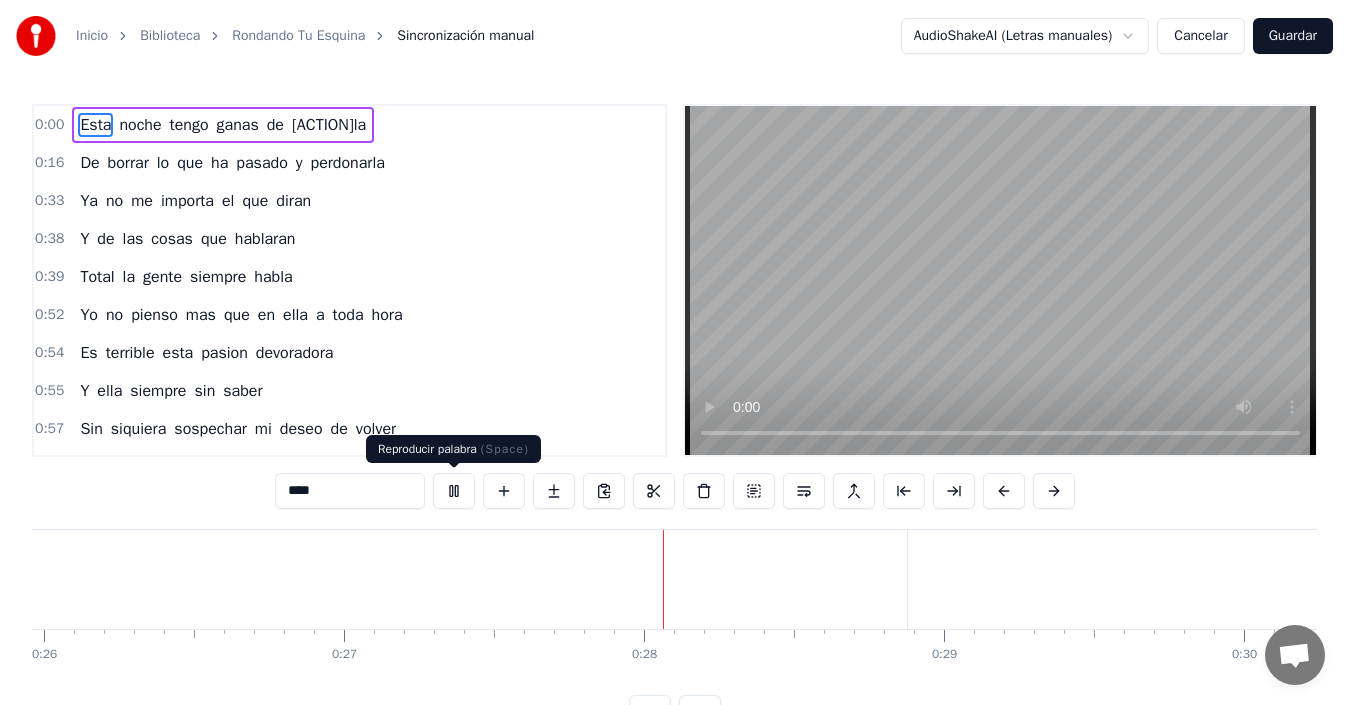 click at bounding box center (454, 491) 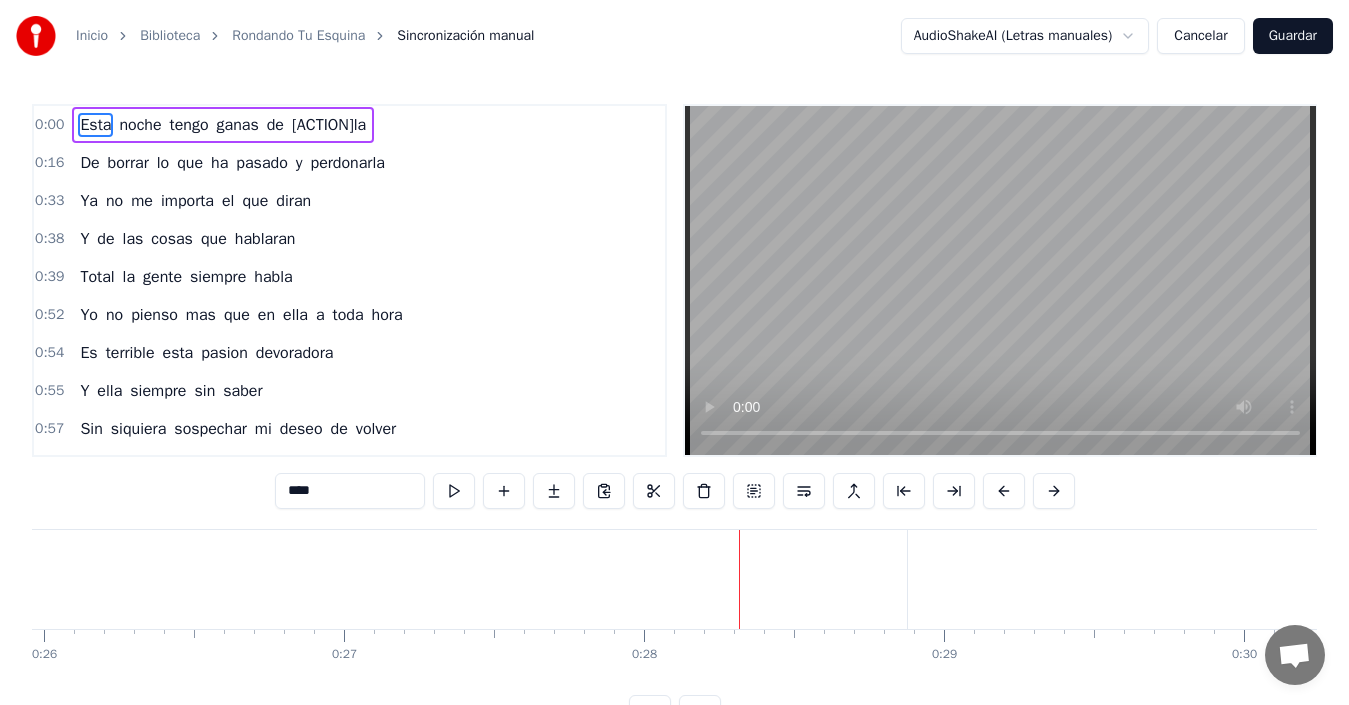 click on "Esta" at bounding box center [95, 125] 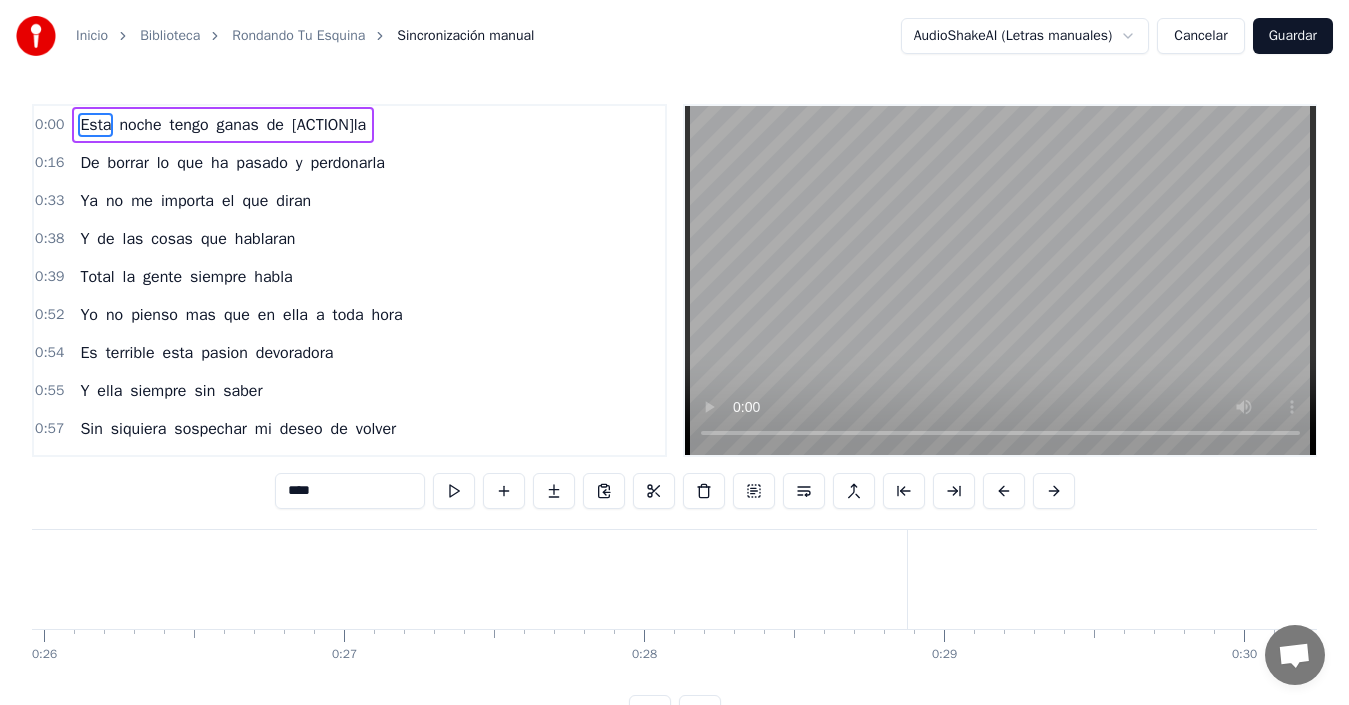 click on "noche" at bounding box center (140, 125) 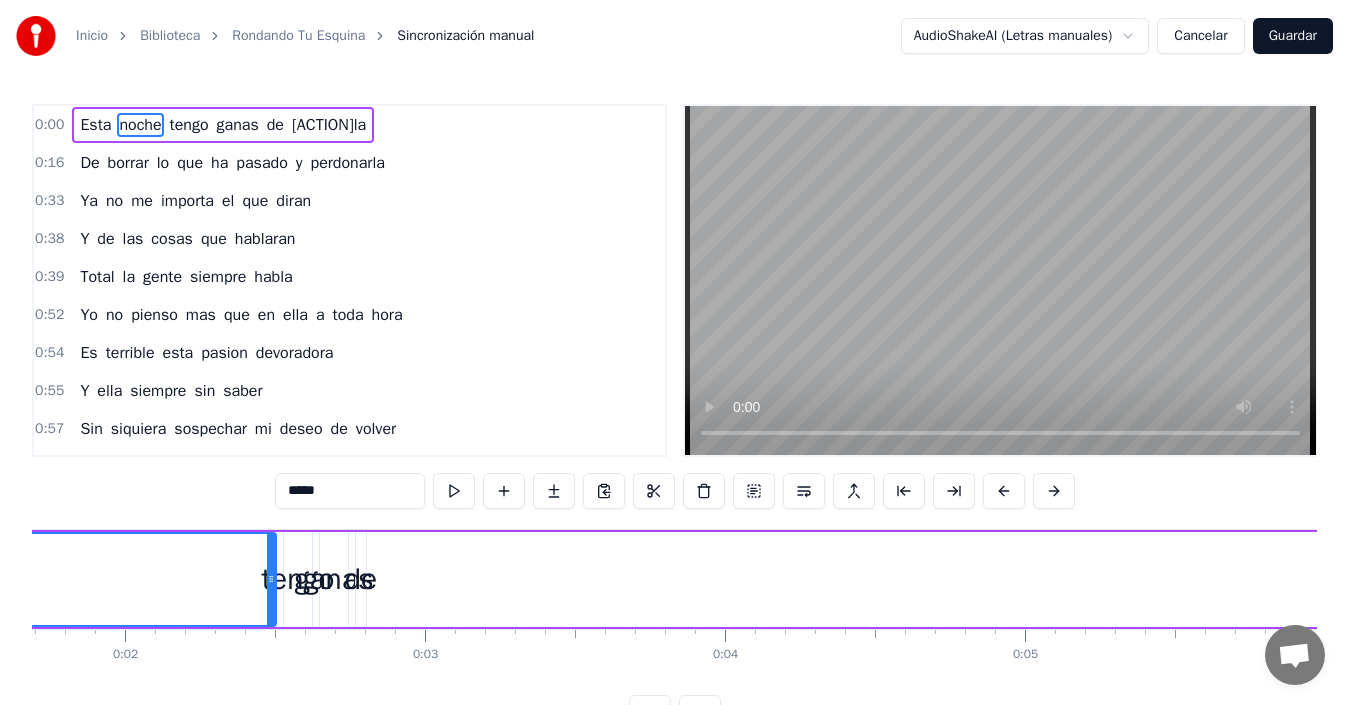 scroll, scrollTop: 0, scrollLeft: 73, axis: horizontal 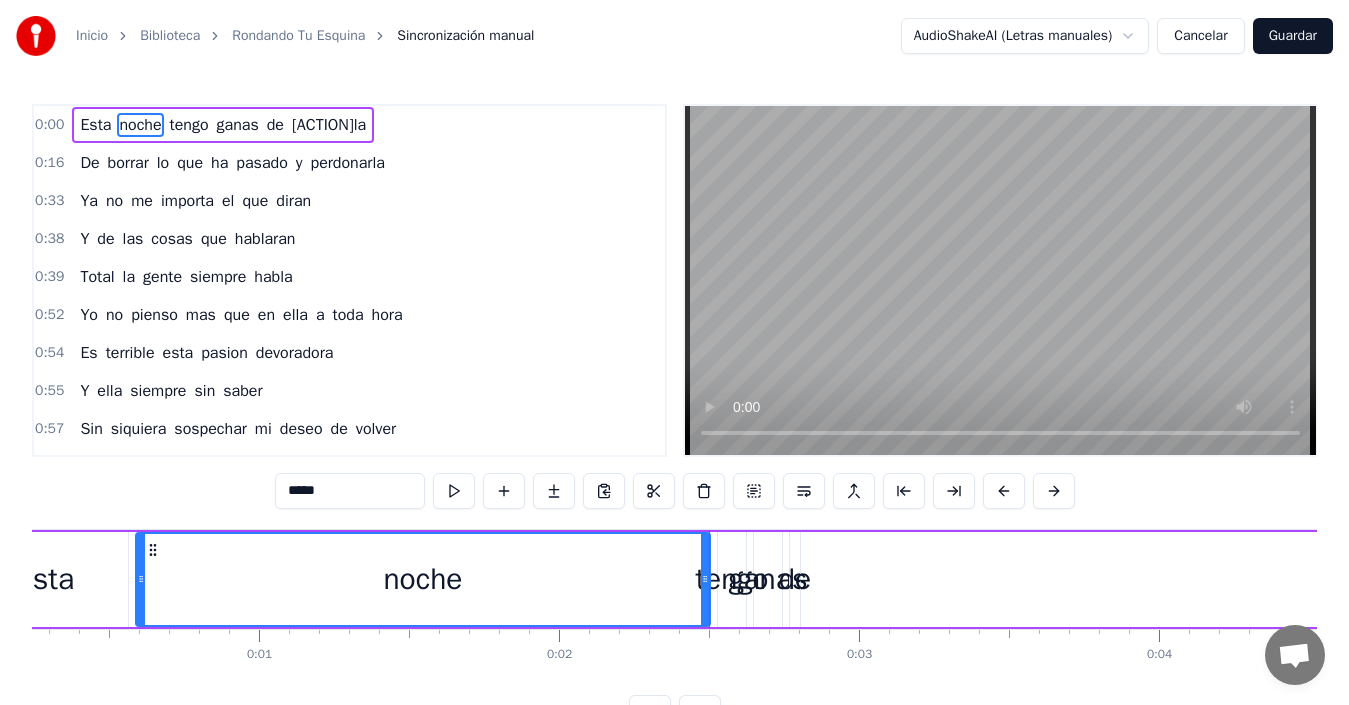 click on "Esta" at bounding box center [95, 125] 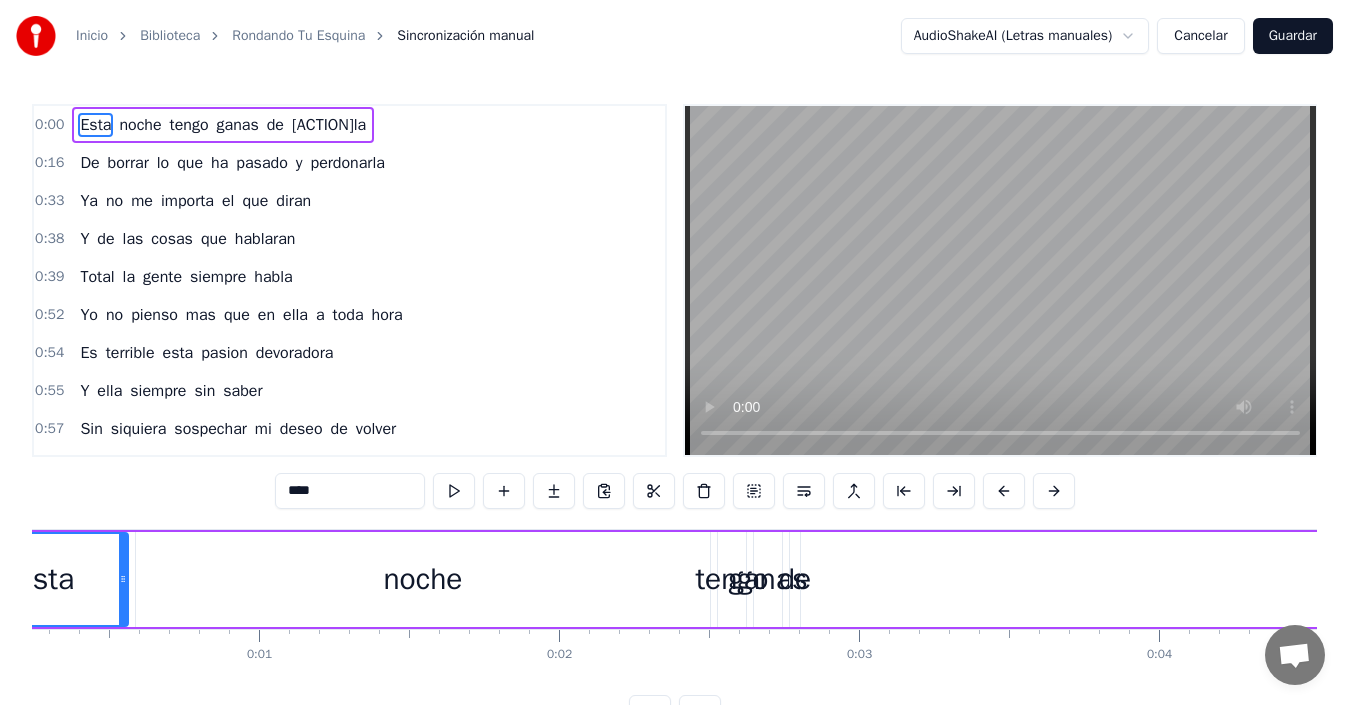 click on "De" at bounding box center (89, 163) 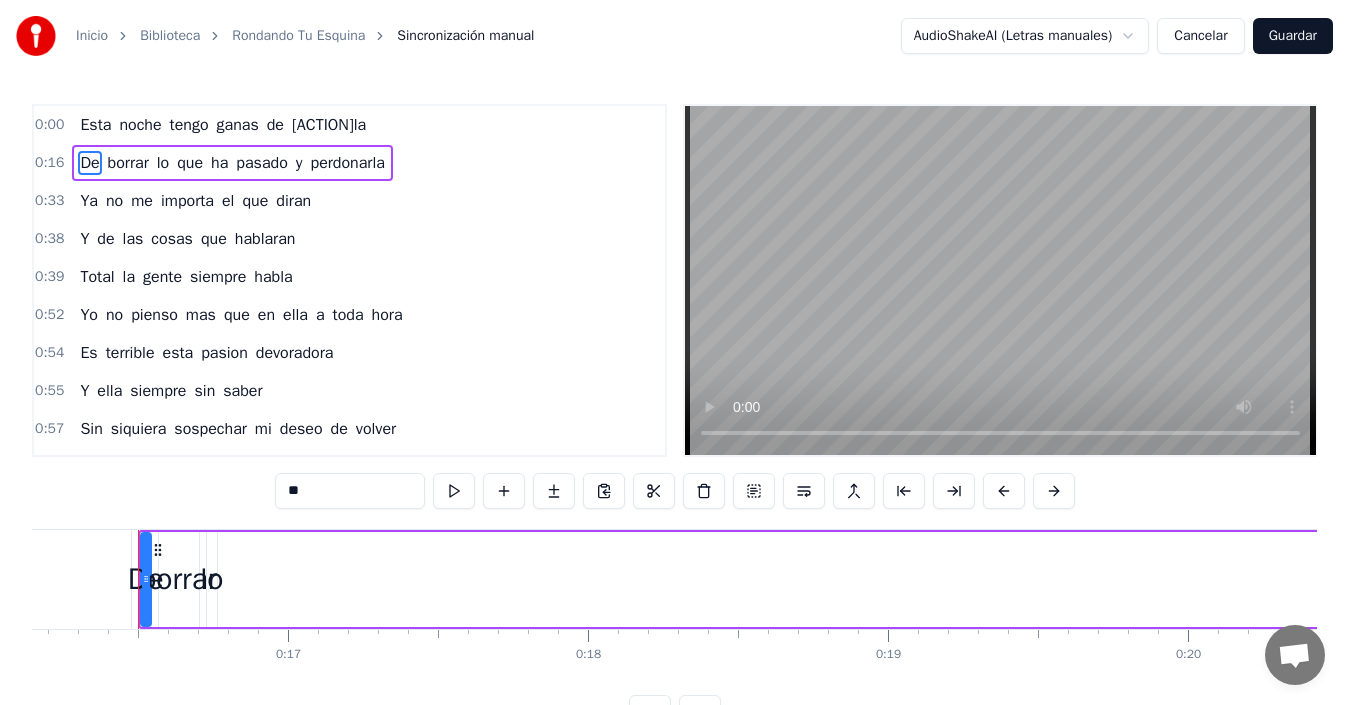 scroll, scrollTop: 0, scrollLeft: 4849, axis: horizontal 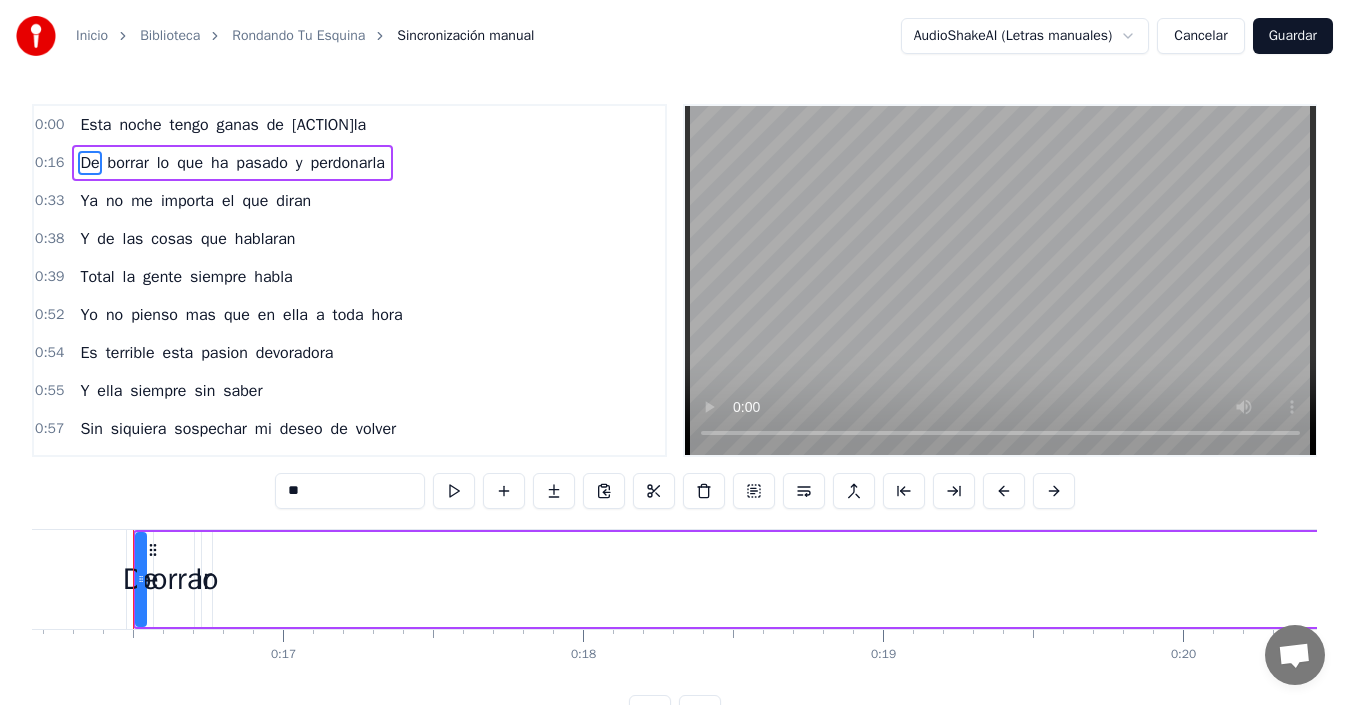 click on "Esta" at bounding box center (95, 125) 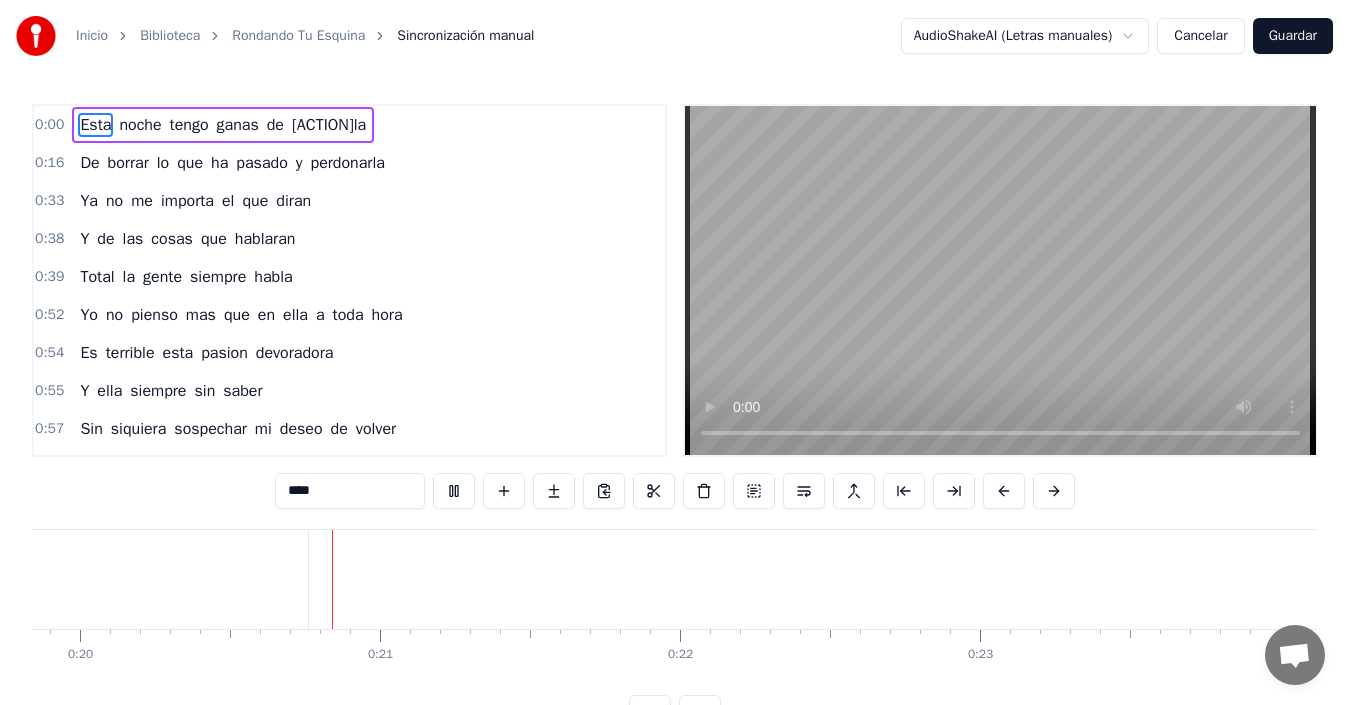 scroll, scrollTop: 0, scrollLeft: 5953, axis: horizontal 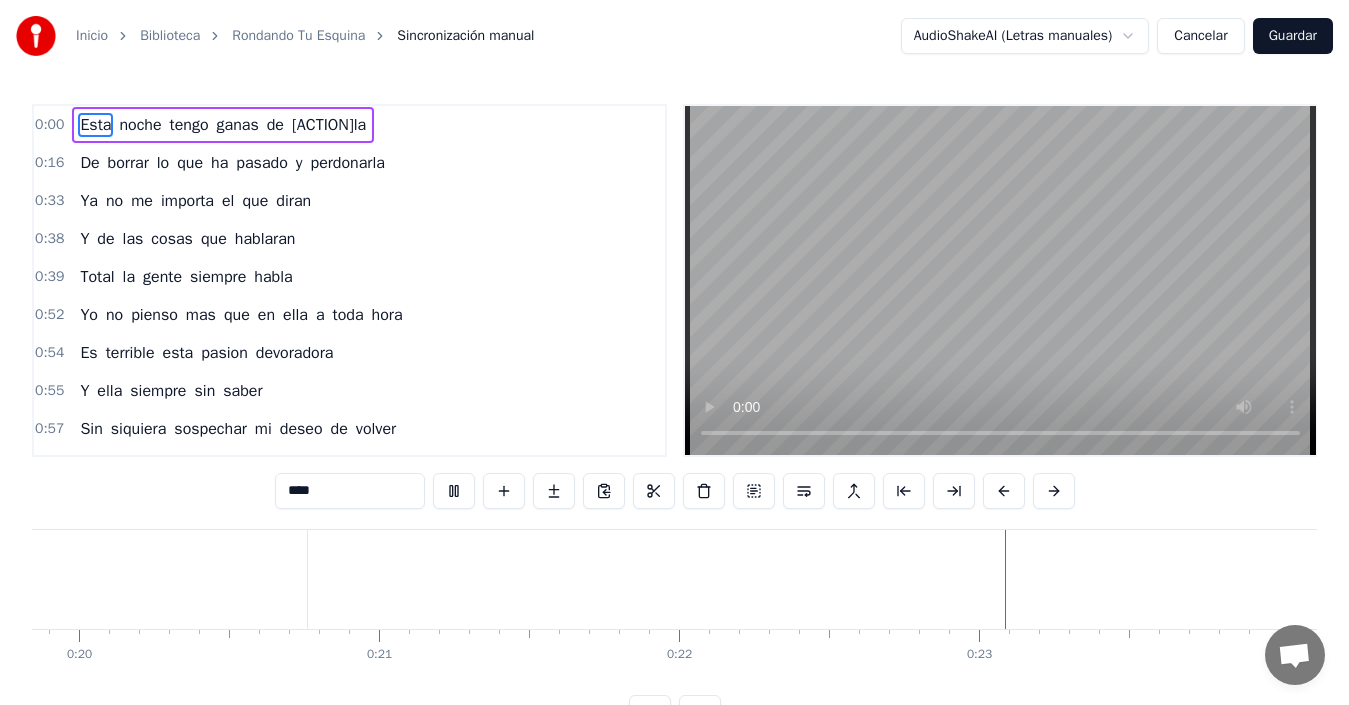 click on "Esta" at bounding box center (95, 125) 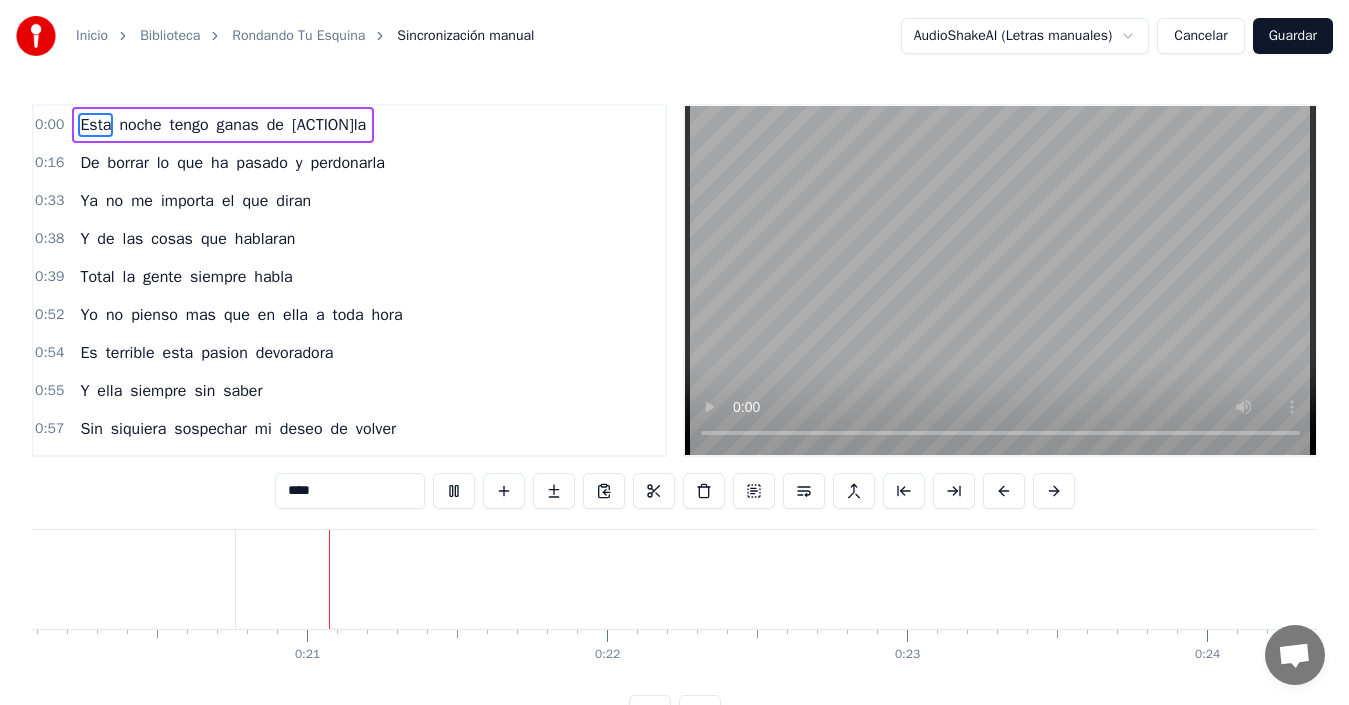 scroll, scrollTop: 0, scrollLeft: 6038, axis: horizontal 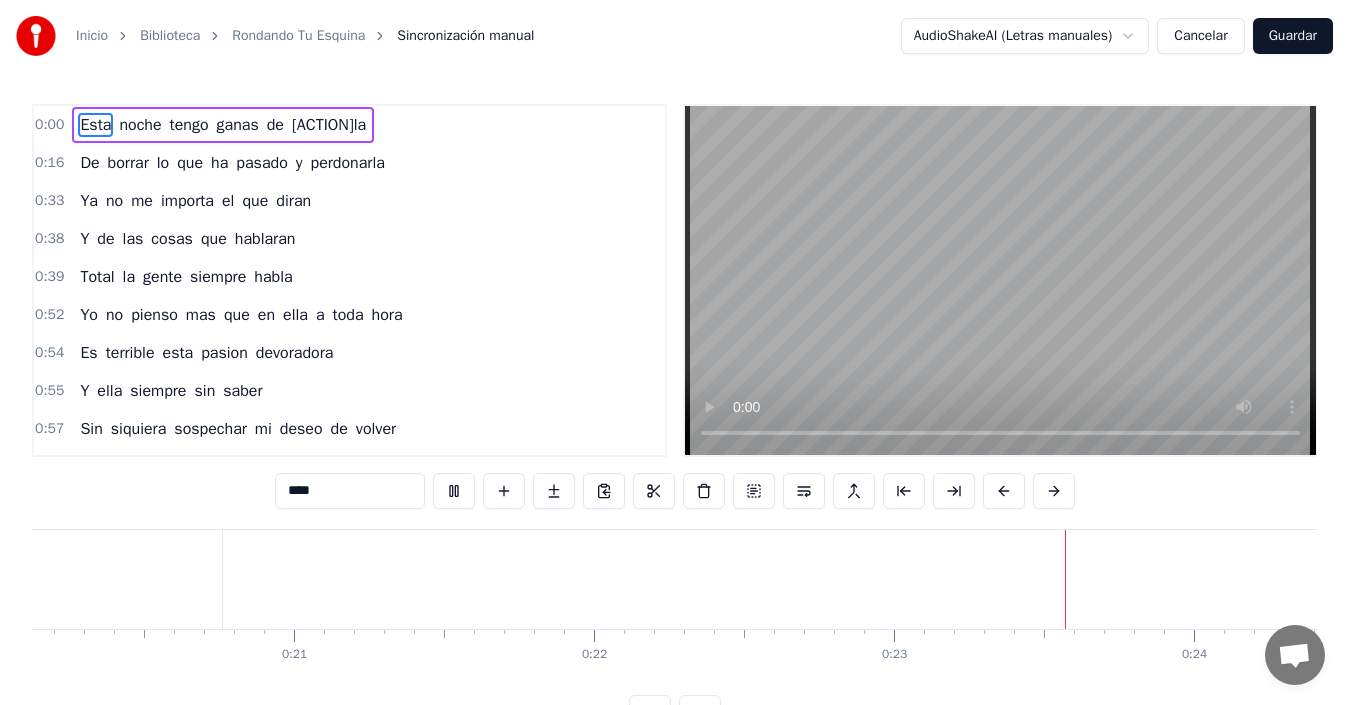 click on "Esta" at bounding box center (95, 125) 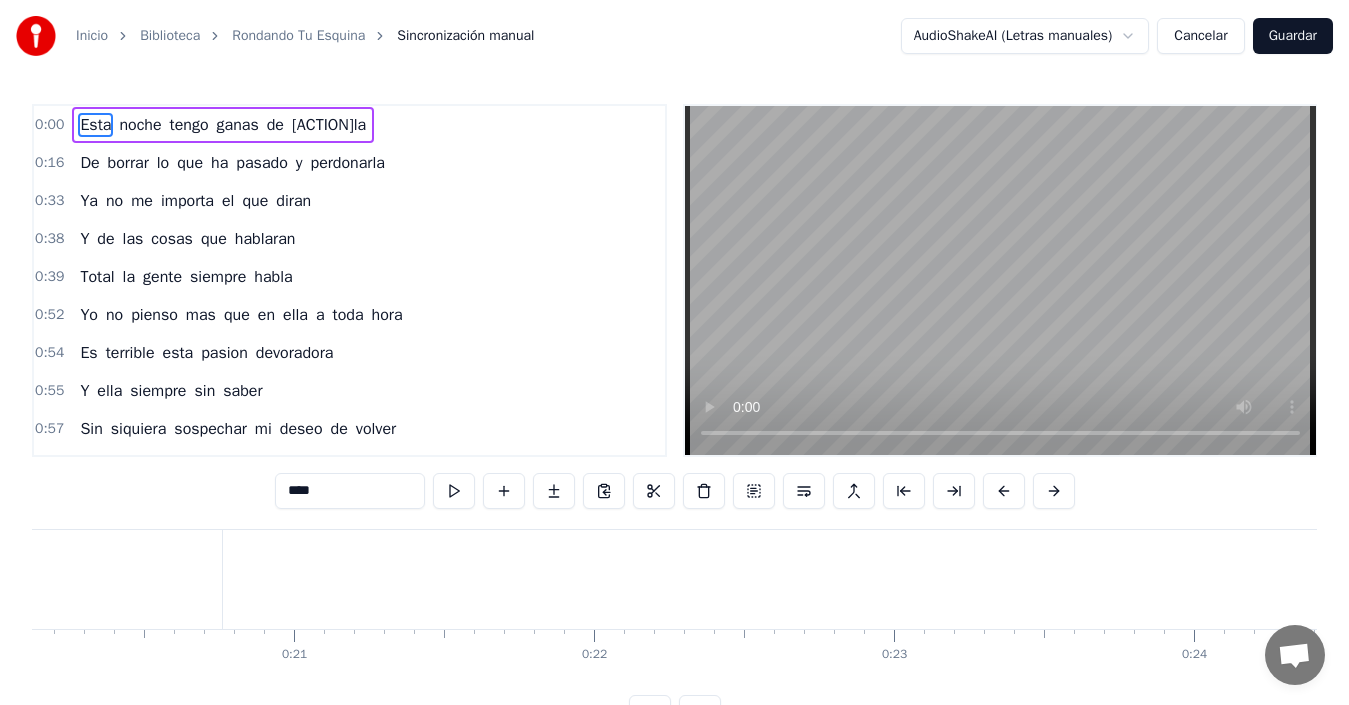 click on "De" at bounding box center (89, 163) 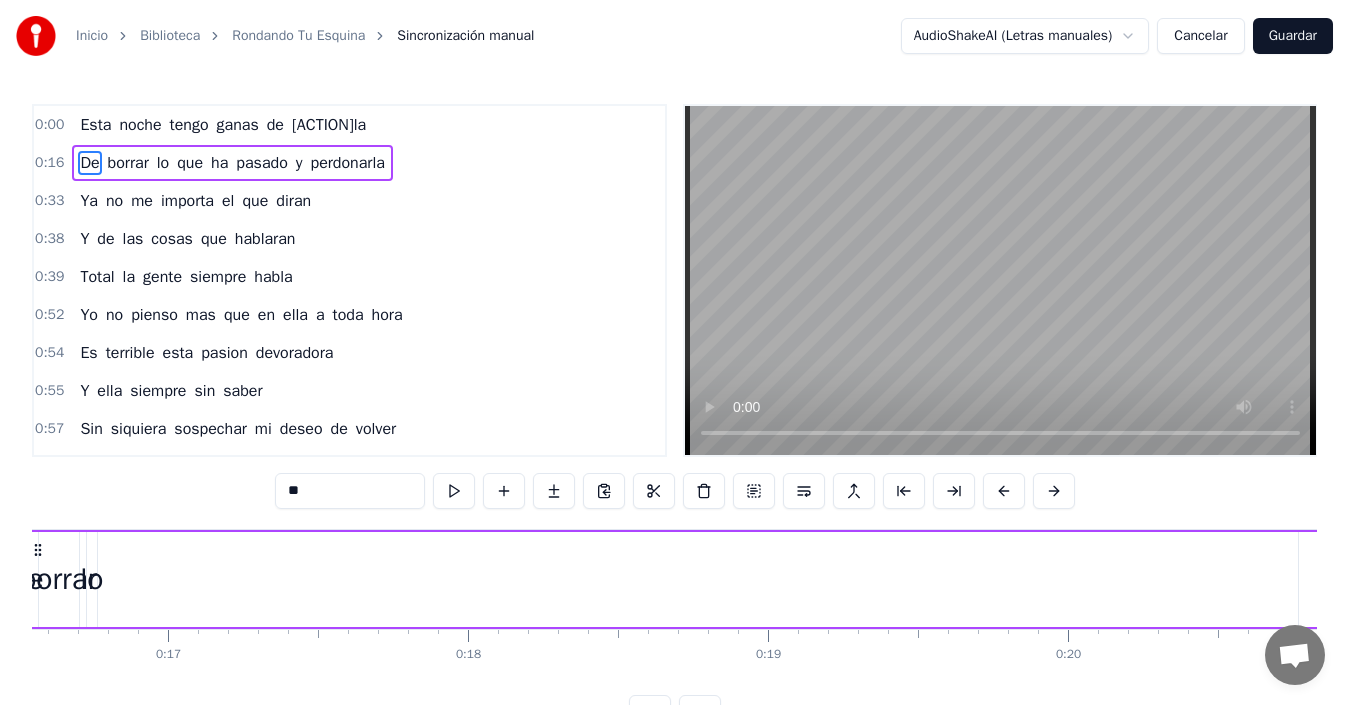 scroll, scrollTop: 0, scrollLeft: 4849, axis: horizontal 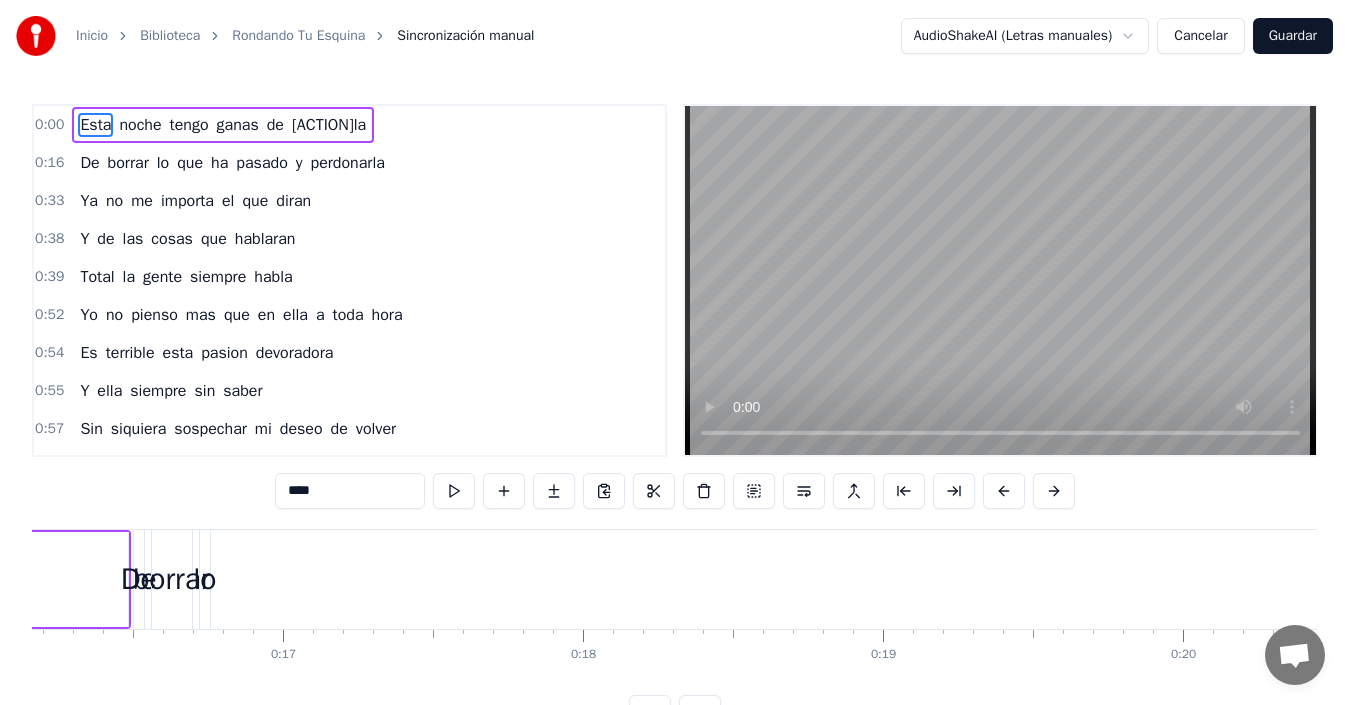 click on "Ya" at bounding box center [89, 201] 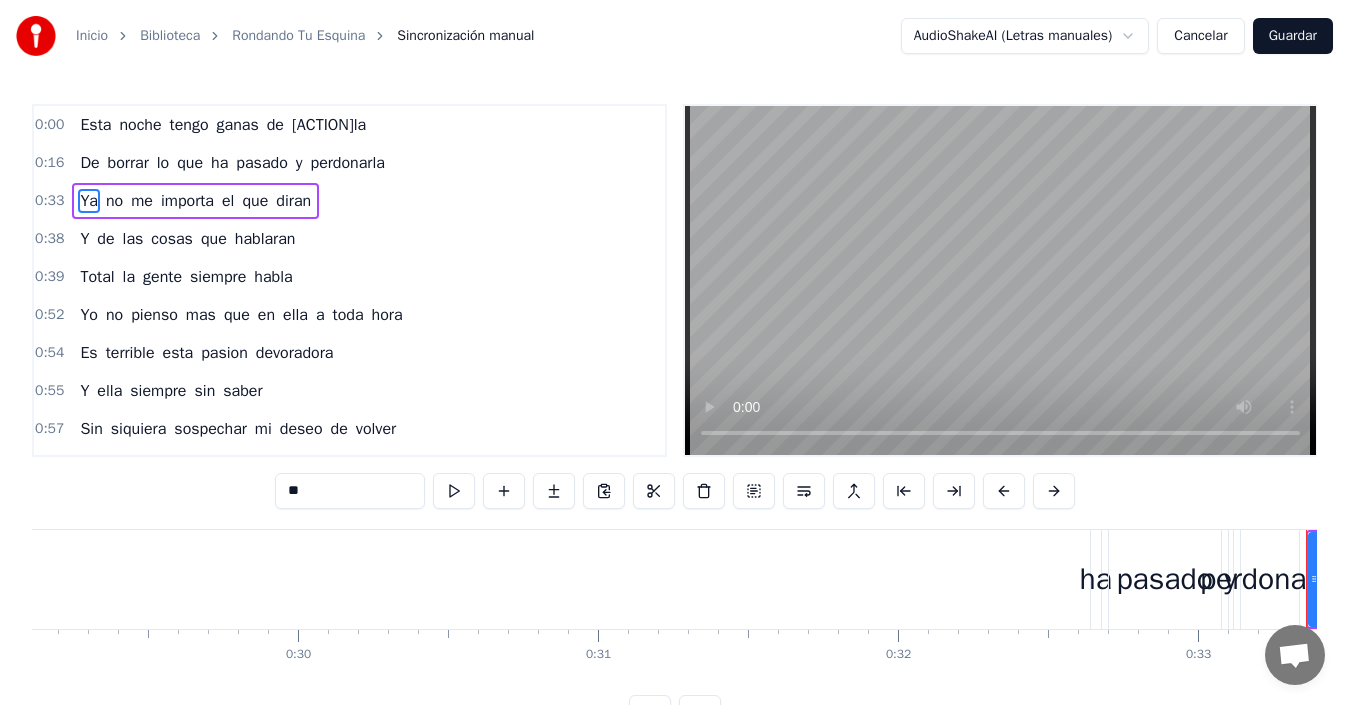 scroll, scrollTop: 0, scrollLeft: 9907, axis: horizontal 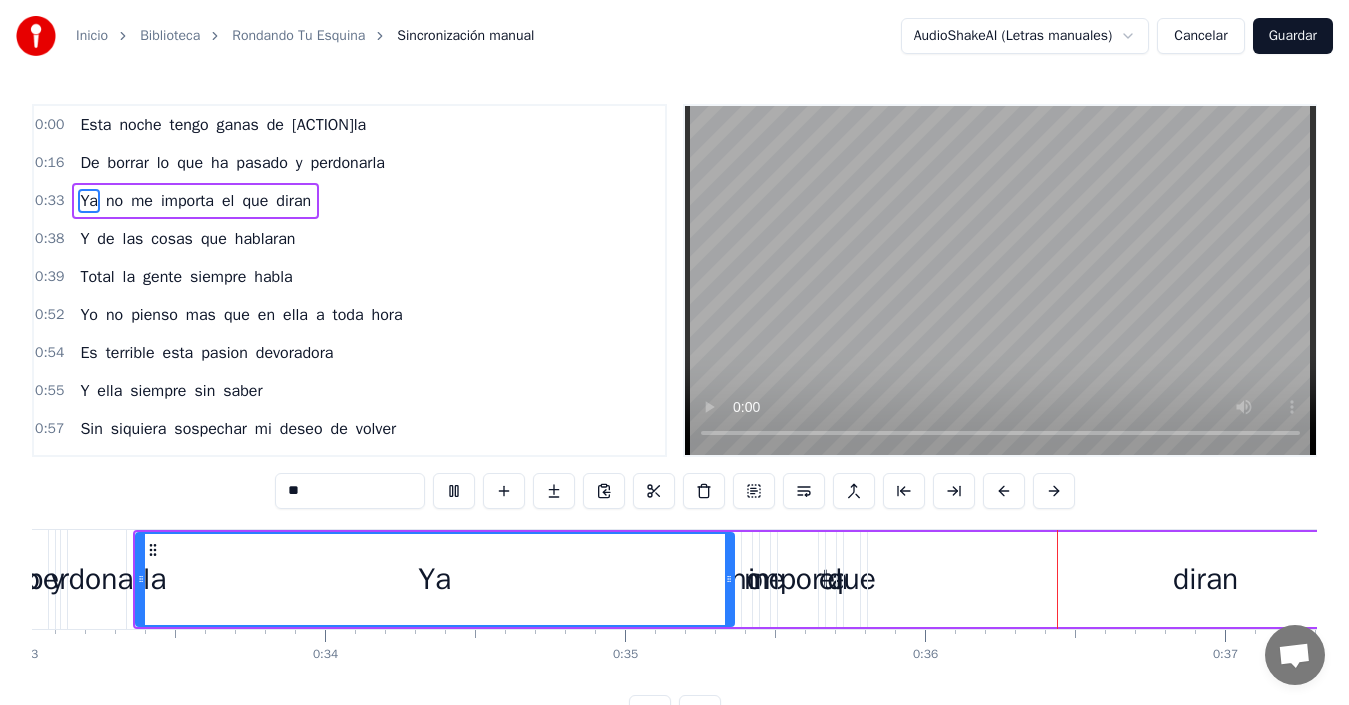 type 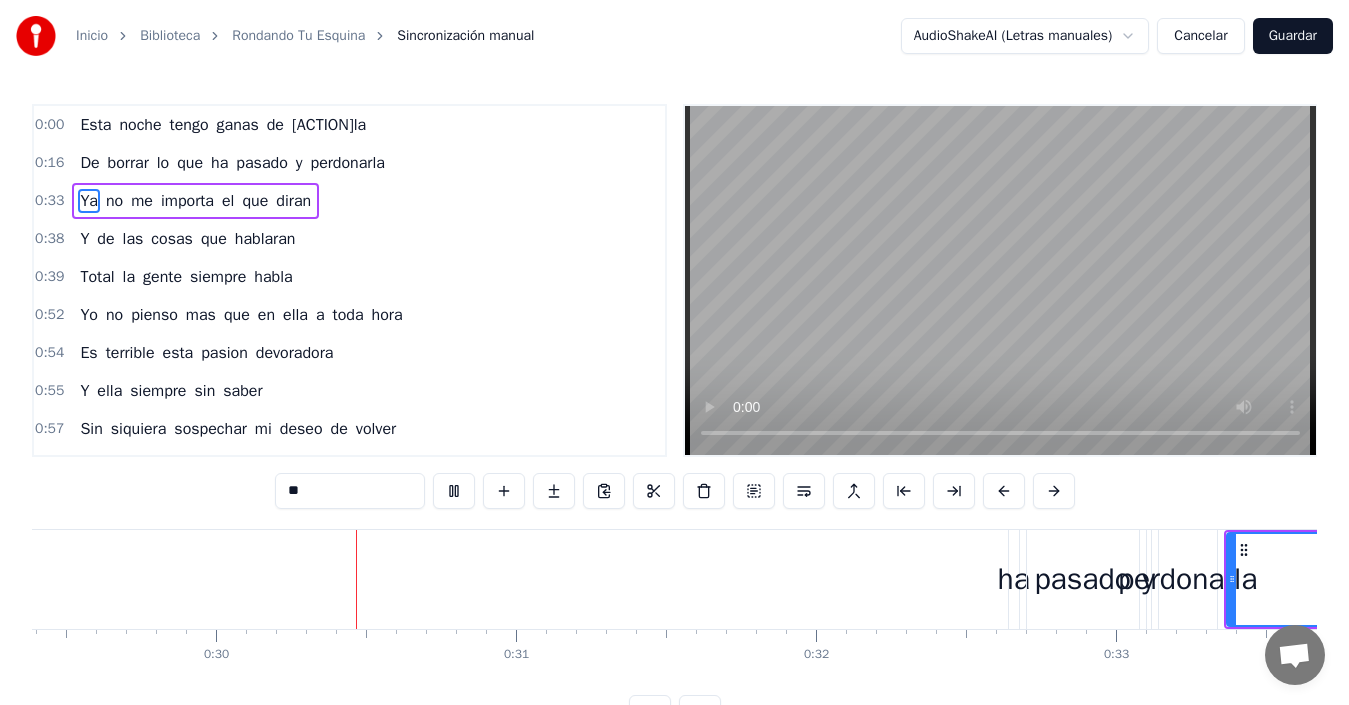 scroll, scrollTop: 0, scrollLeft: 8820, axis: horizontal 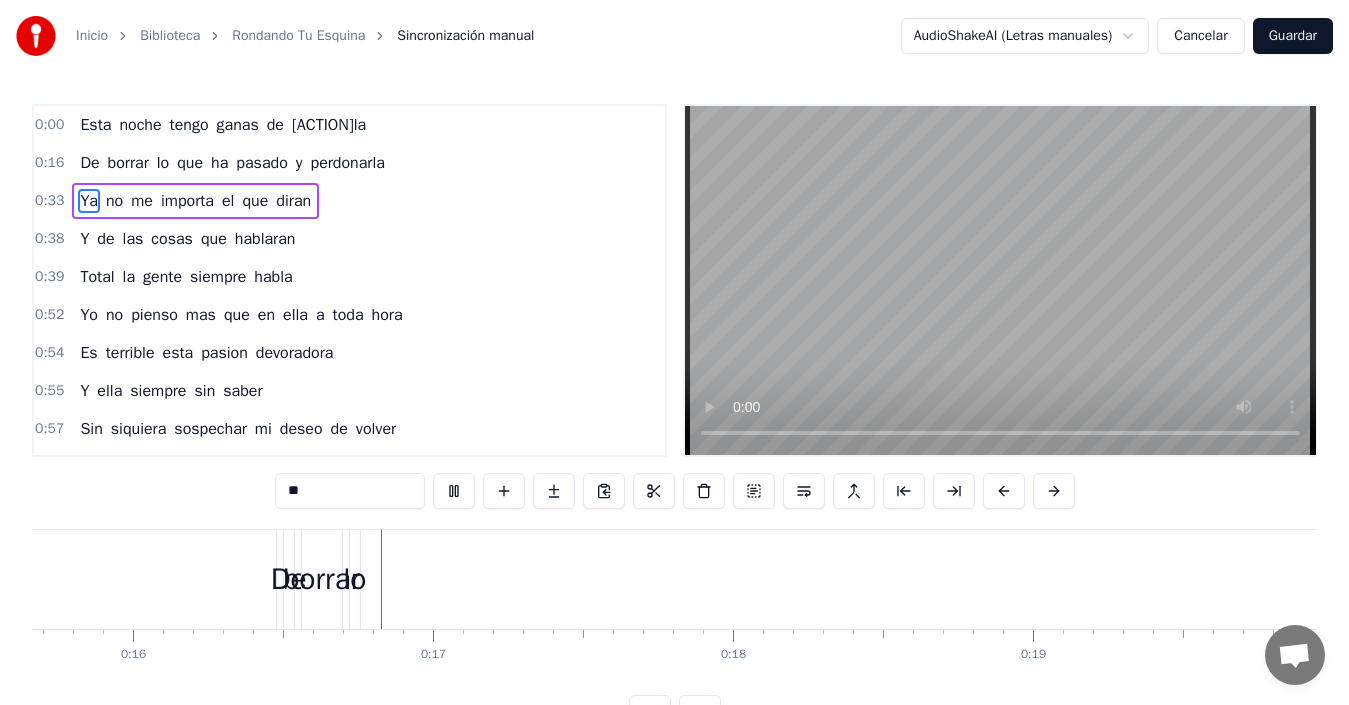 click on "Esta" at bounding box center (95, 125) 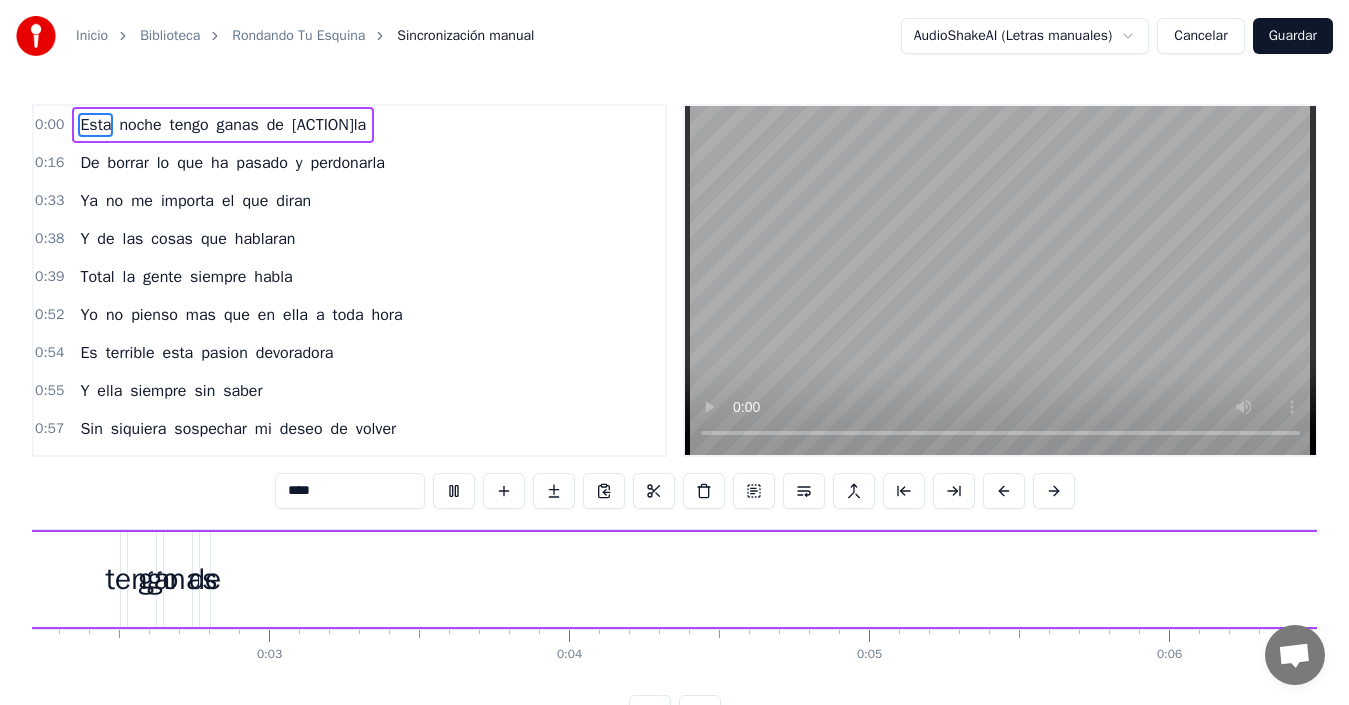scroll, scrollTop: 0, scrollLeft: 388, axis: horizontal 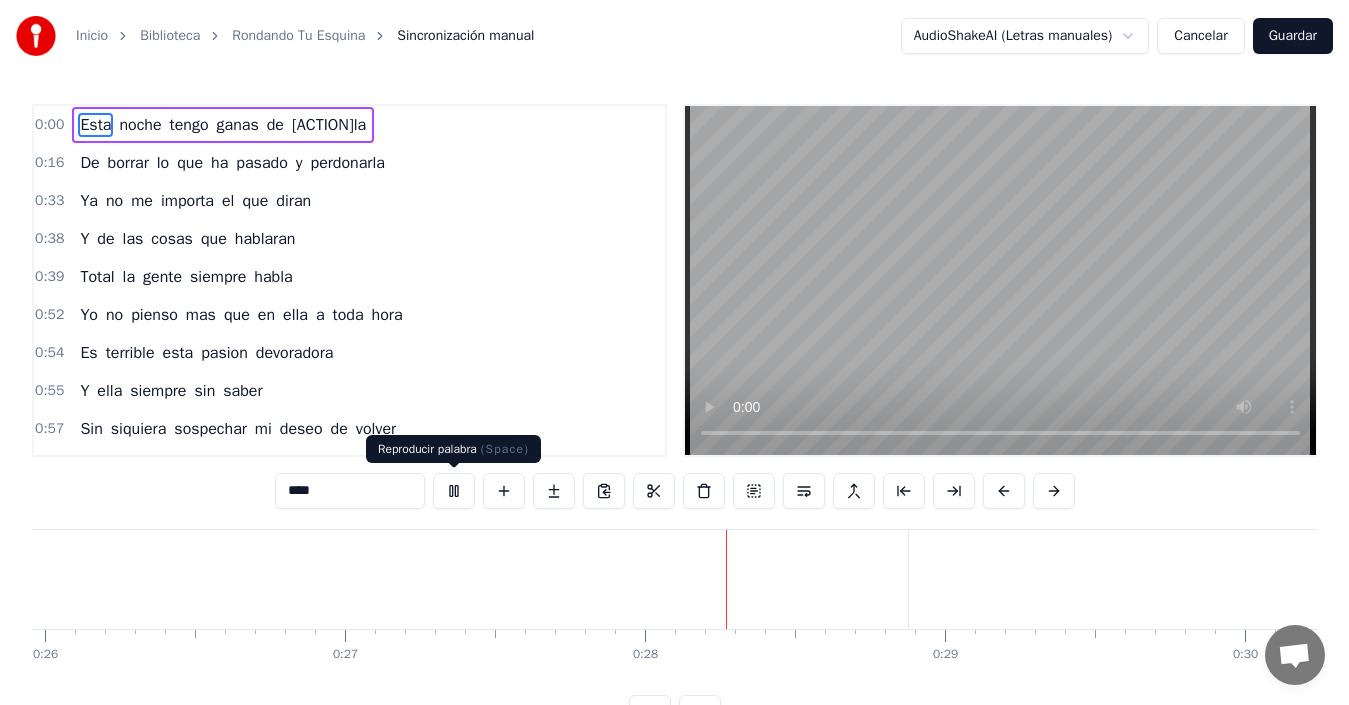 click at bounding box center (454, 491) 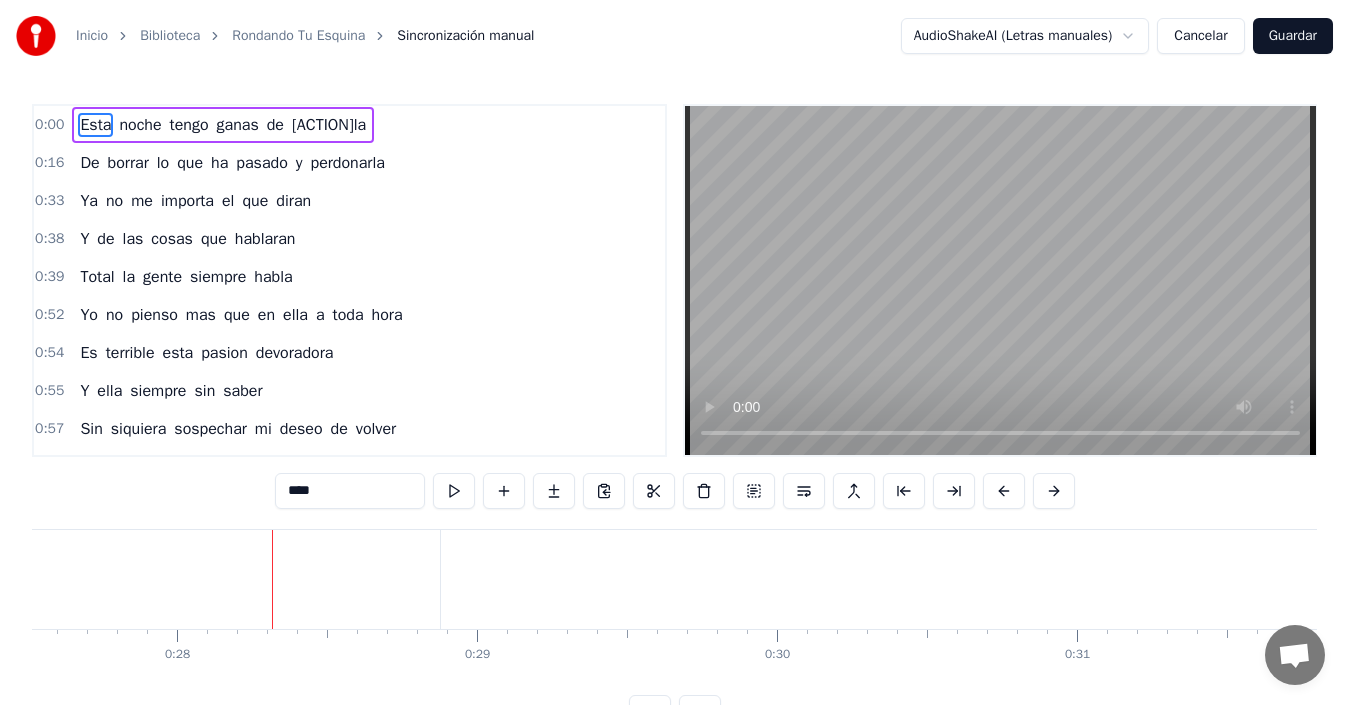 scroll, scrollTop: 0, scrollLeft: 8280, axis: horizontal 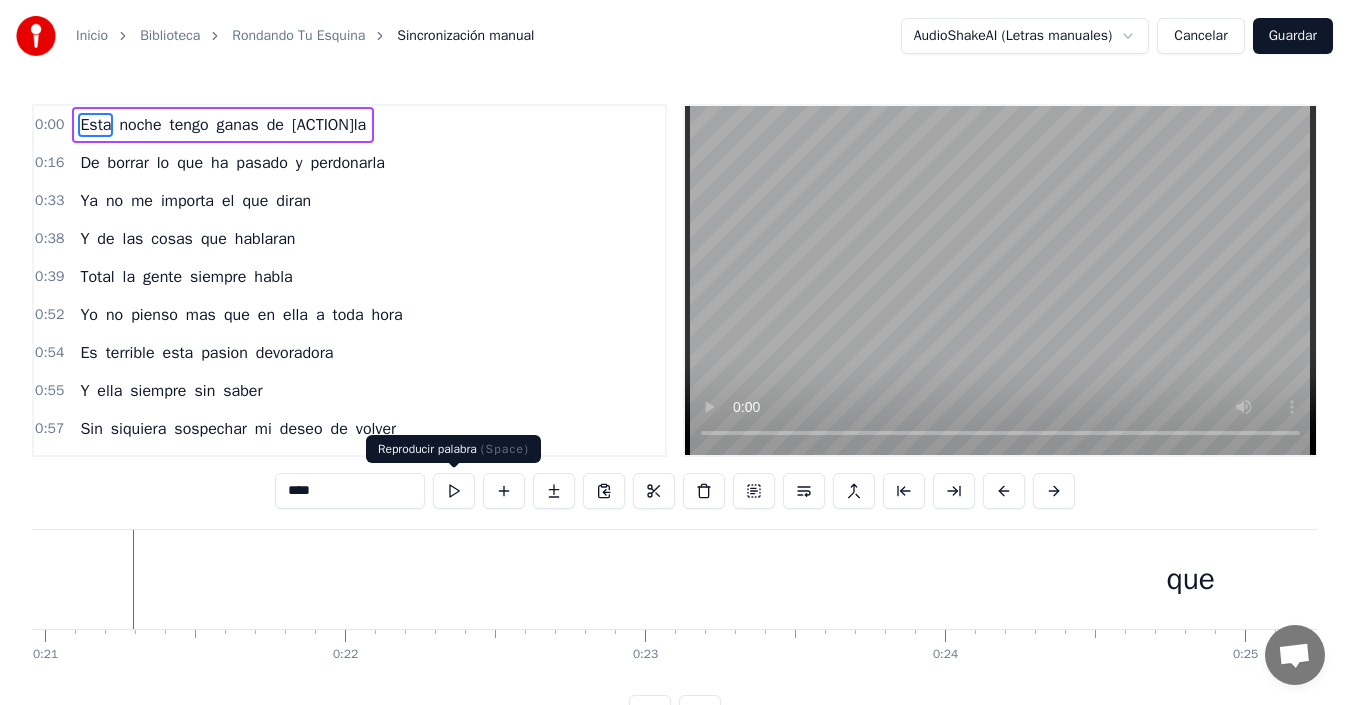 click at bounding box center (454, 491) 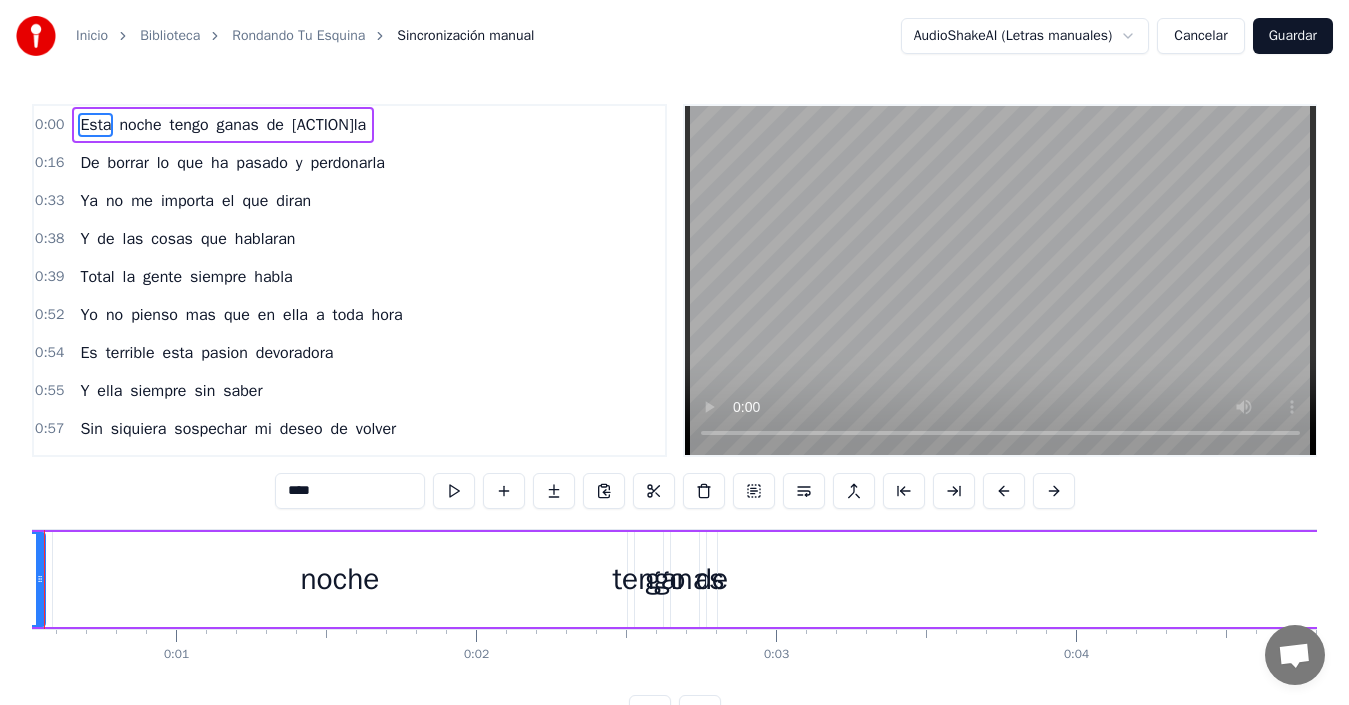 scroll, scrollTop: 0, scrollLeft: 67, axis: horizontal 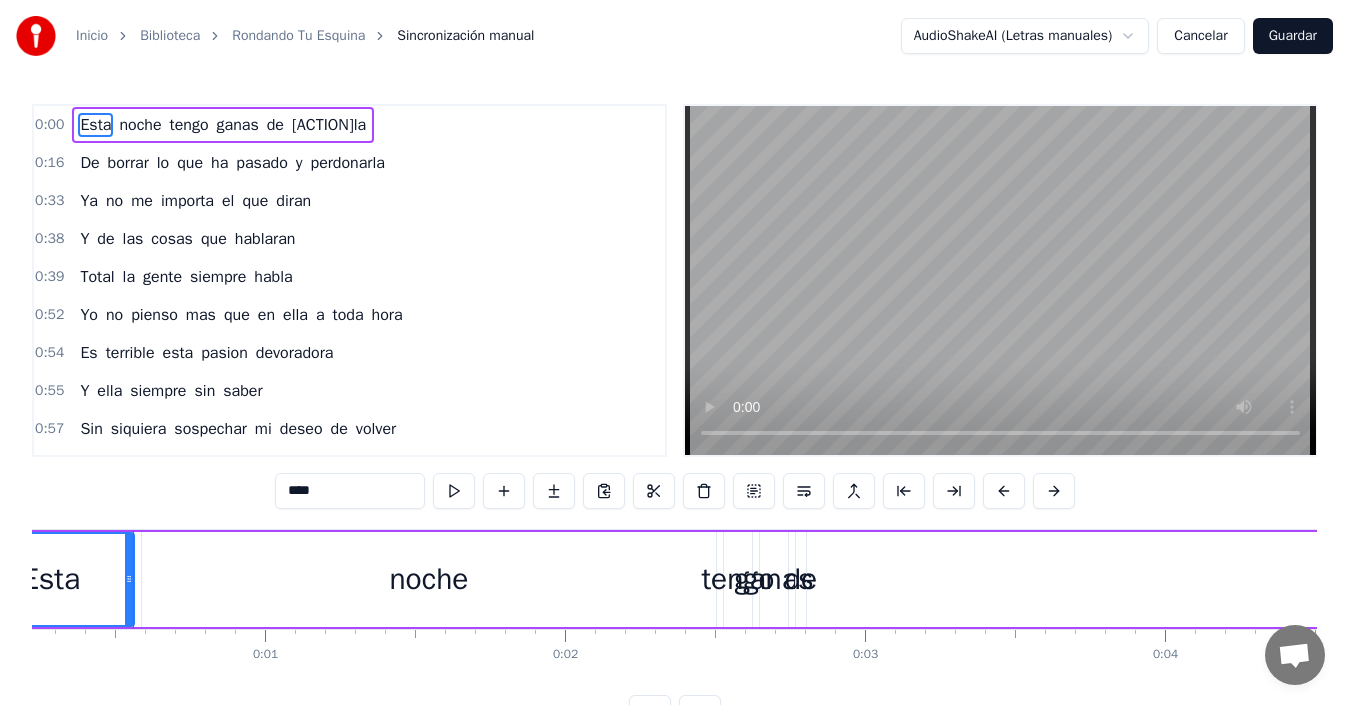 click at bounding box center (454, 491) 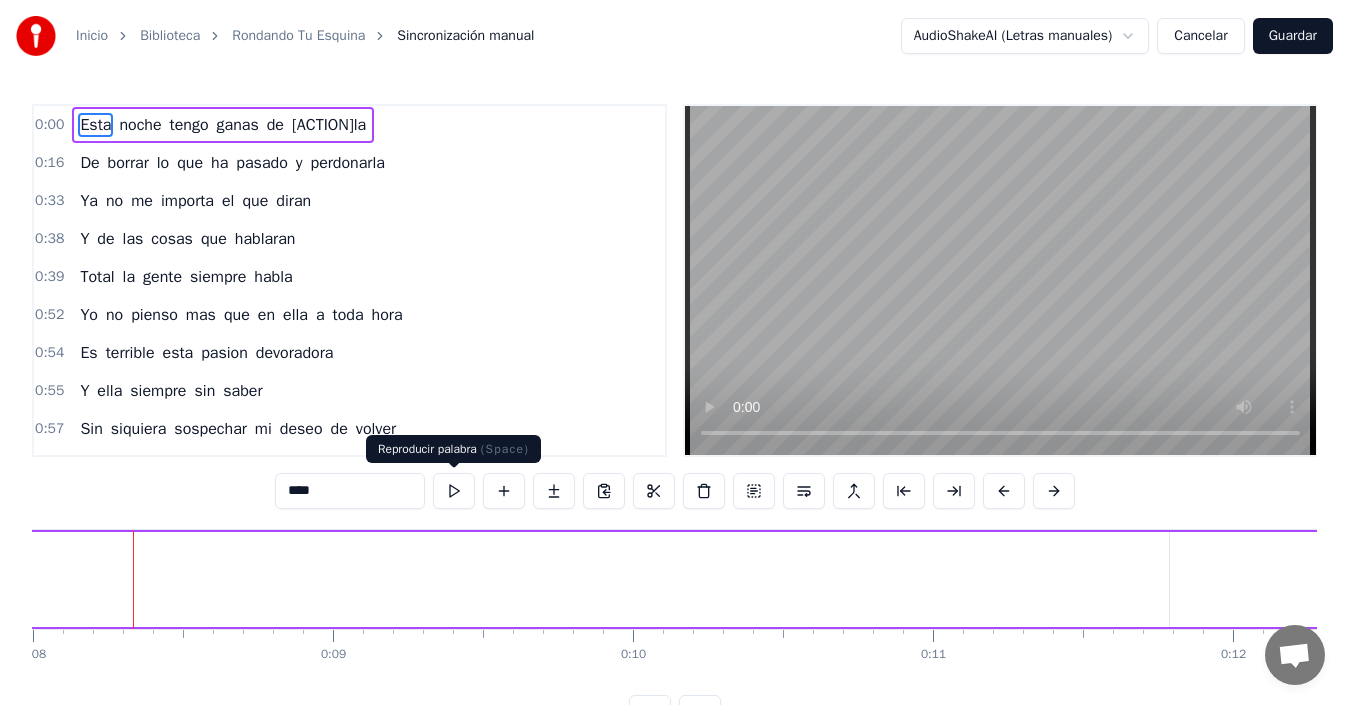 click at bounding box center [454, 491] 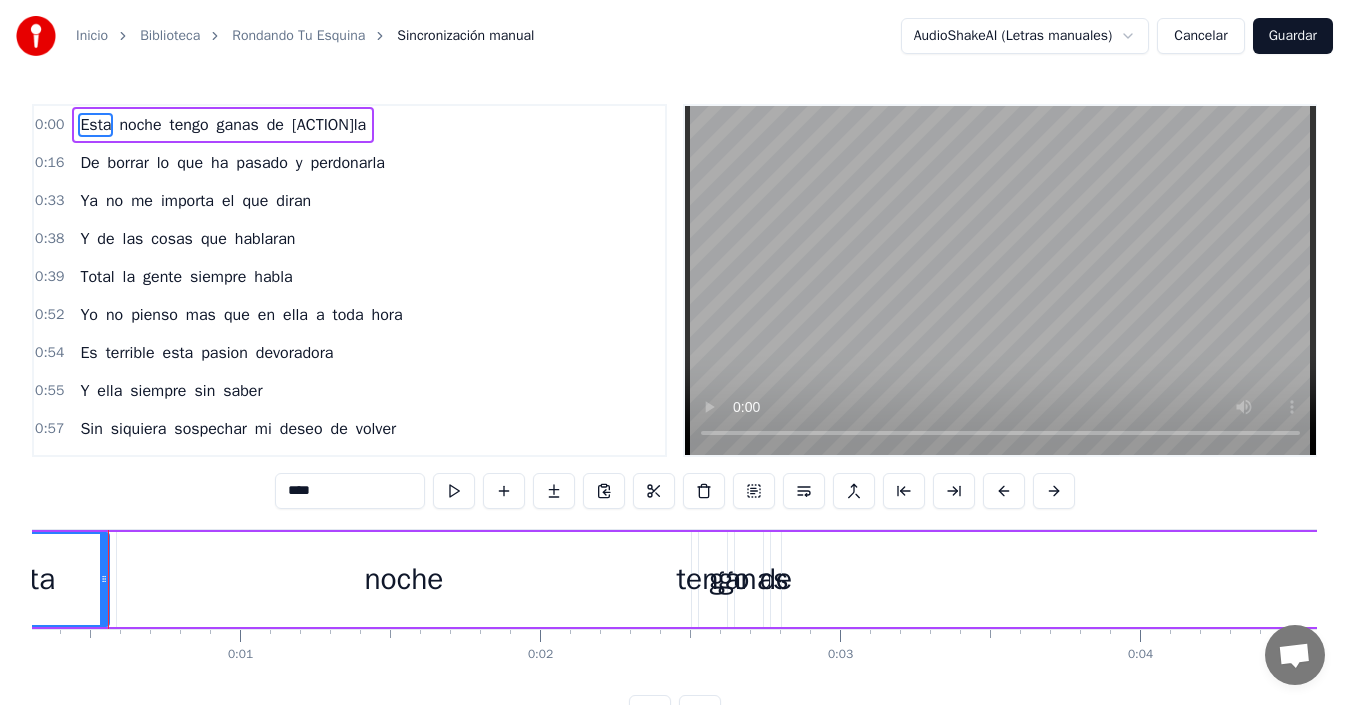 scroll, scrollTop: 0, scrollLeft: 67, axis: horizontal 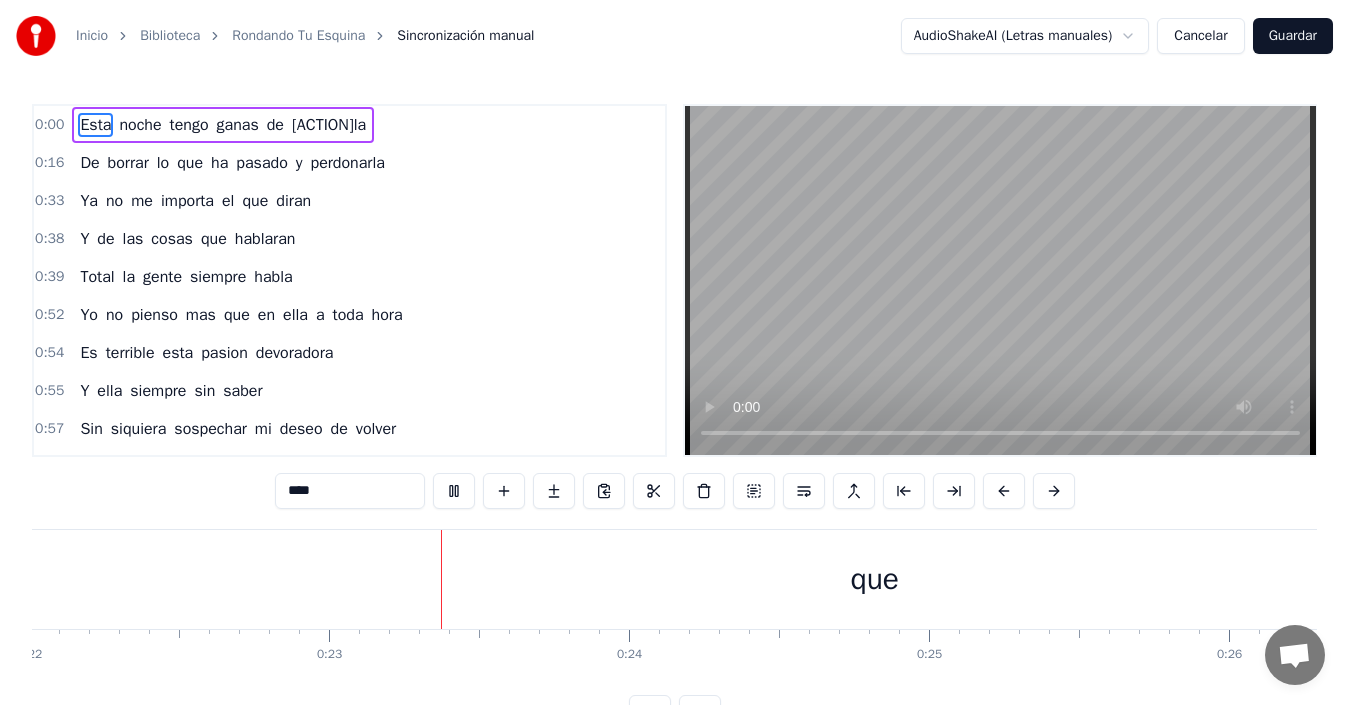 click on "Esta" at bounding box center (95, 125) 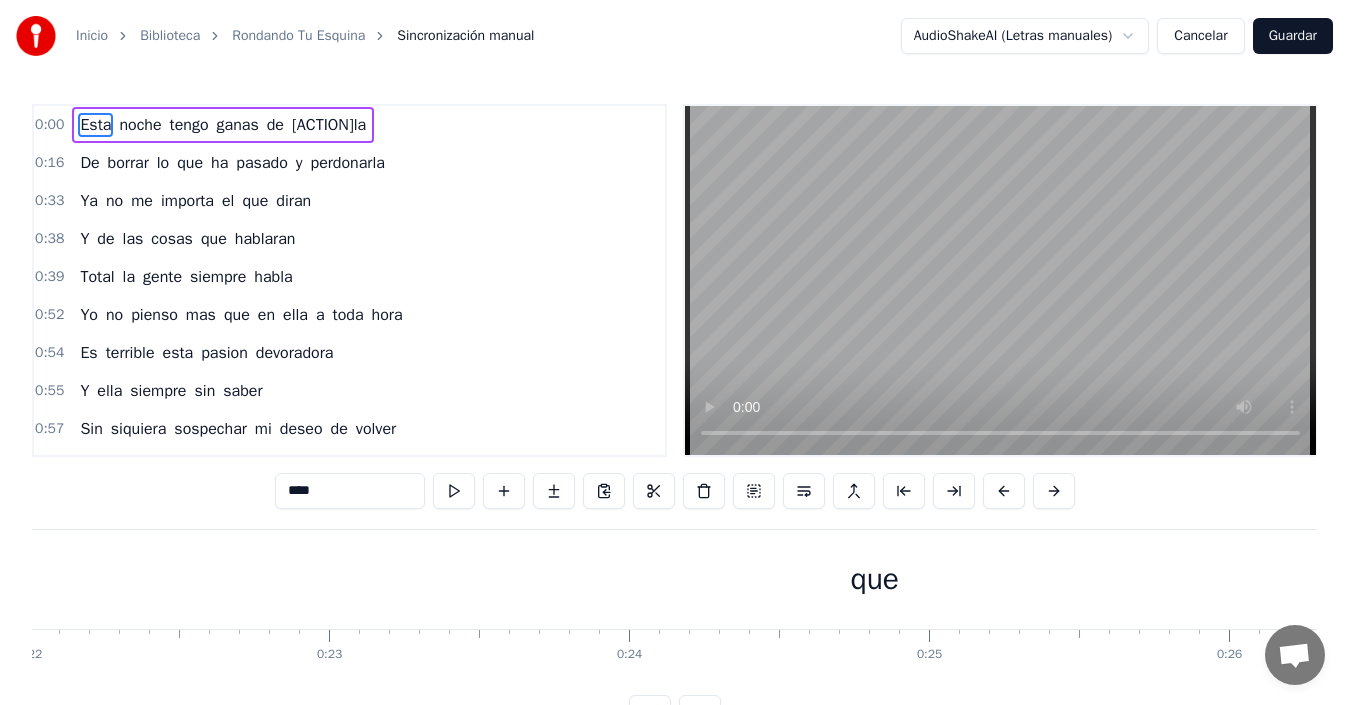 scroll, scrollTop: 75, scrollLeft: 0, axis: vertical 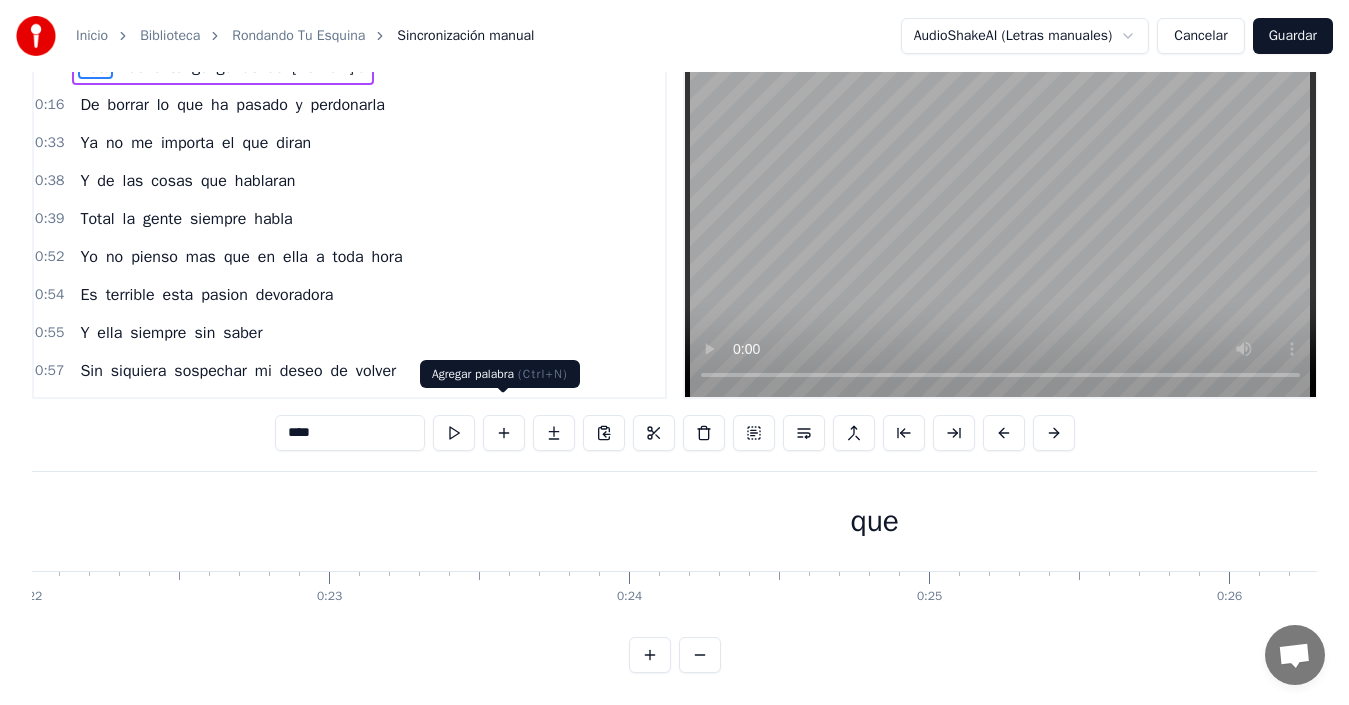 click at bounding box center [504, 433] 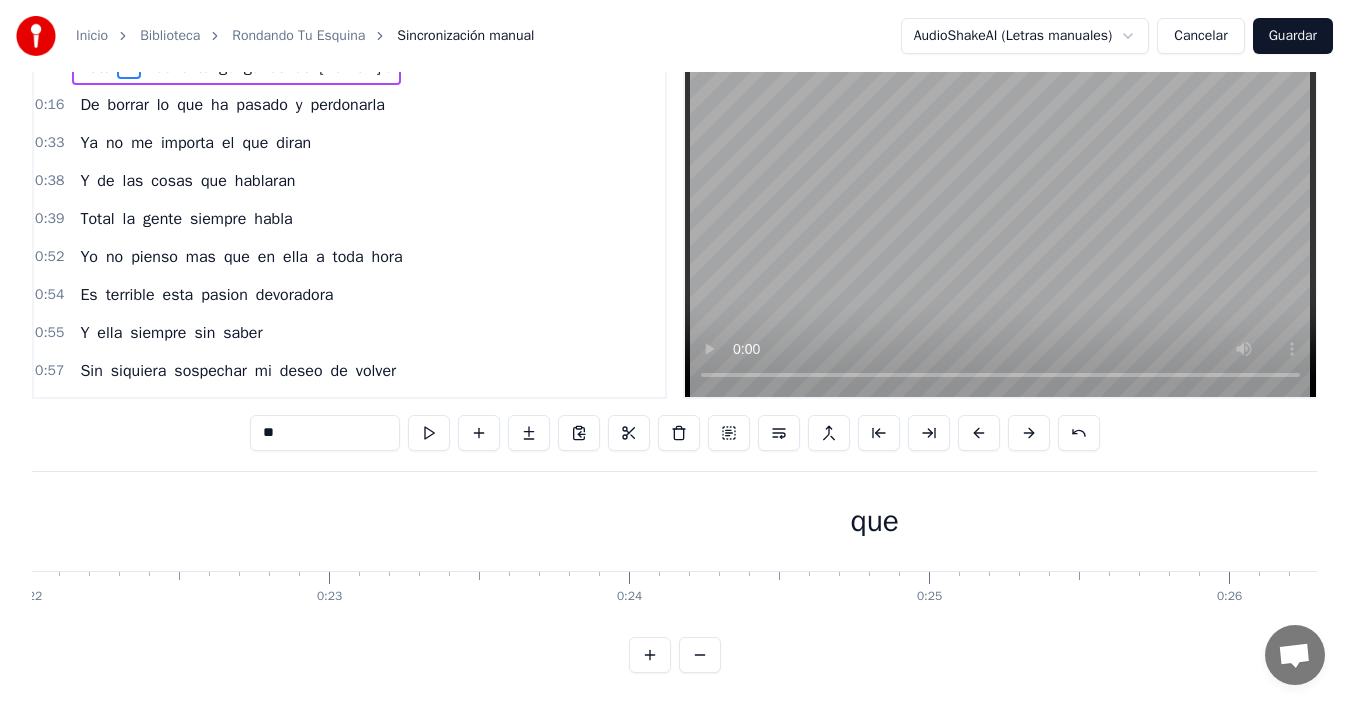 scroll, scrollTop: 0, scrollLeft: 0, axis: both 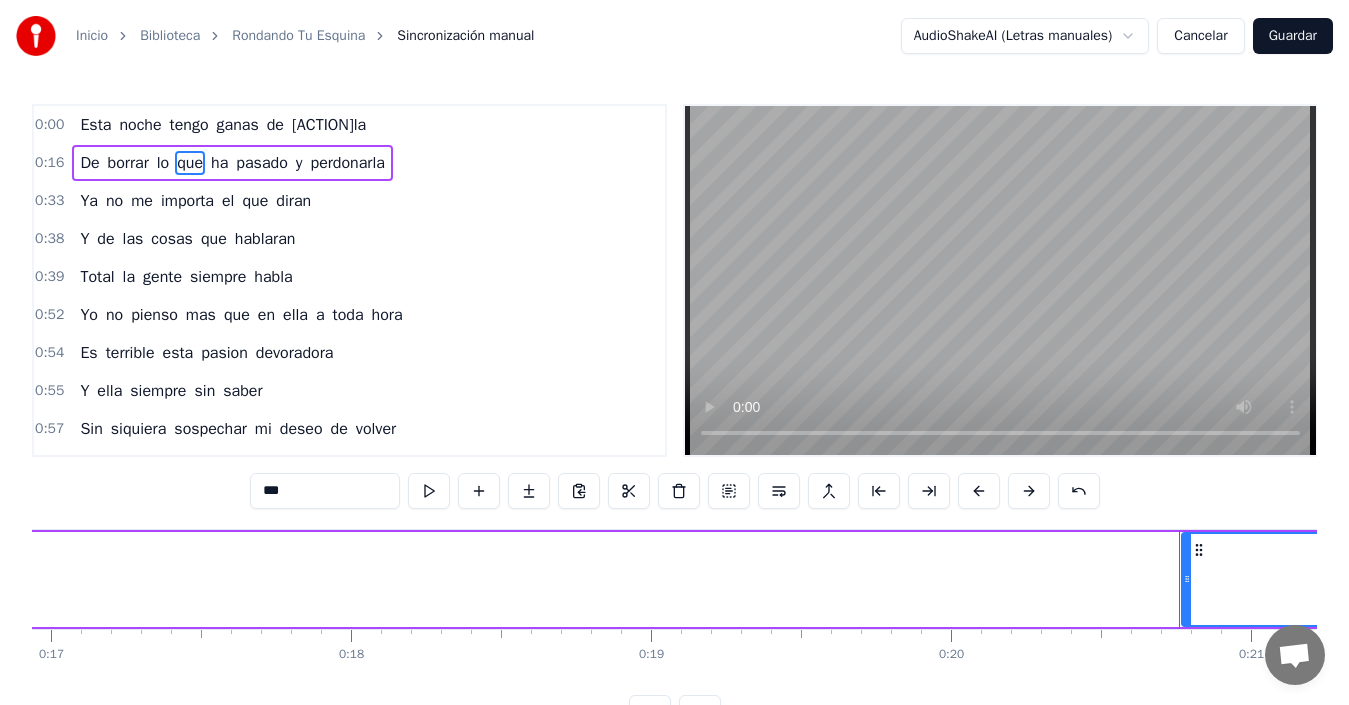 click on "Esta" at bounding box center (95, 125) 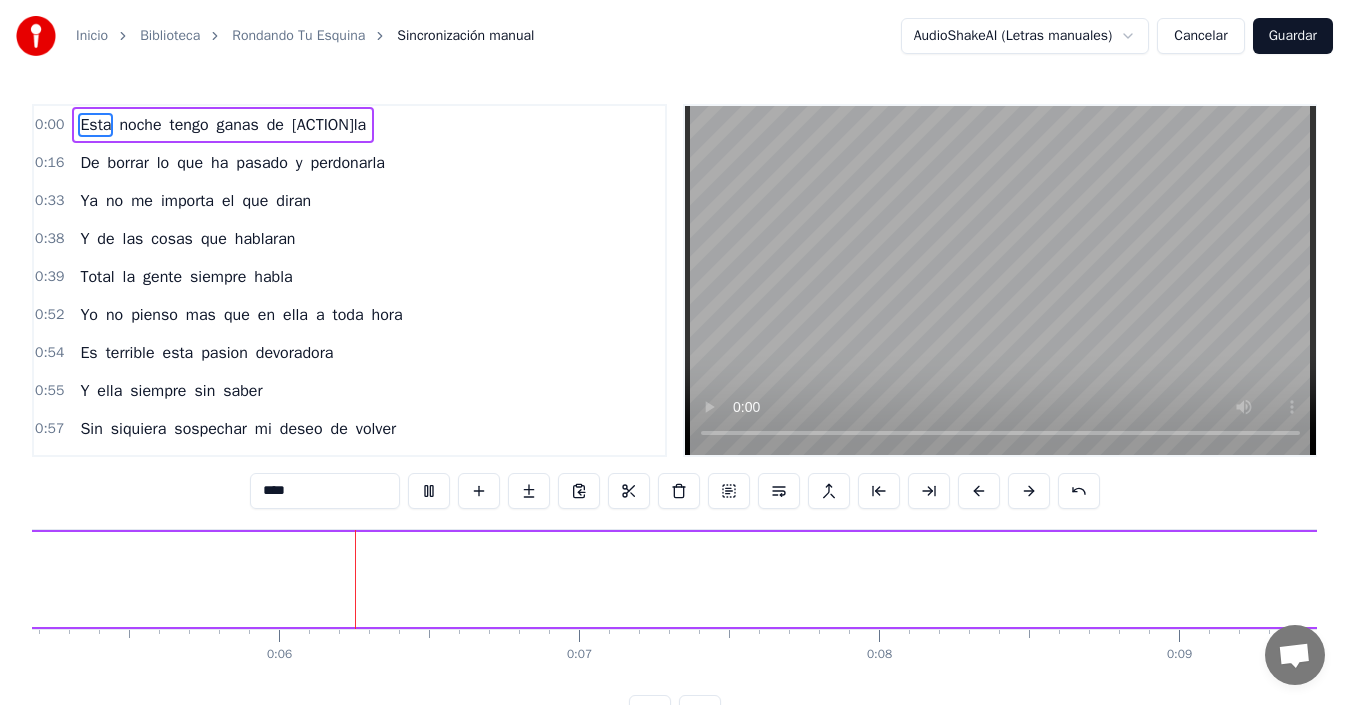 scroll, scrollTop: 0, scrollLeft: 1588, axis: horizontal 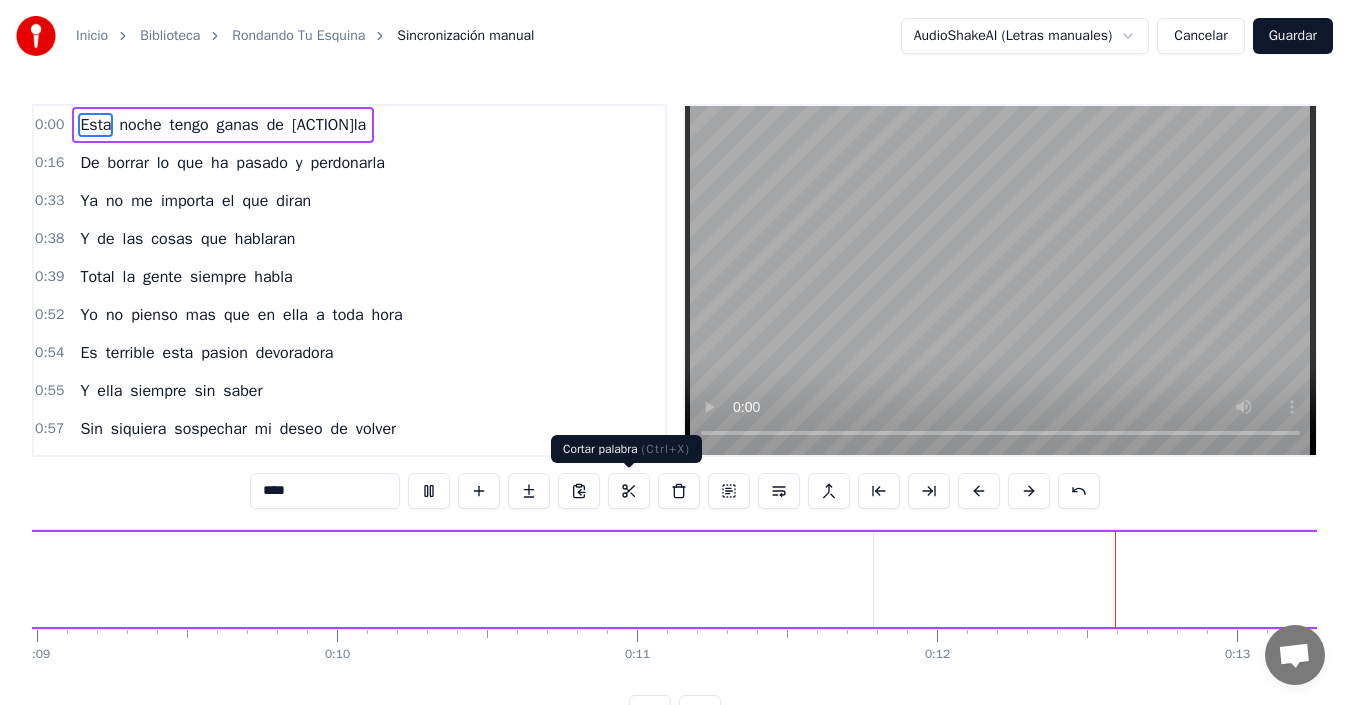 click at bounding box center (629, 491) 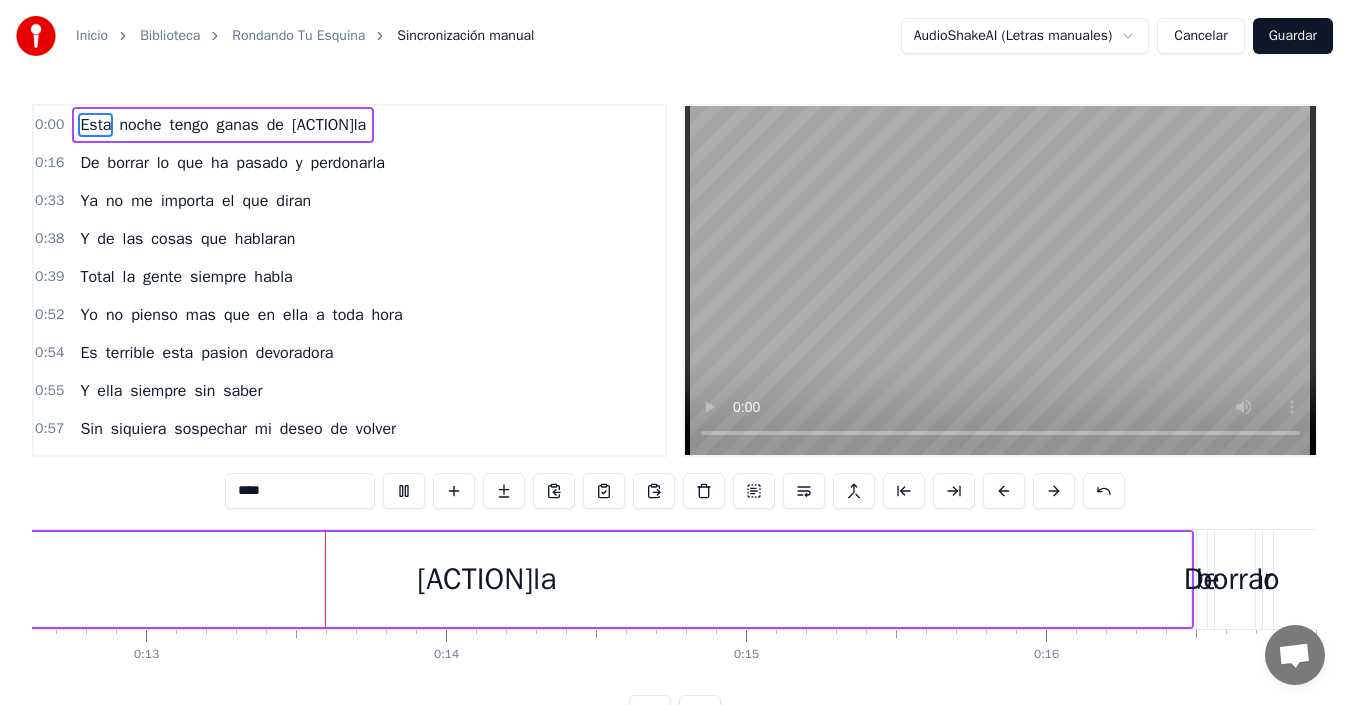 scroll, scrollTop: 0, scrollLeft: 3831, axis: horizontal 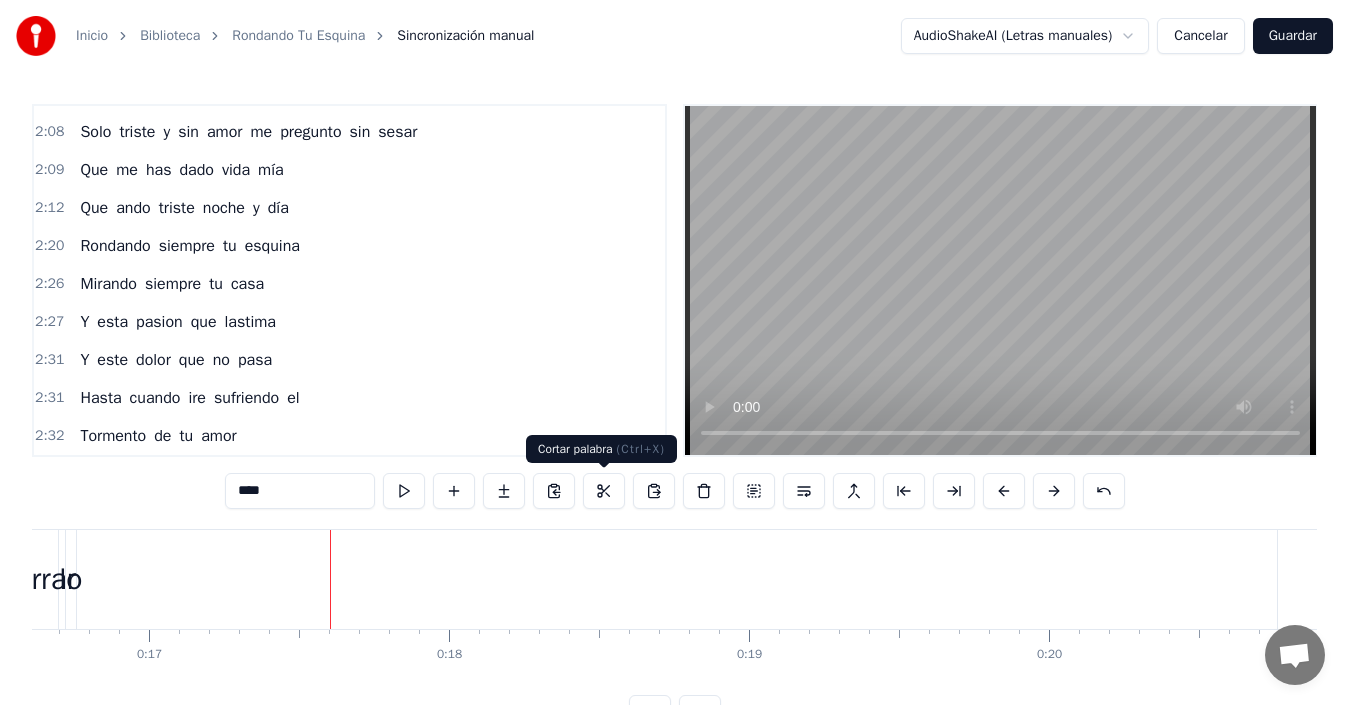 click at bounding box center (604, 491) 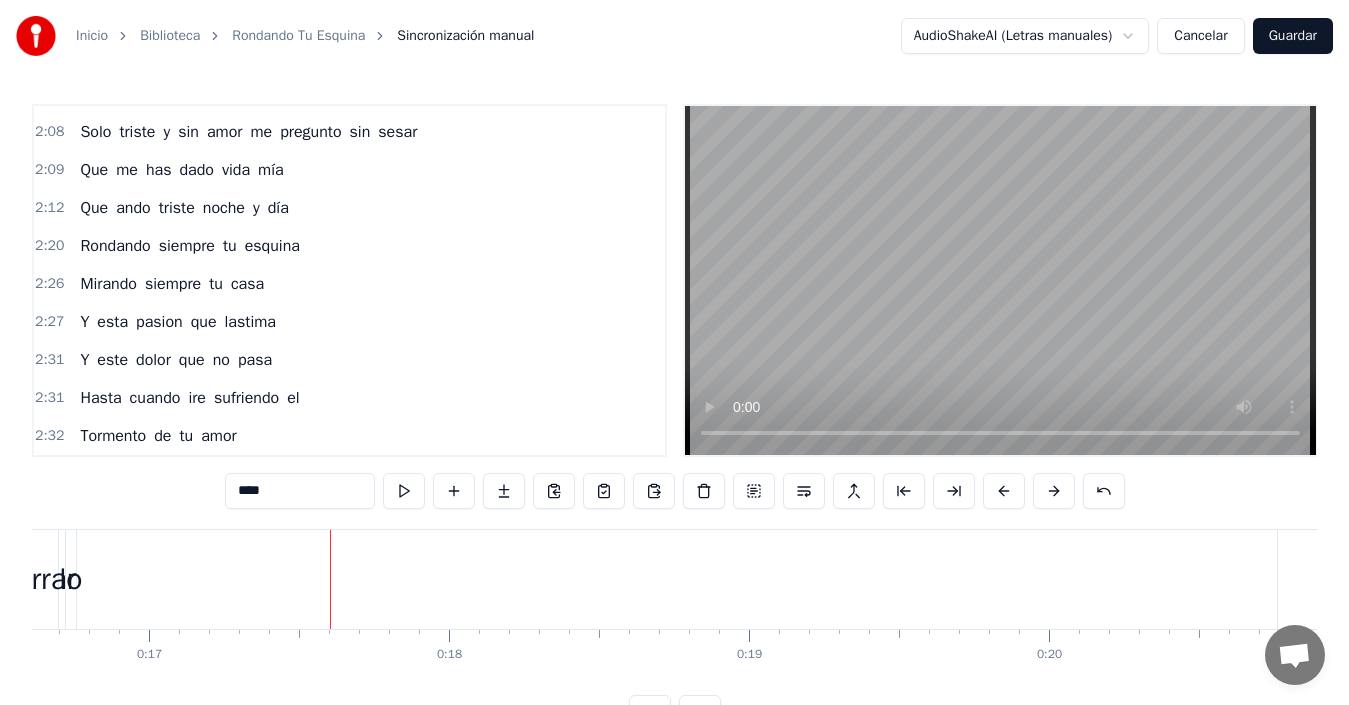 click at bounding box center (604, 491) 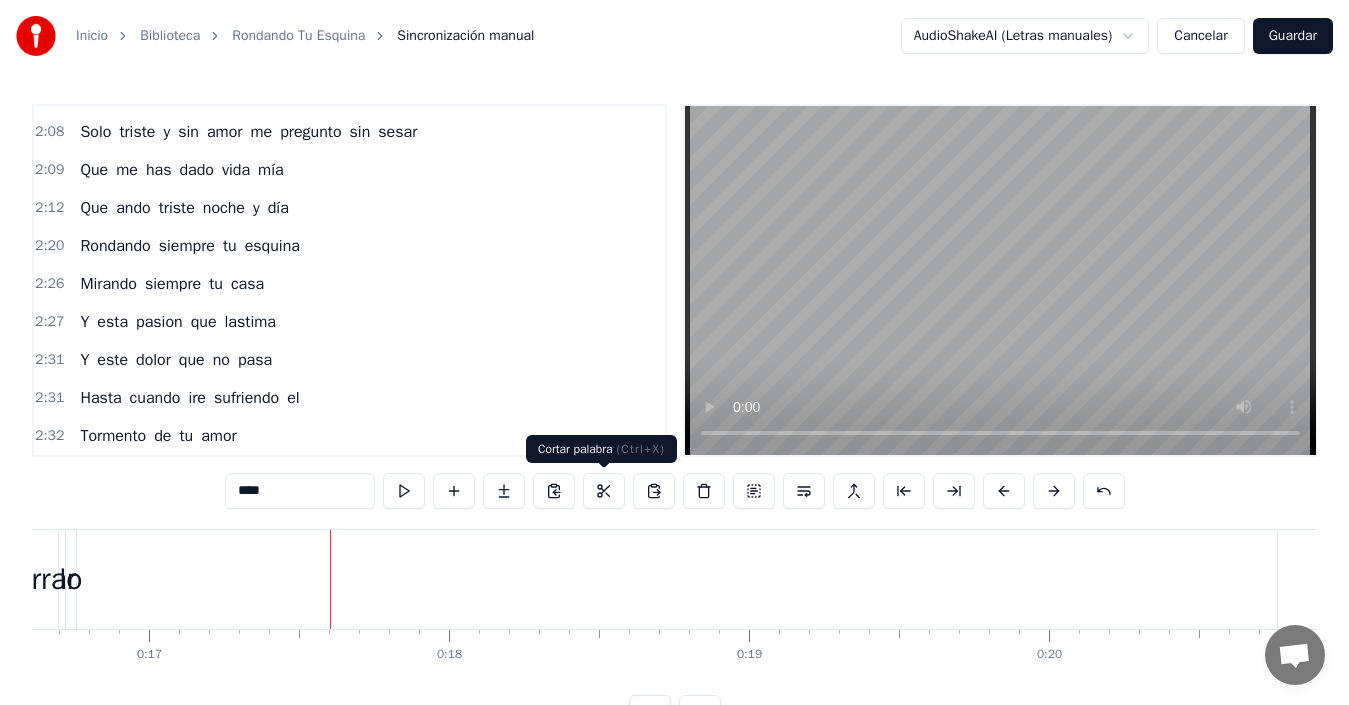 click at bounding box center (604, 491) 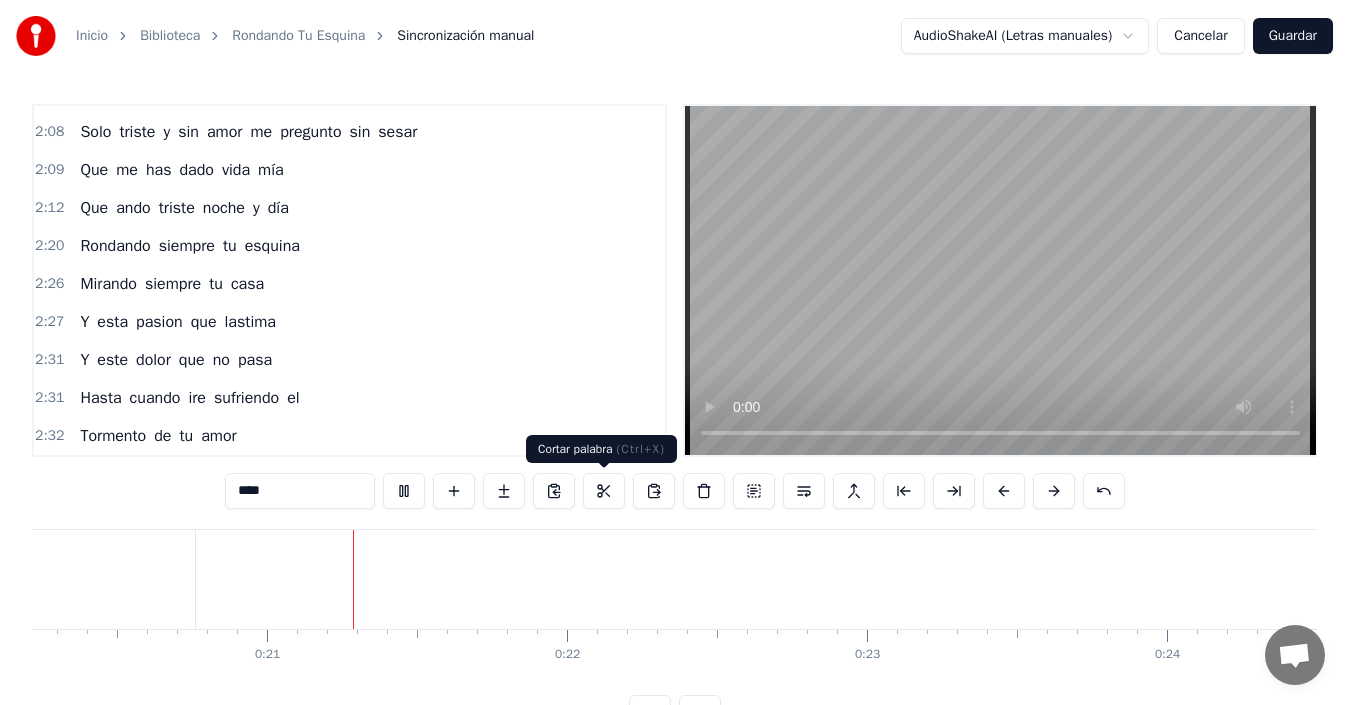 scroll, scrollTop: 0, scrollLeft: 6138, axis: horizontal 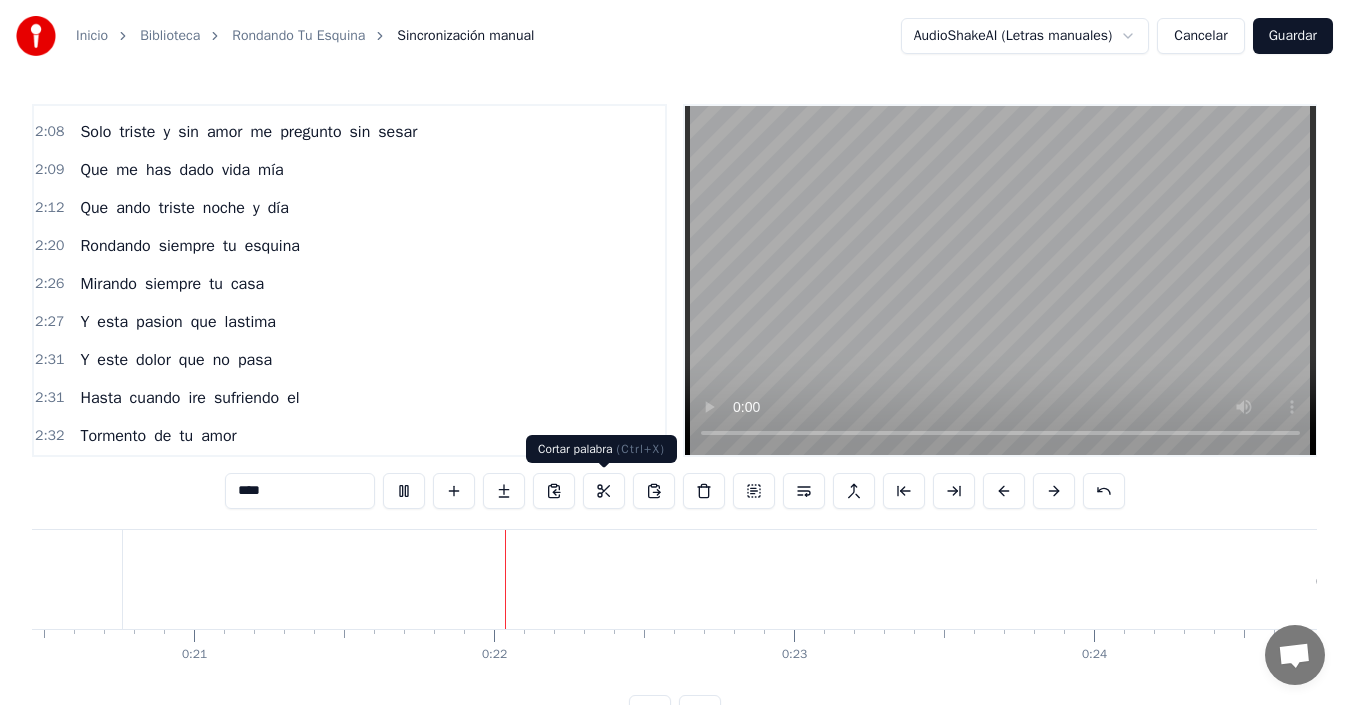click at bounding box center (604, 491) 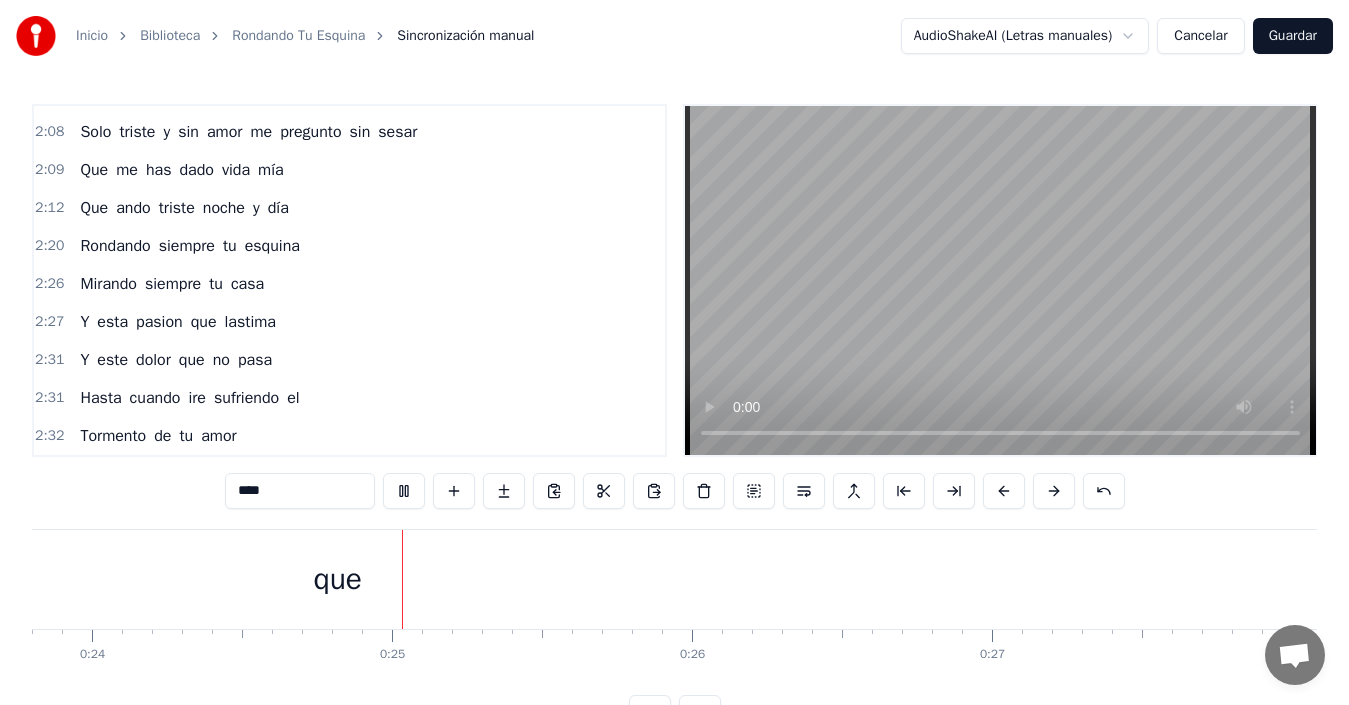scroll, scrollTop: 0, scrollLeft: 7252, axis: horizontal 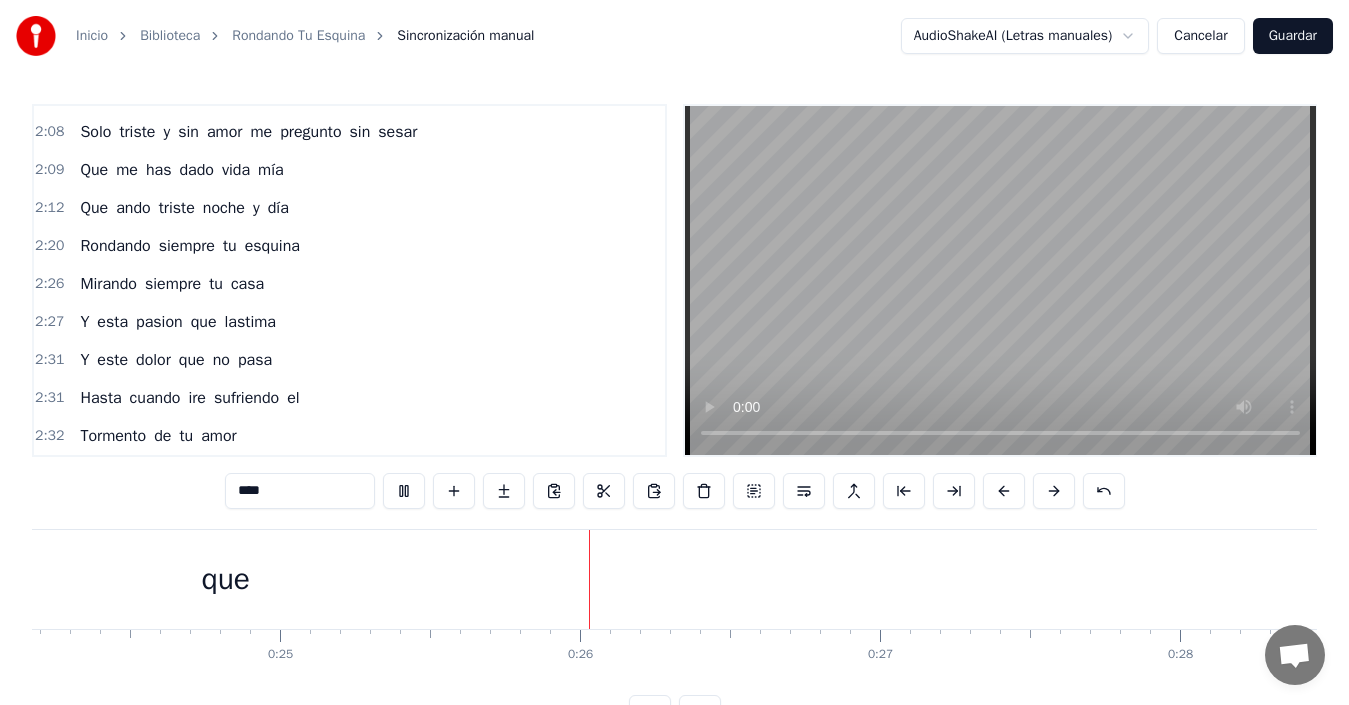 click at bounding box center [604, 491] 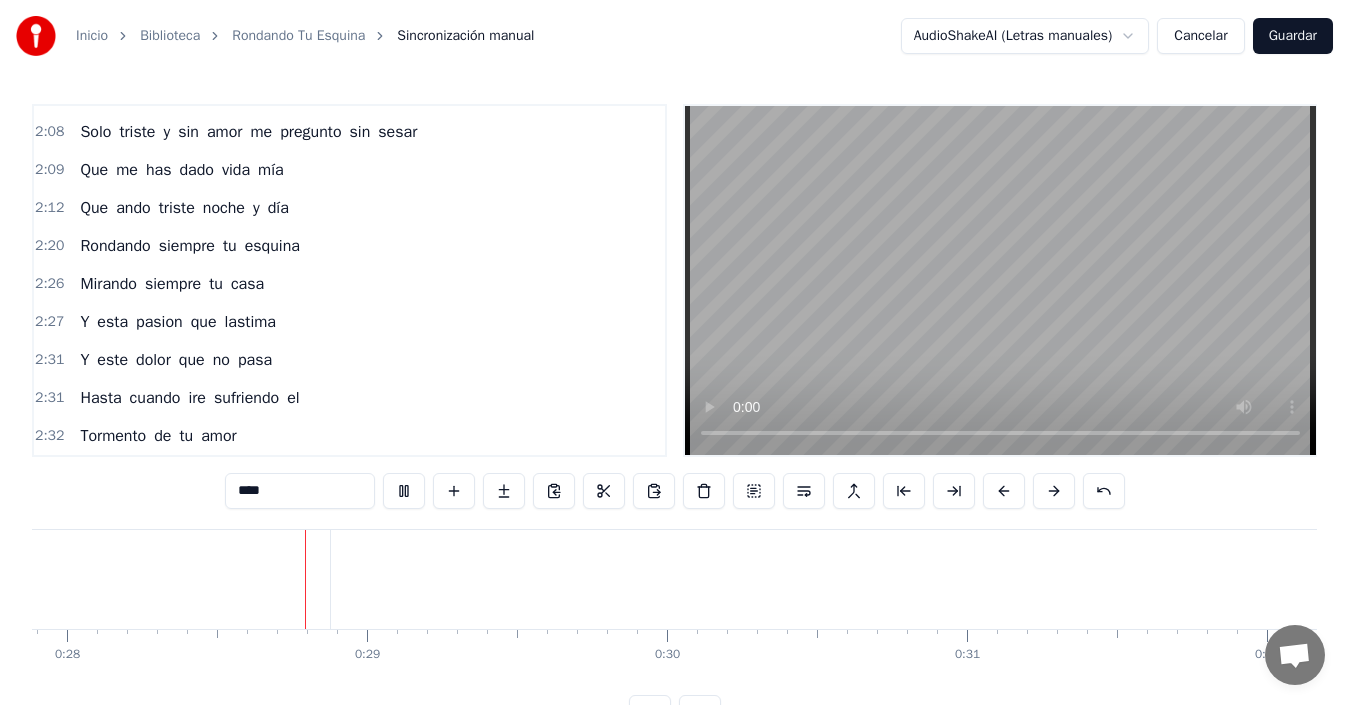 scroll, scrollTop: 0, scrollLeft: 8394, axis: horizontal 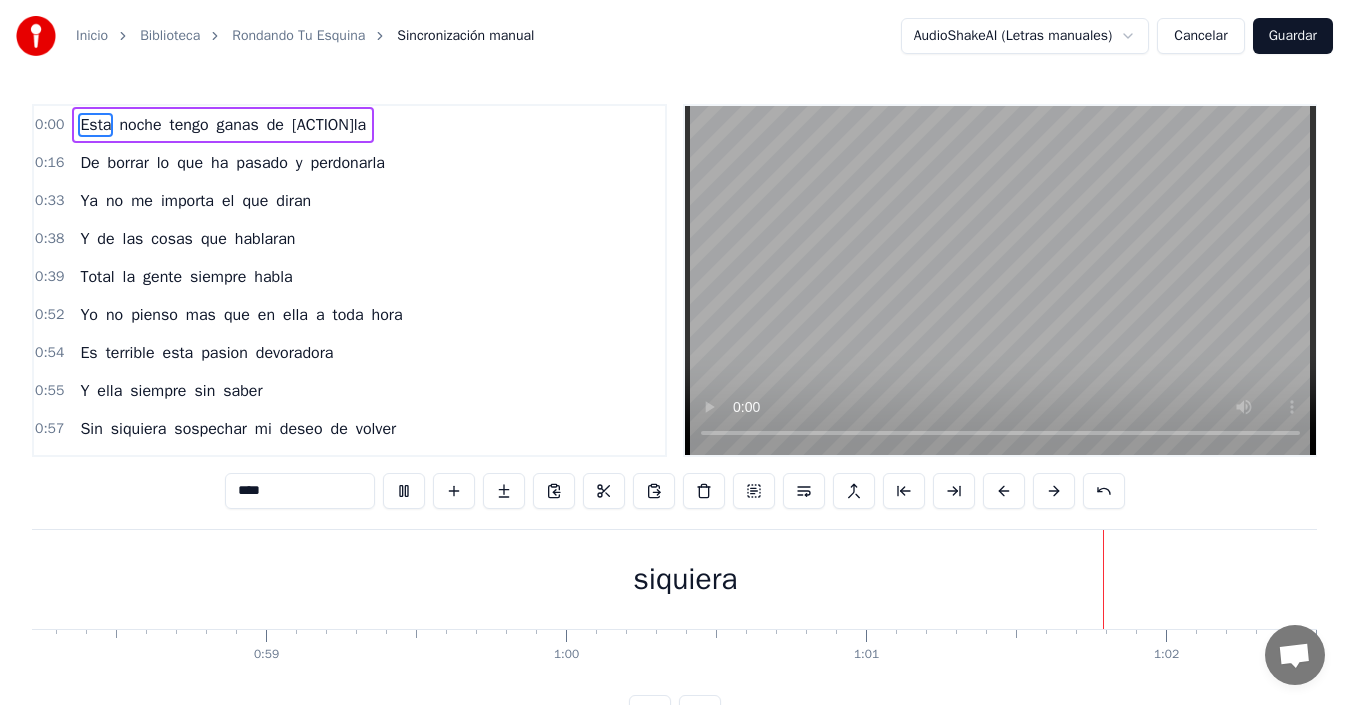click on "Cancelar" at bounding box center [1200, 36] 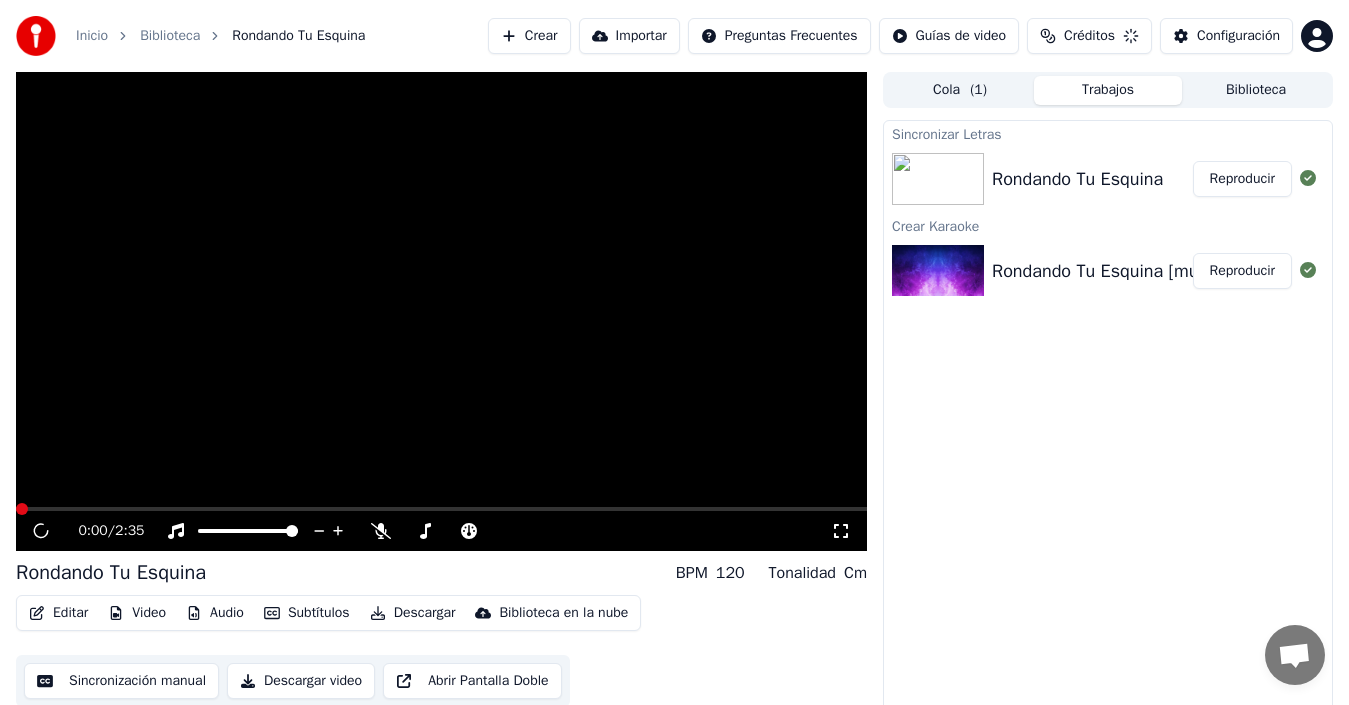 scroll, scrollTop: 14, scrollLeft: 0, axis: vertical 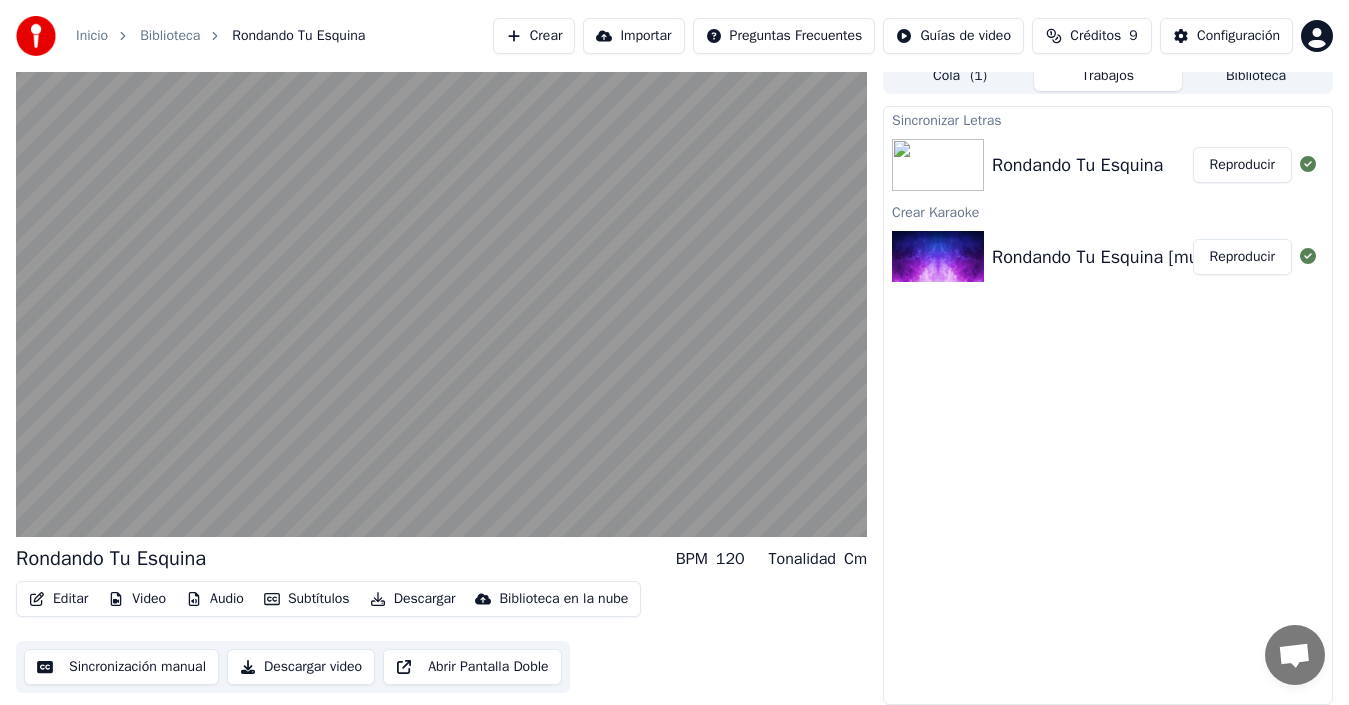 click on "Sincronización manual" at bounding box center (121, 667) 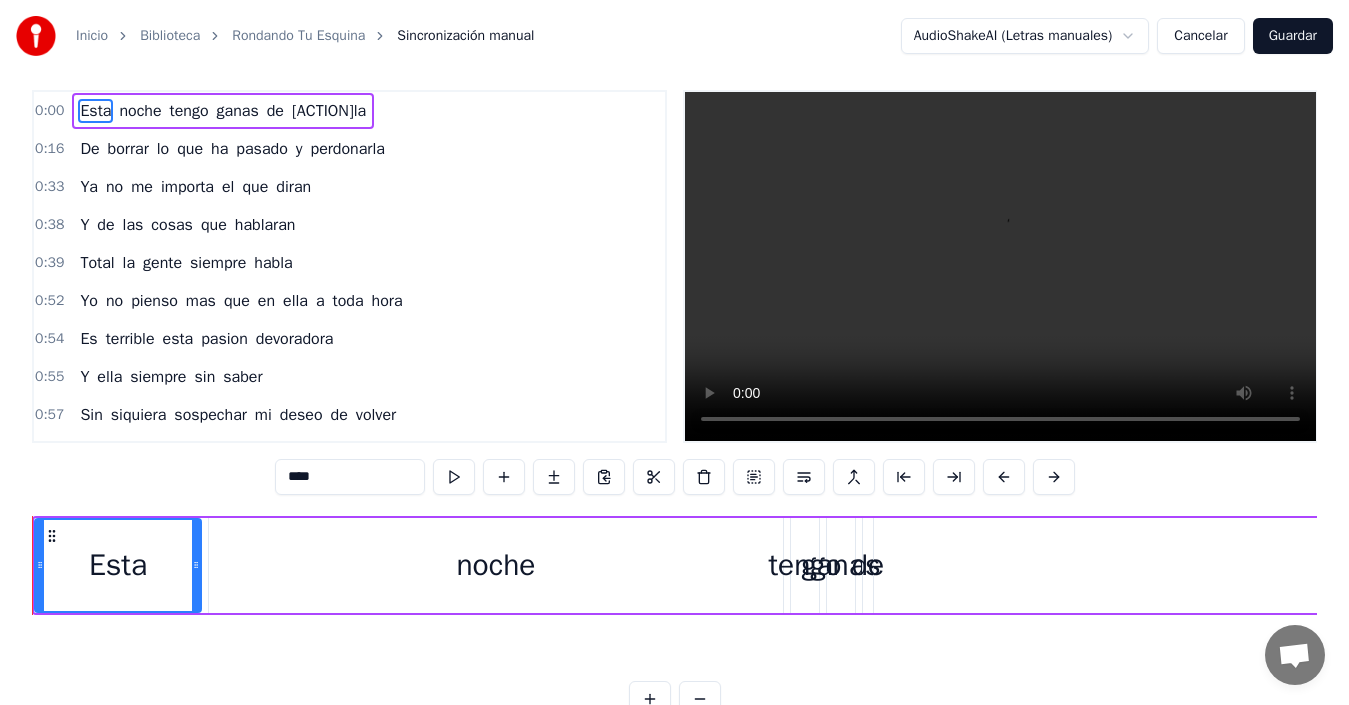 scroll, scrollTop: 0, scrollLeft: 0, axis: both 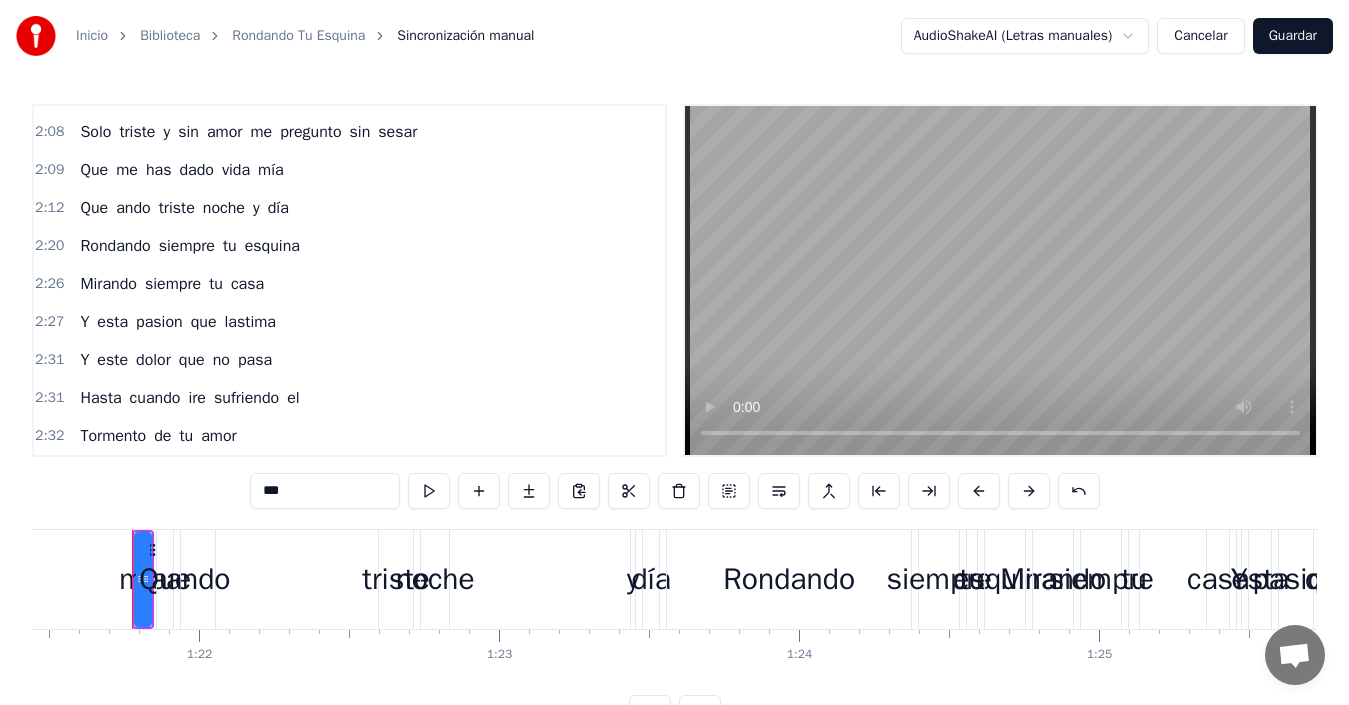 click on "amor" at bounding box center [218, 436] 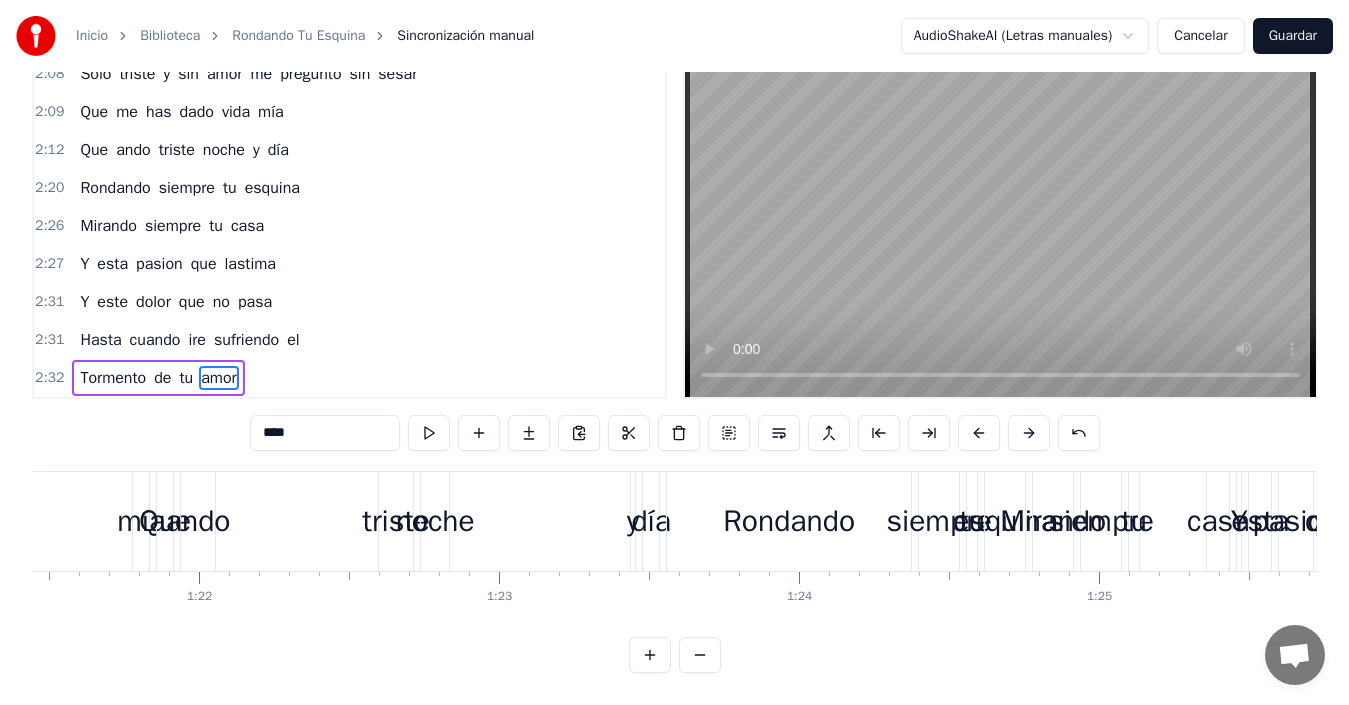 scroll, scrollTop: 75, scrollLeft: 0, axis: vertical 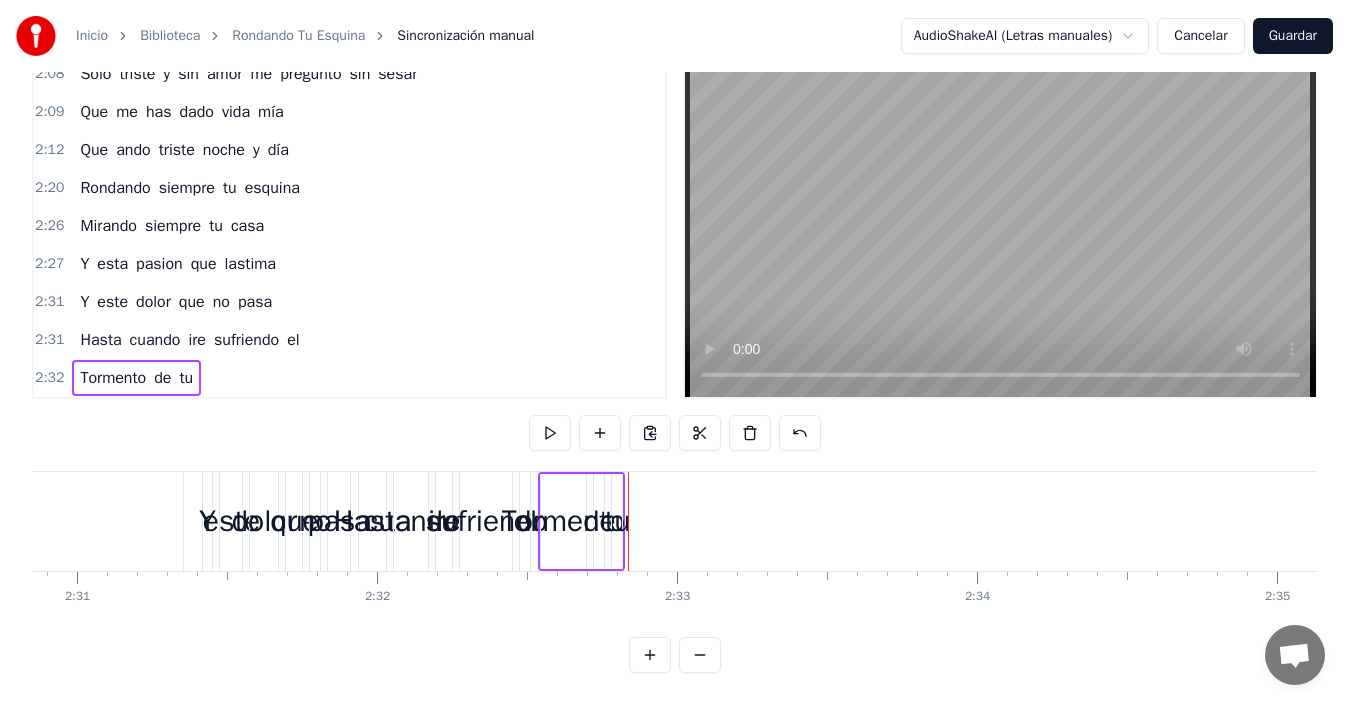 click on "Tormento de tu" at bounding box center [136, 378] 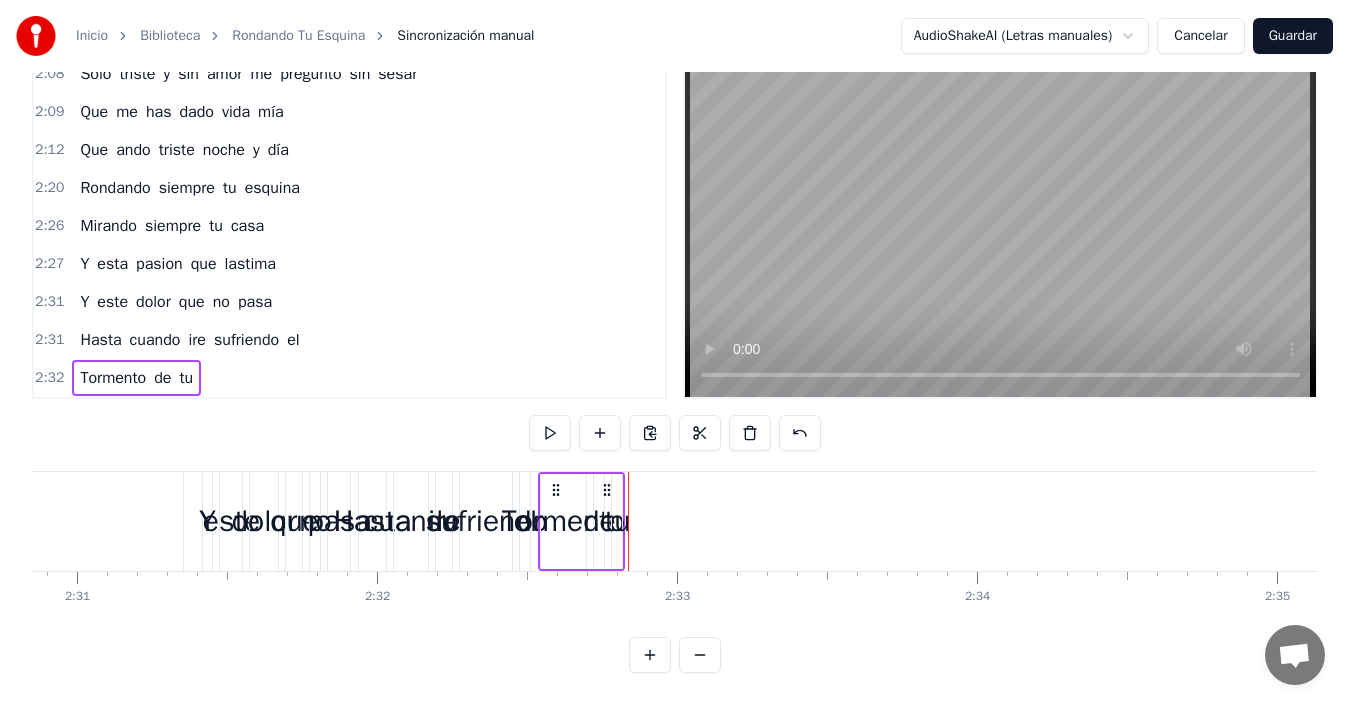 scroll, scrollTop: 563, scrollLeft: 0, axis: vertical 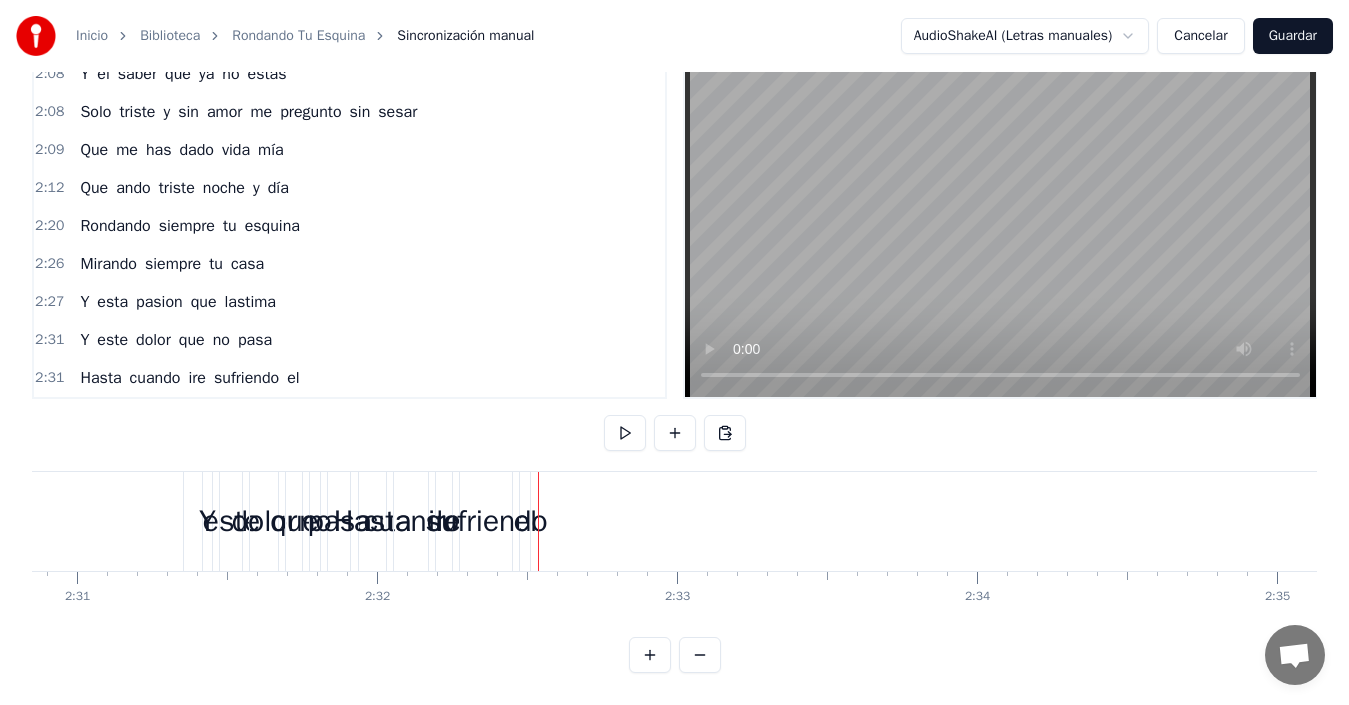 click on "dolor" at bounding box center [153, 340] 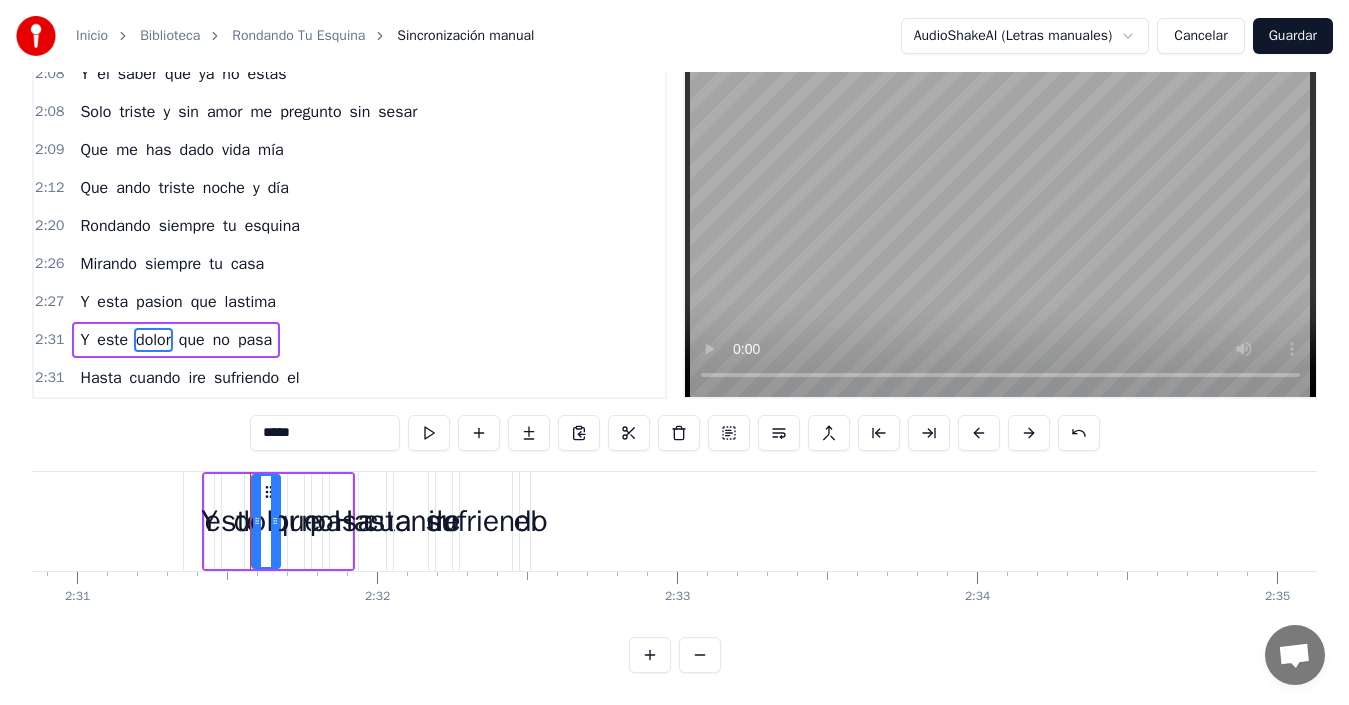 scroll, scrollTop: 45, scrollLeft: 0, axis: vertical 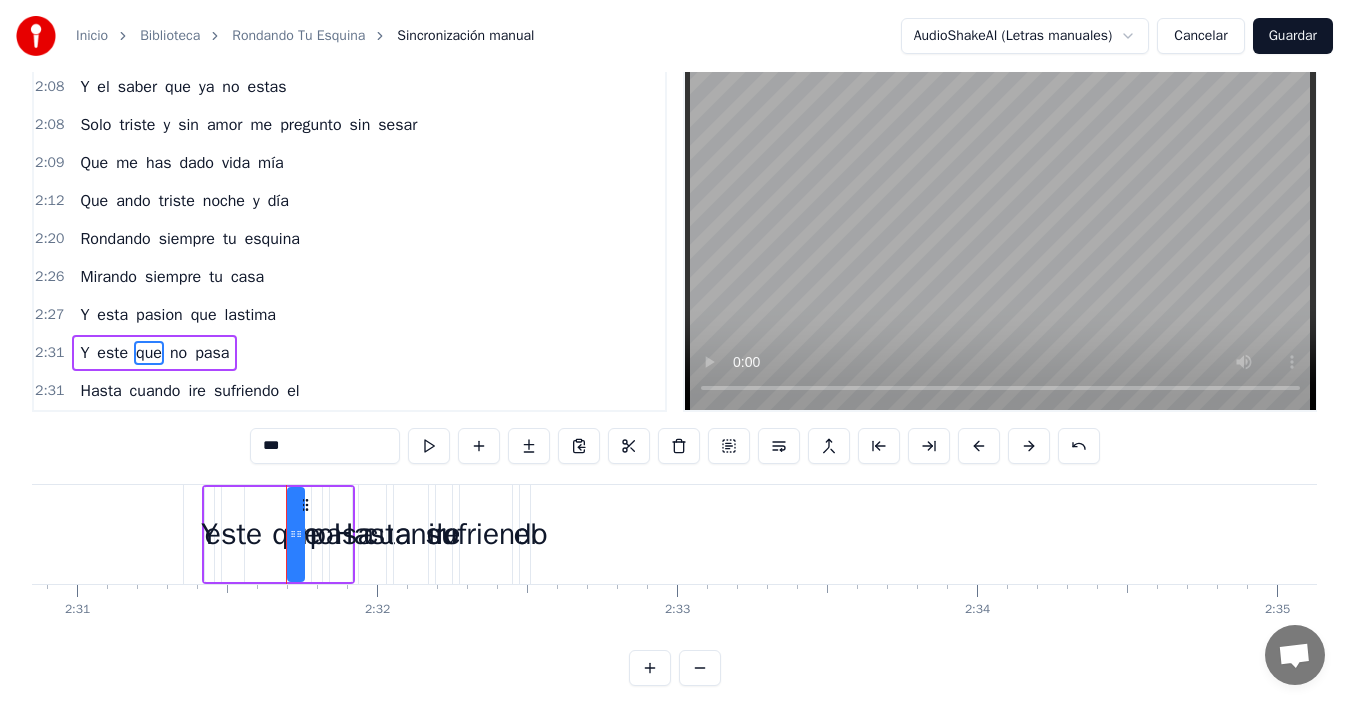 click on "pasion" at bounding box center [159, 315] 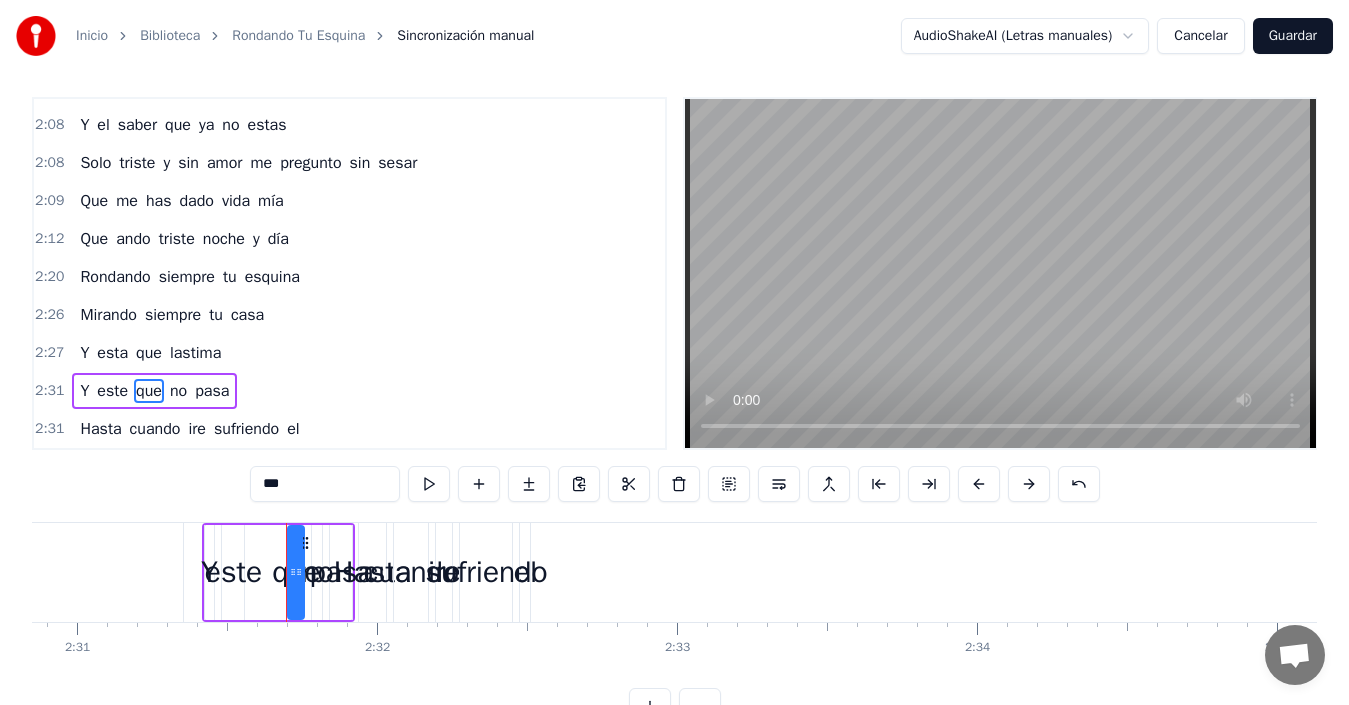 scroll, scrollTop: 45, scrollLeft: 0, axis: vertical 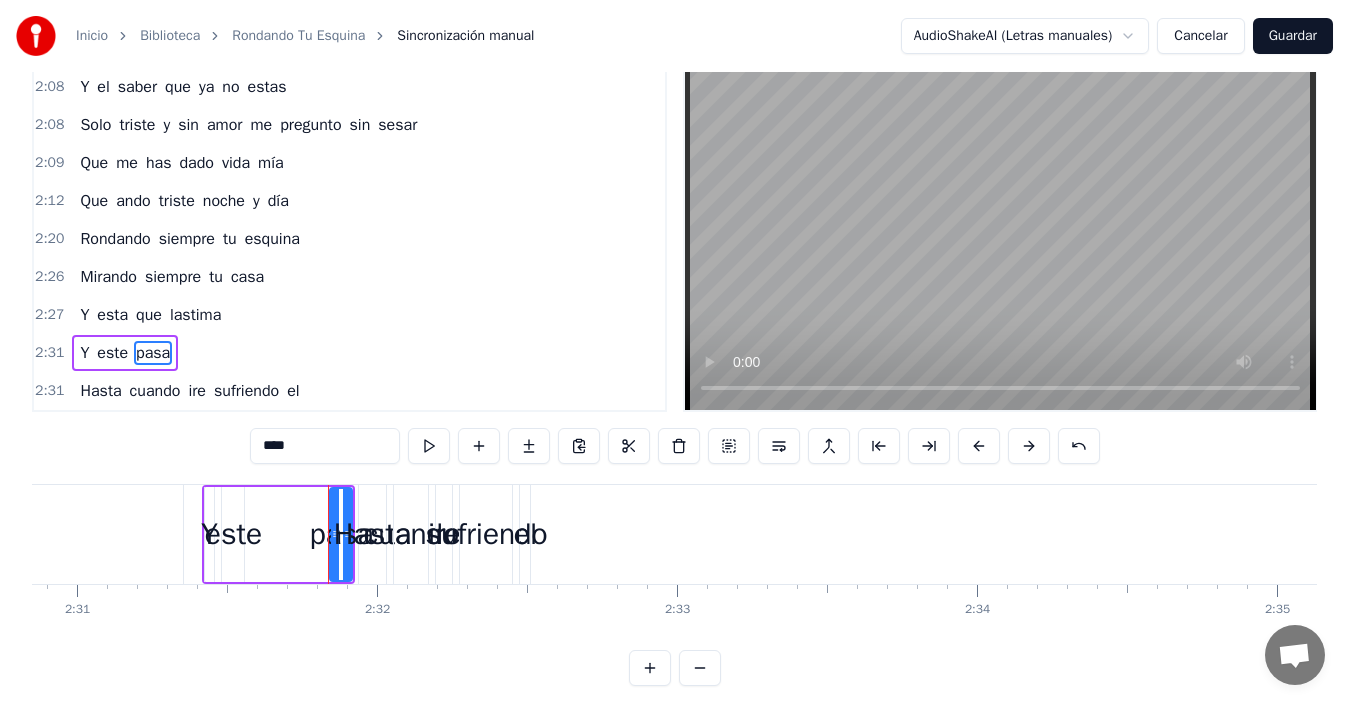 type on "*****" 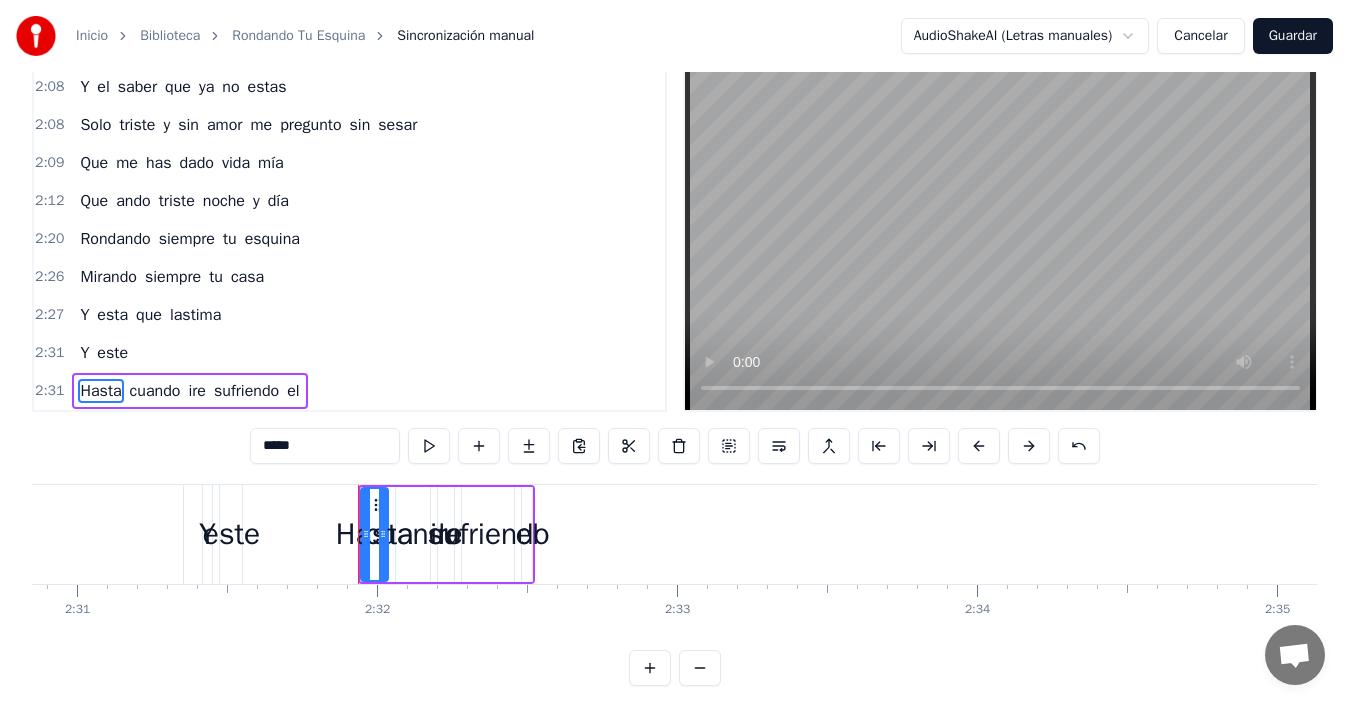 scroll, scrollTop: 75, scrollLeft: 0, axis: vertical 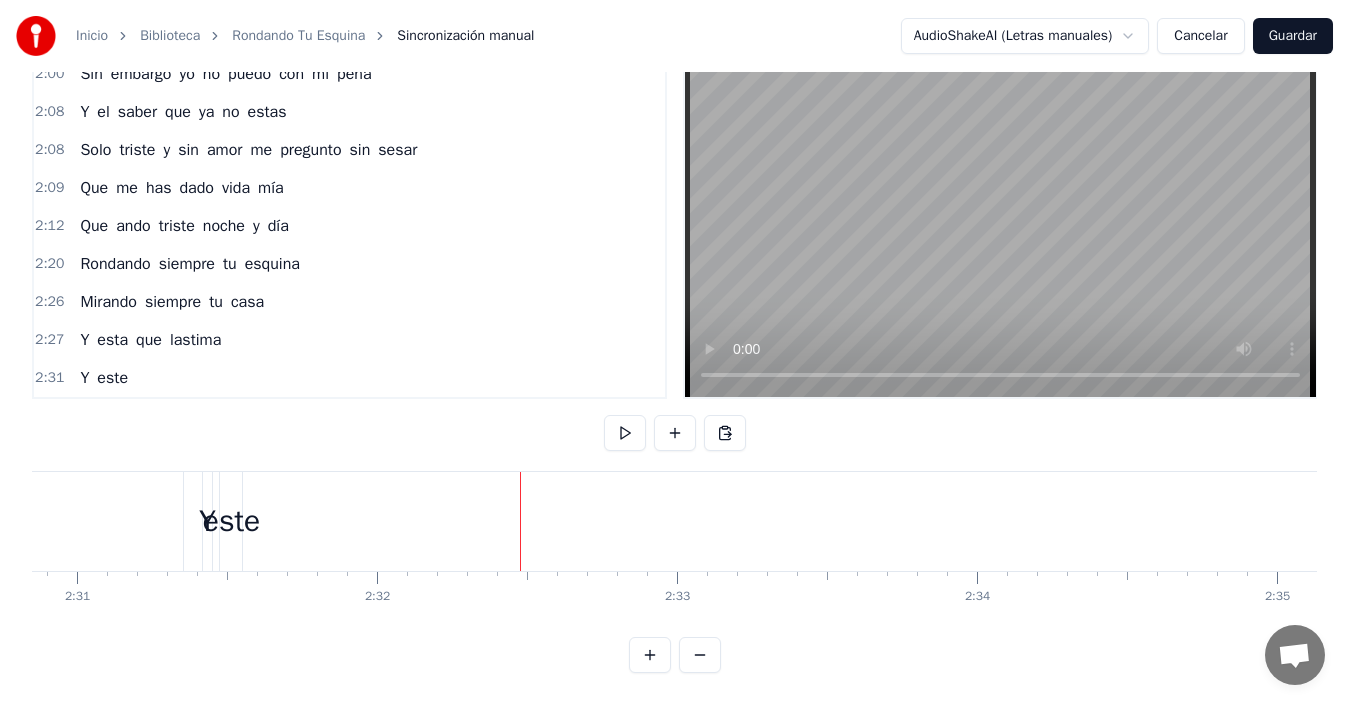 click on "este" at bounding box center [112, 378] 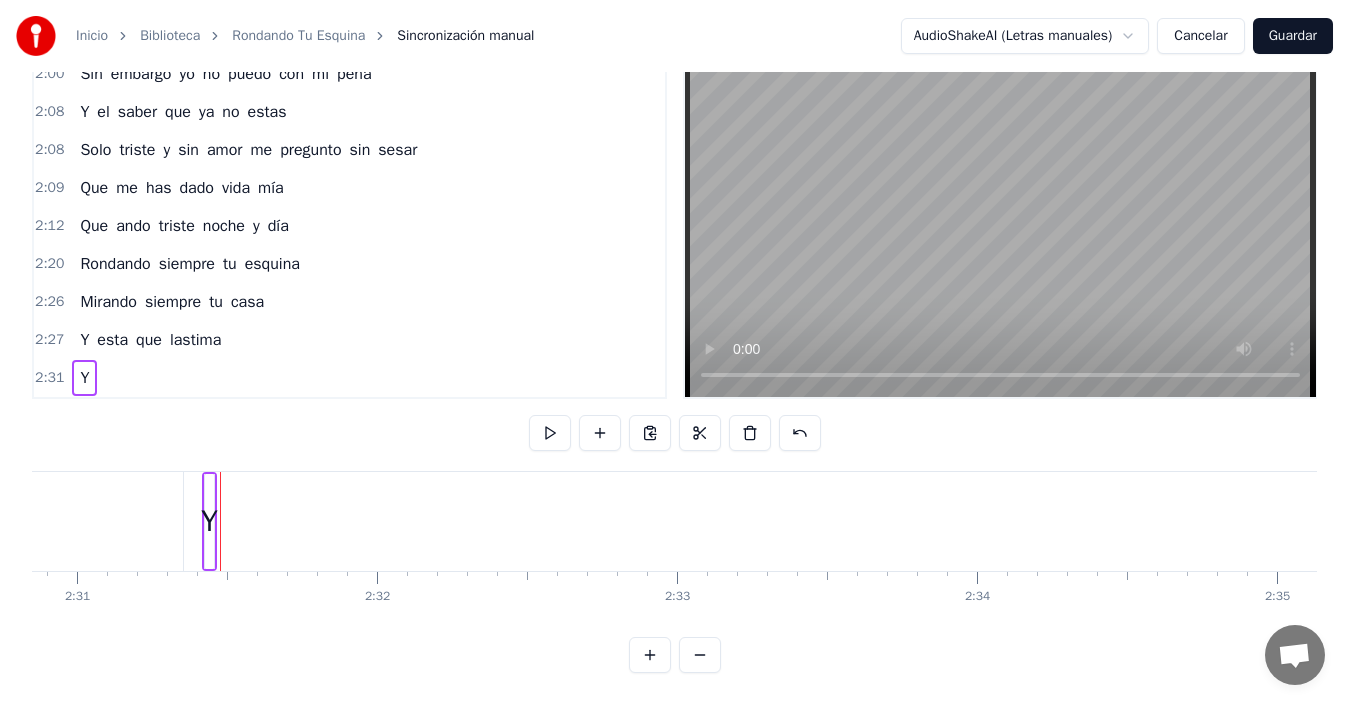 click on "Y" at bounding box center (84, 378) 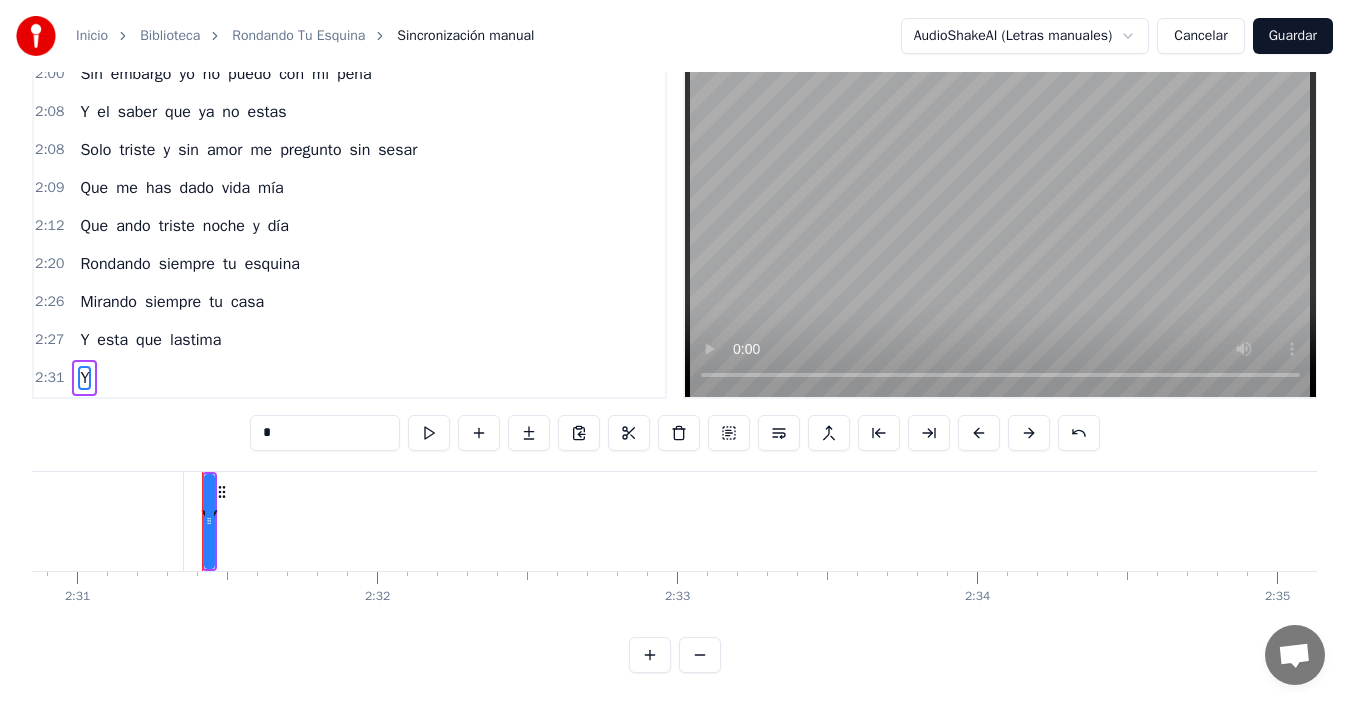 drag, startPoint x: 115, startPoint y: 380, endPoint x: 71, endPoint y: 186, distance: 198.92712 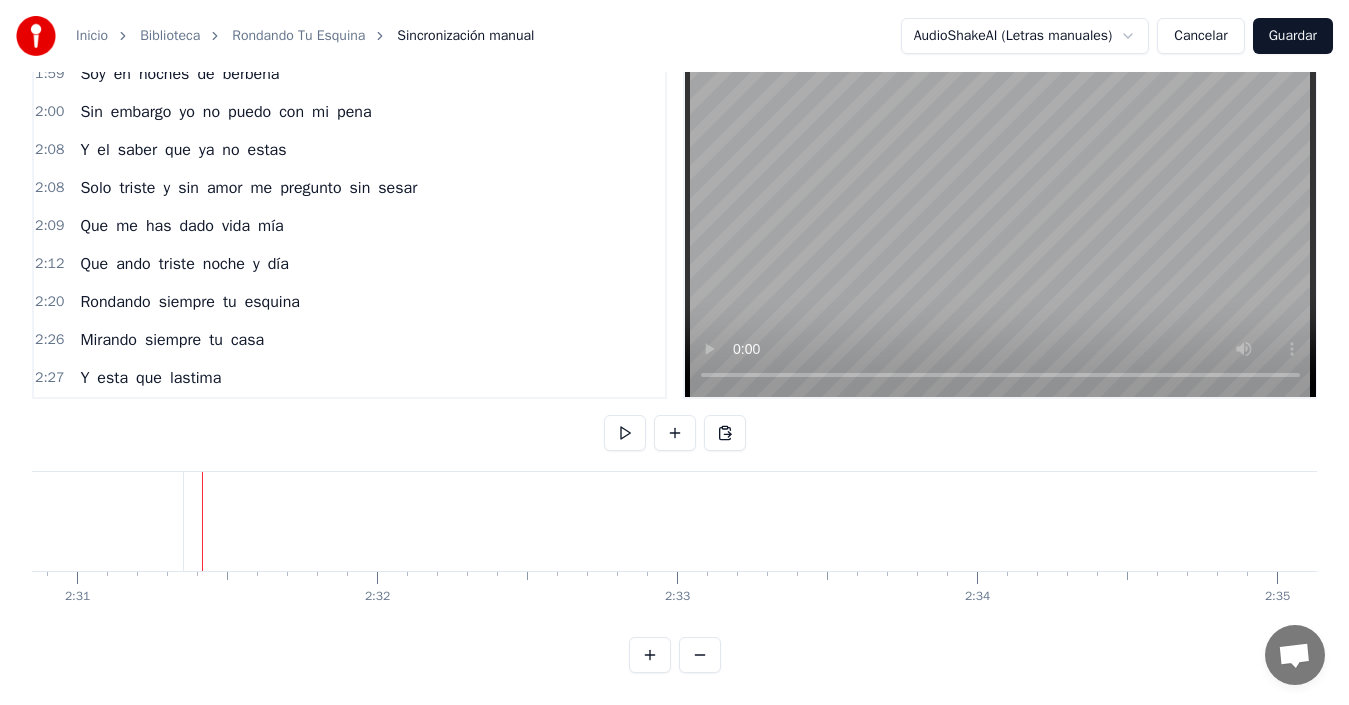 scroll, scrollTop: 487, scrollLeft: 0, axis: vertical 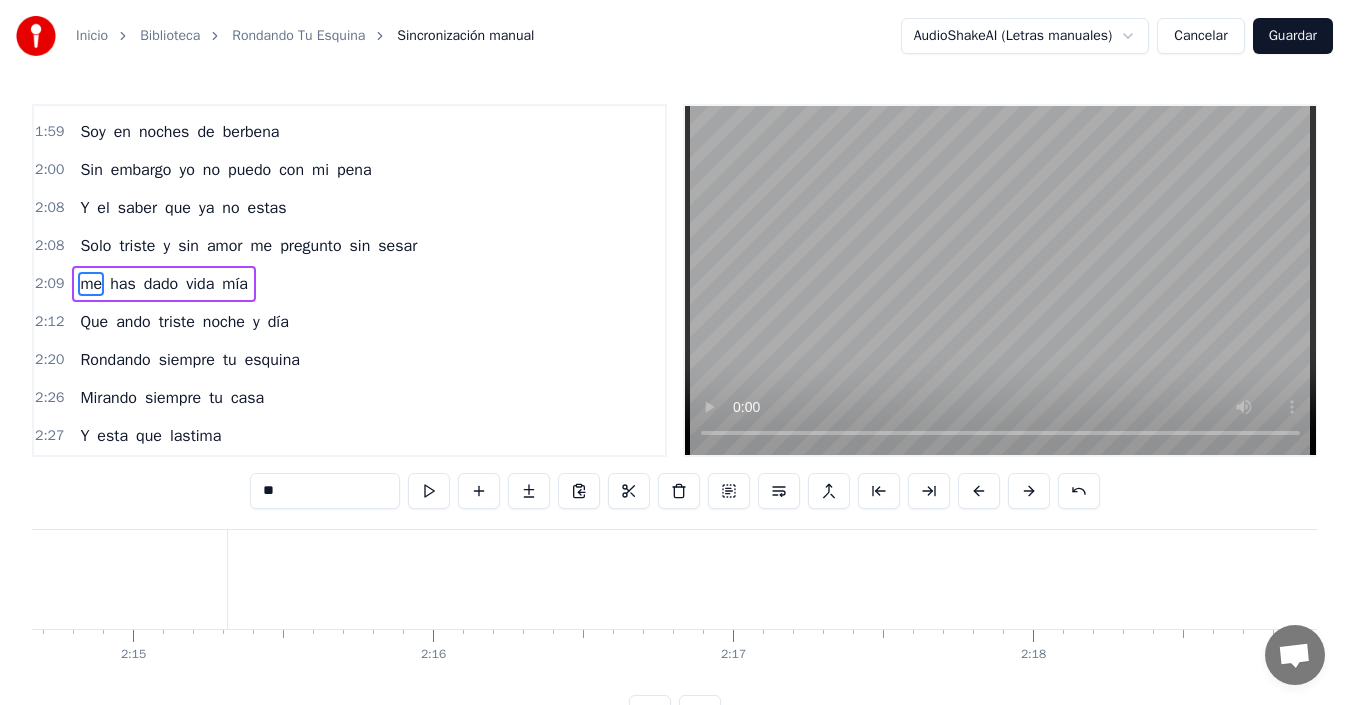 click on "Y" at bounding box center (84, 208) 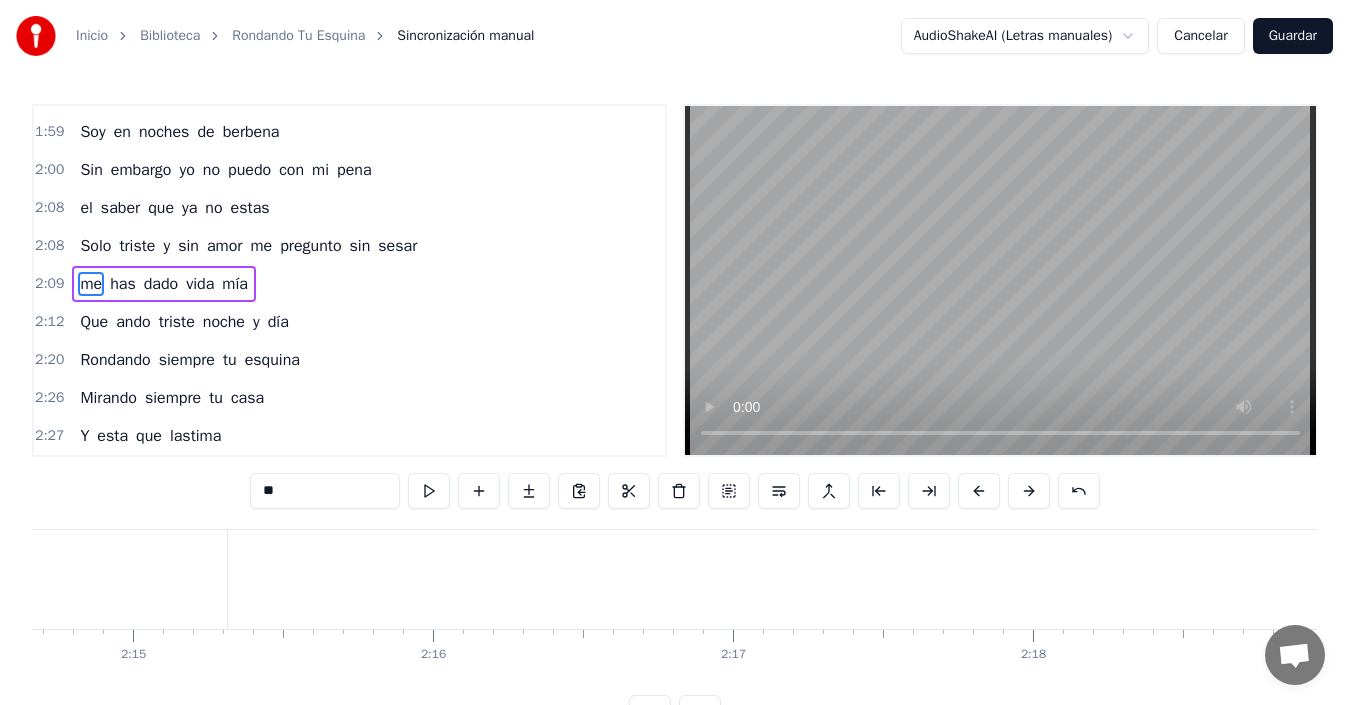 scroll, scrollTop: 0, scrollLeft: 39220, axis: horizontal 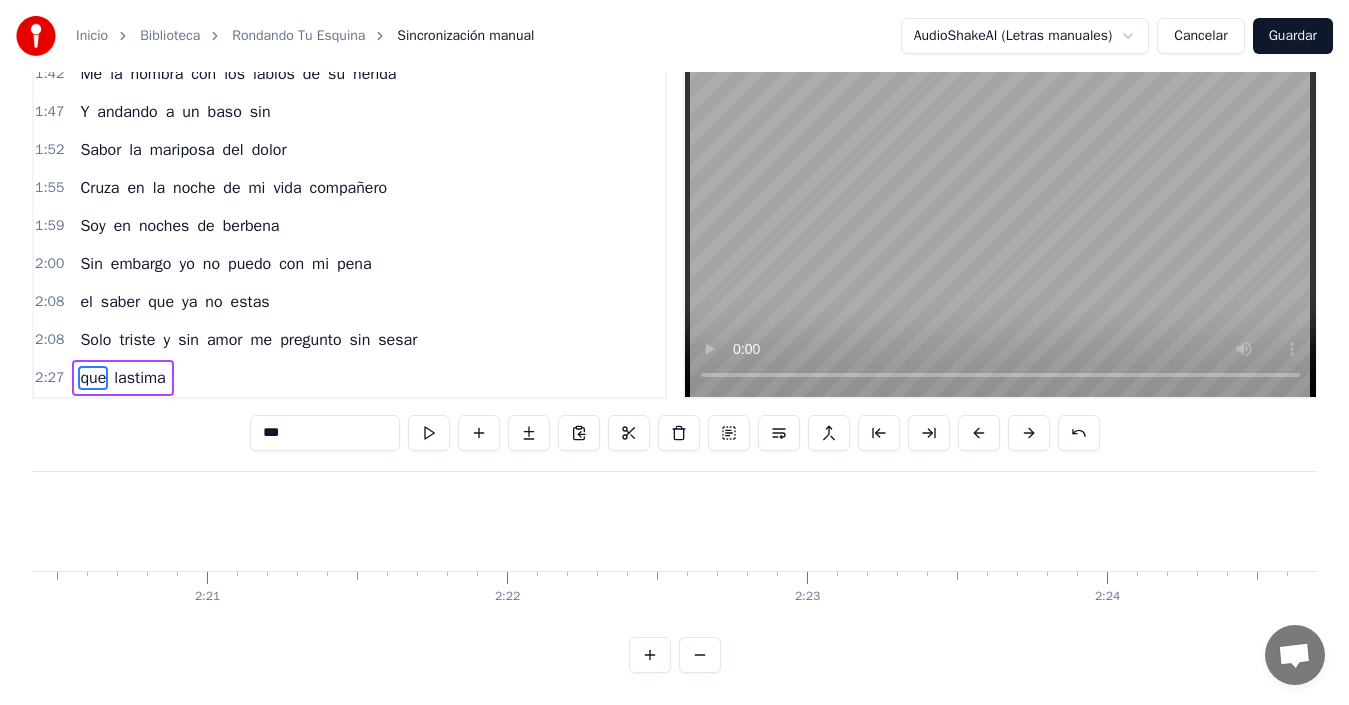 type on "*******" 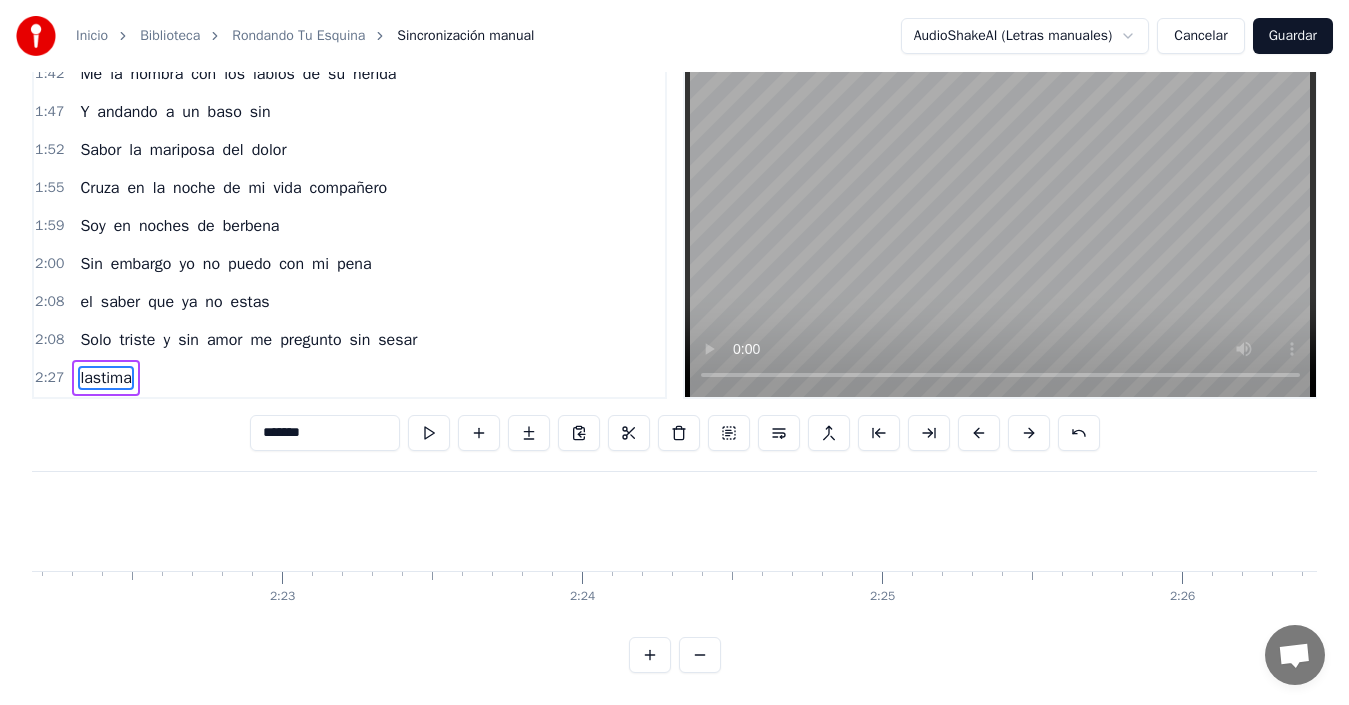 scroll, scrollTop: 0, scrollLeft: 43357, axis: horizontal 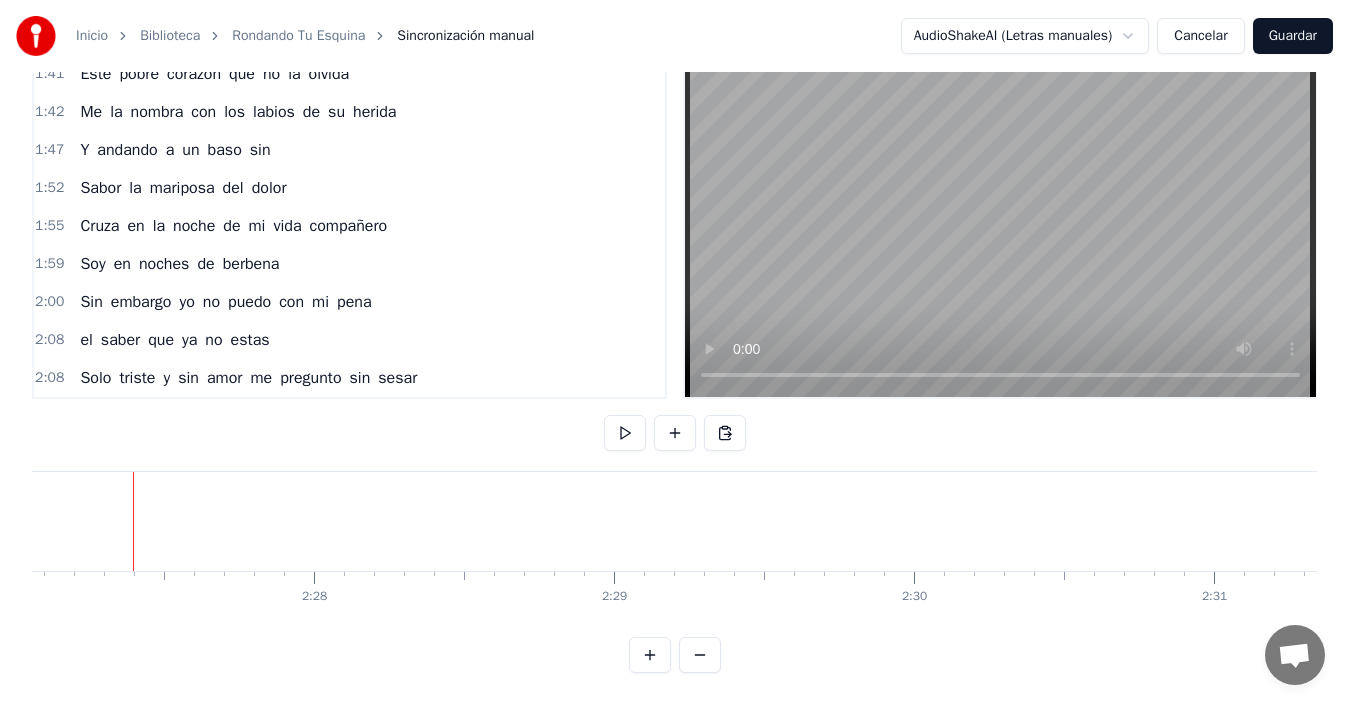 click on "Cruza" at bounding box center (99, 226) 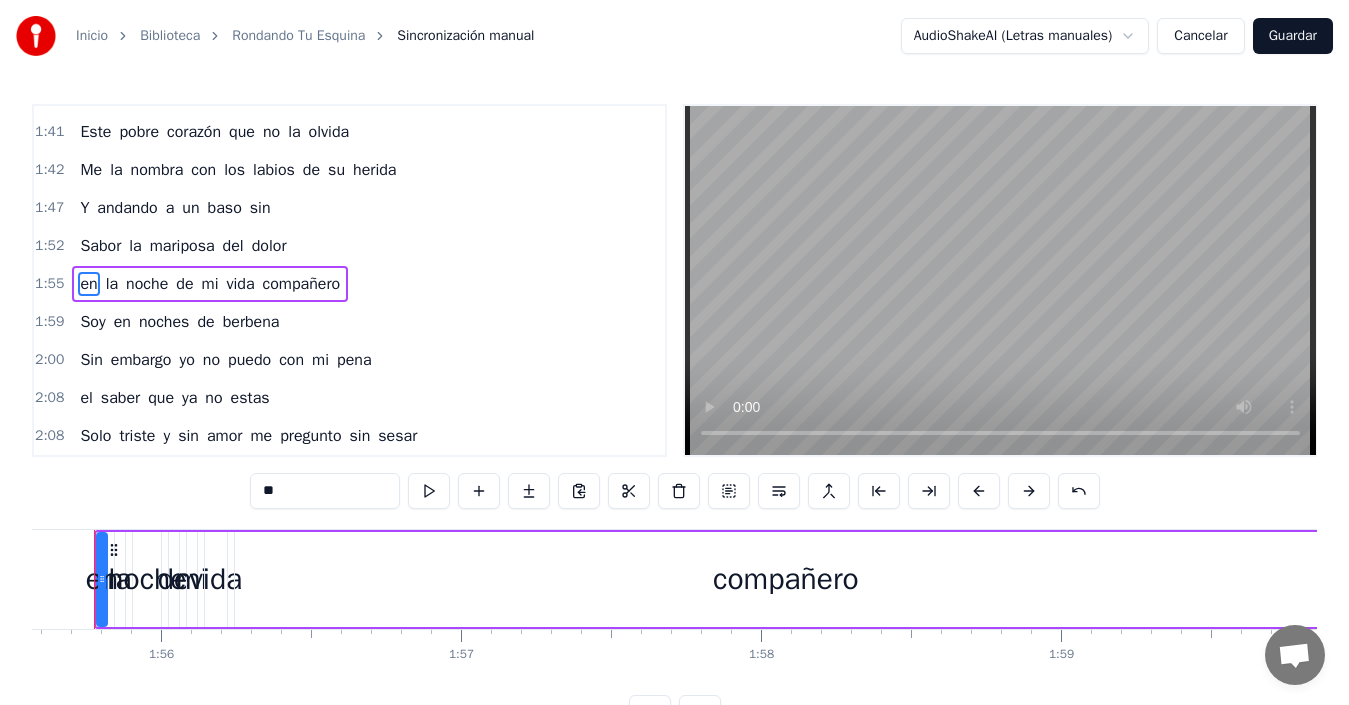 click on "Y" at bounding box center [84, 208] 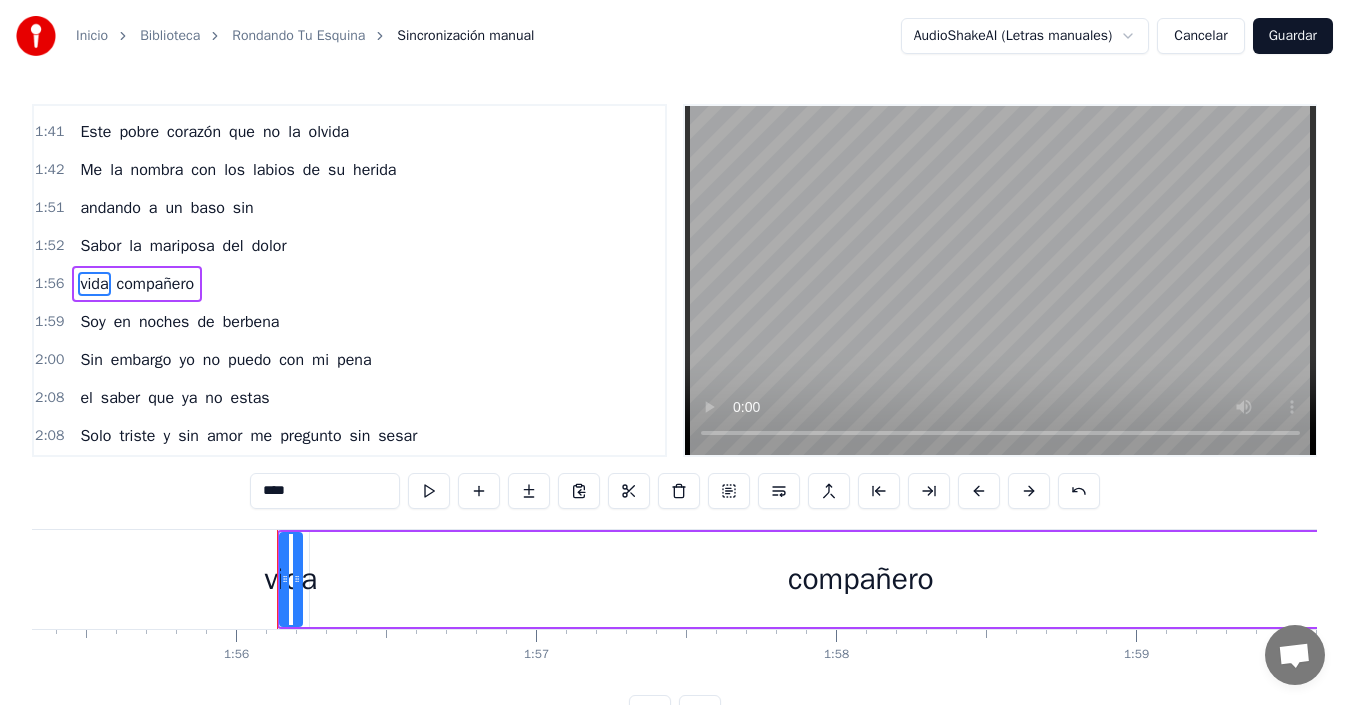 type on "*********" 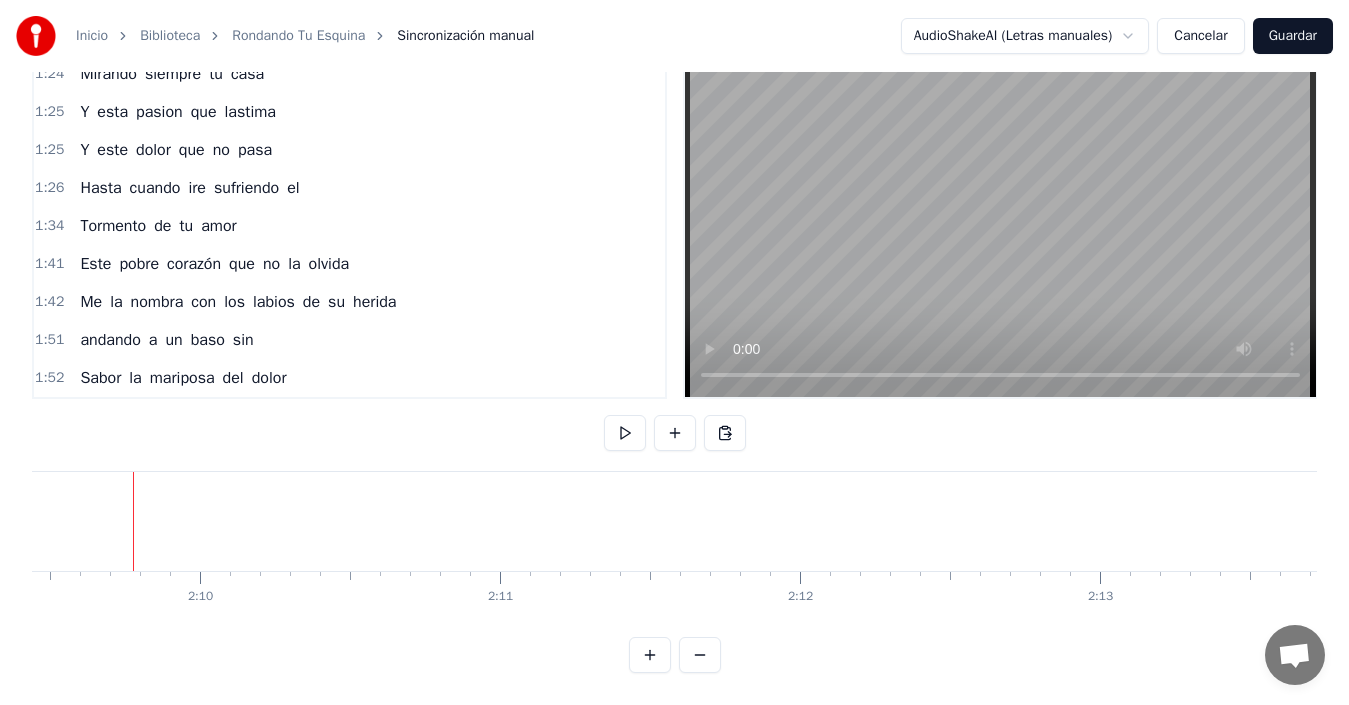 click on "Sabor" at bounding box center [100, 378] 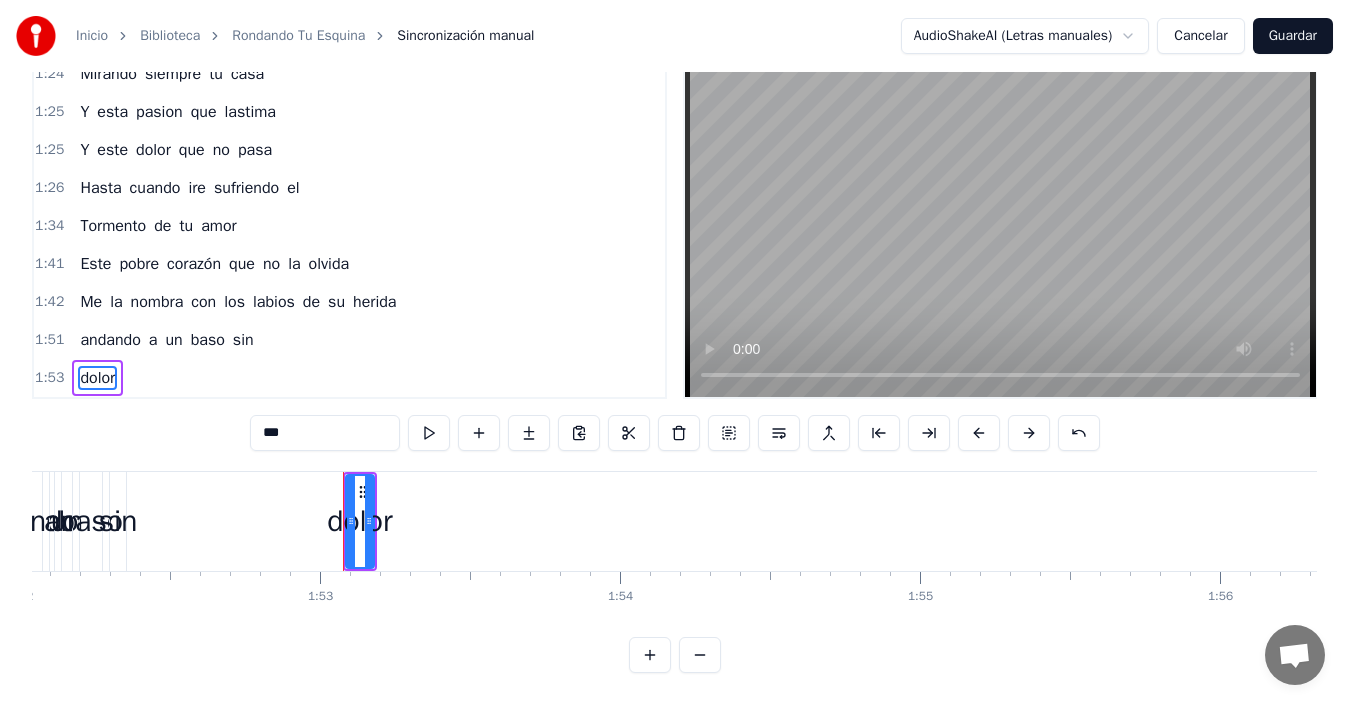 type on "*****" 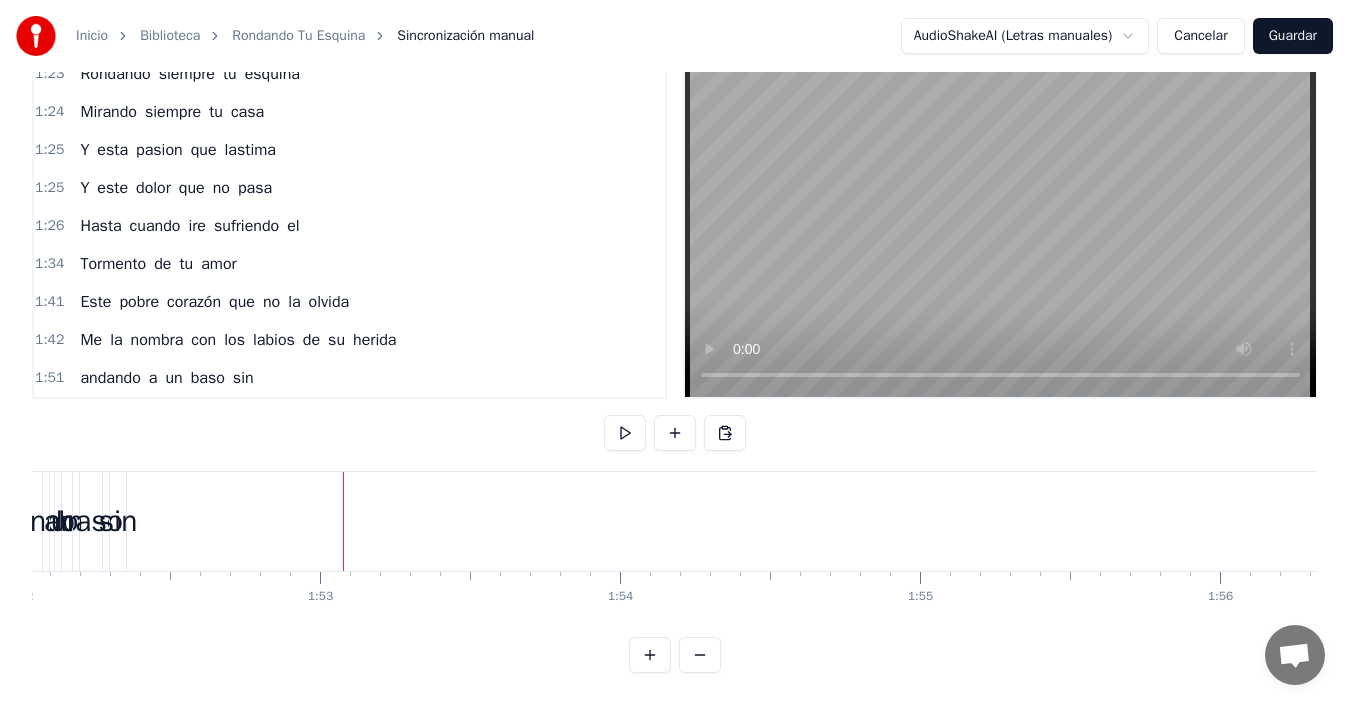 click on "Tormento de tu amor" at bounding box center (158, 264) 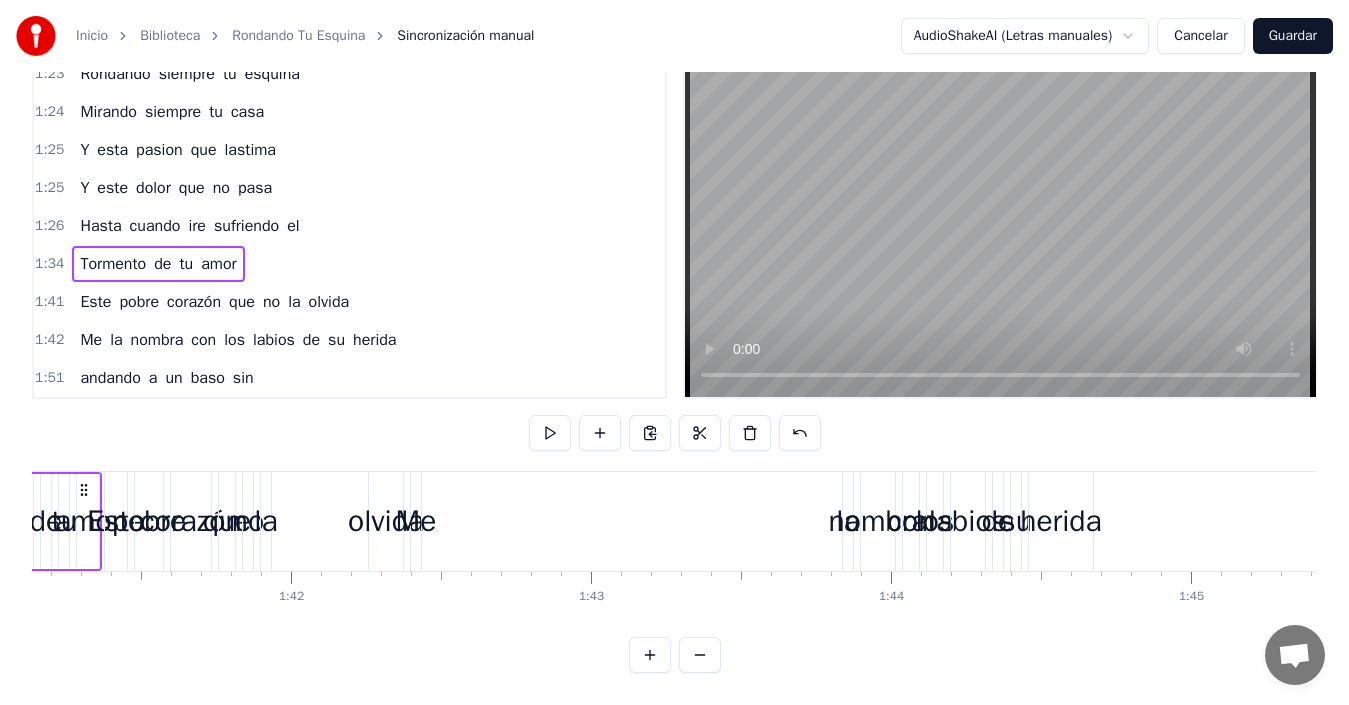 click on "cuando" at bounding box center [155, 226] 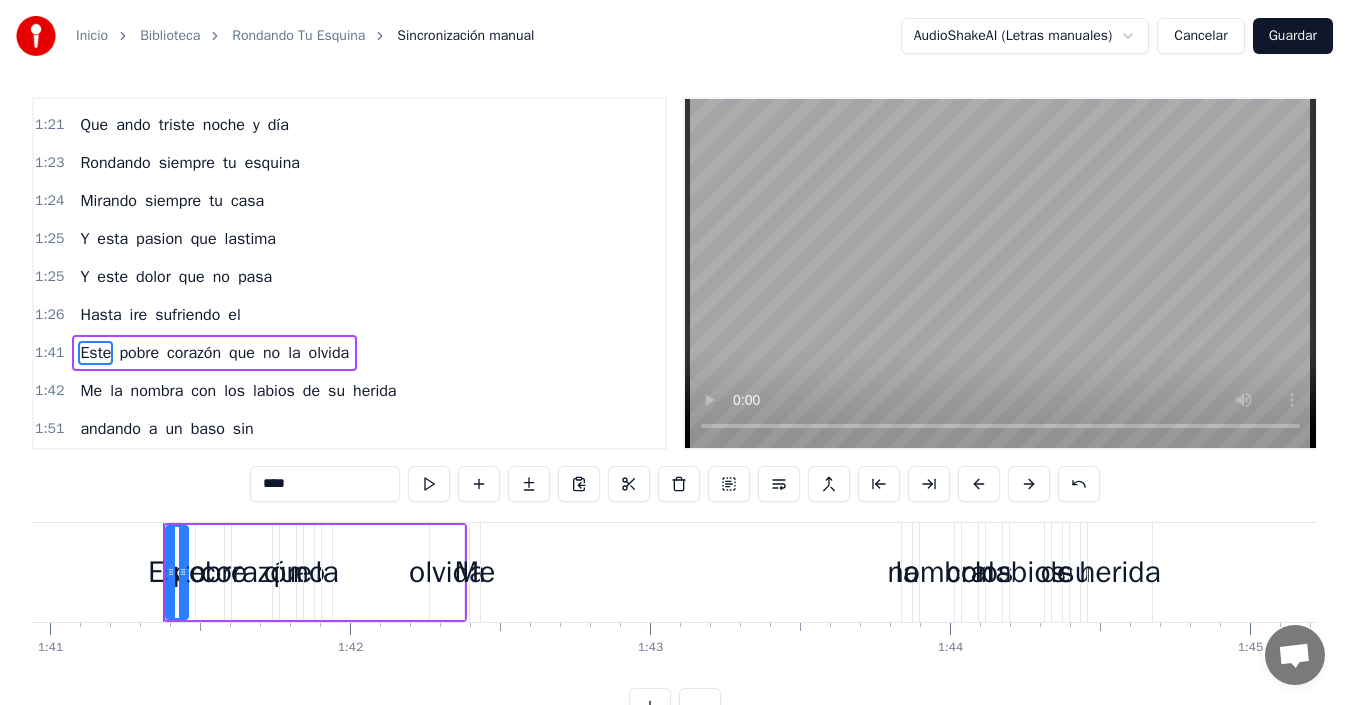 click on "ando" at bounding box center (133, 125) 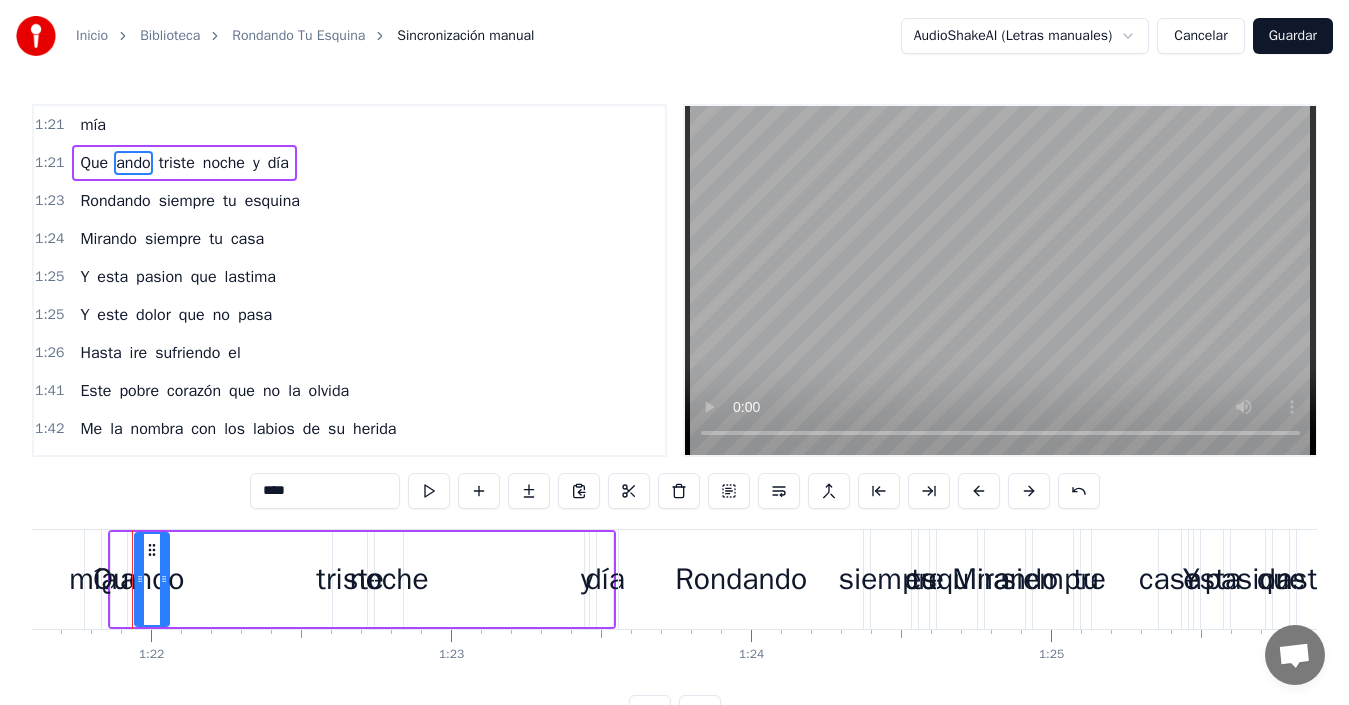 click on "mía" at bounding box center [93, 125] 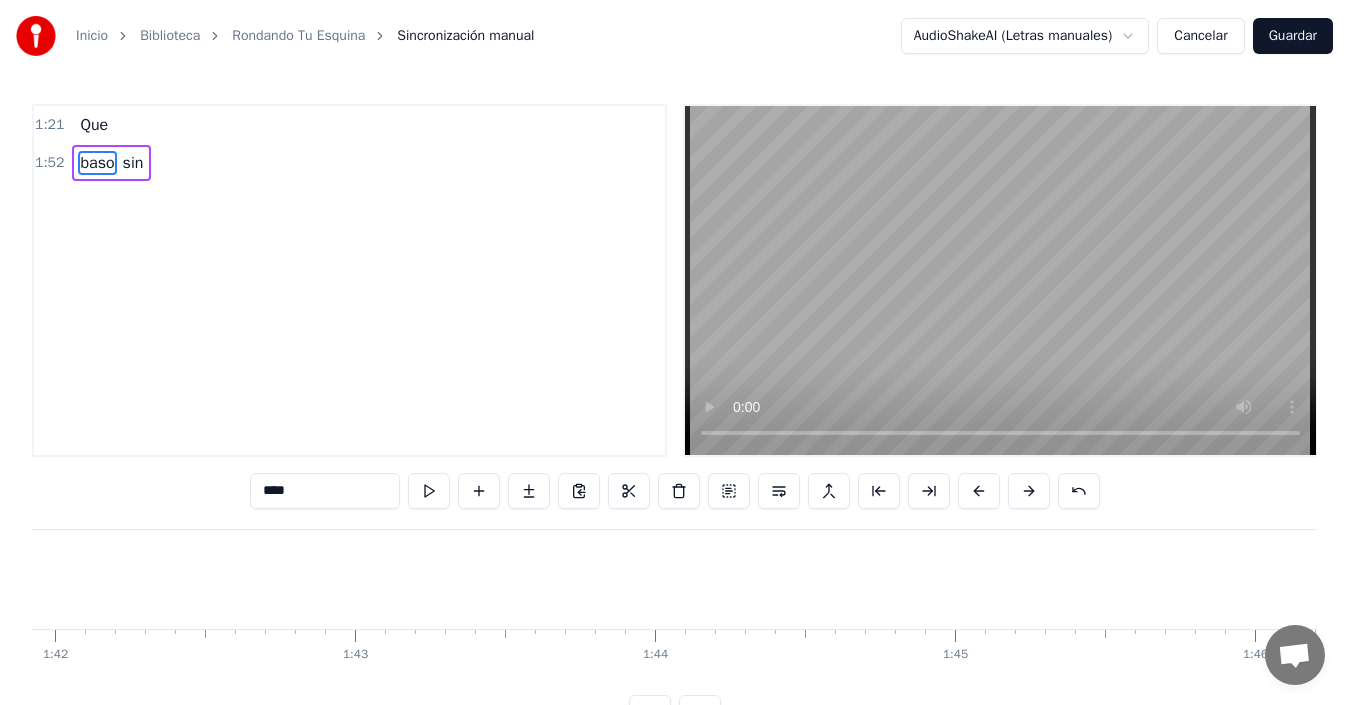 type on "***" 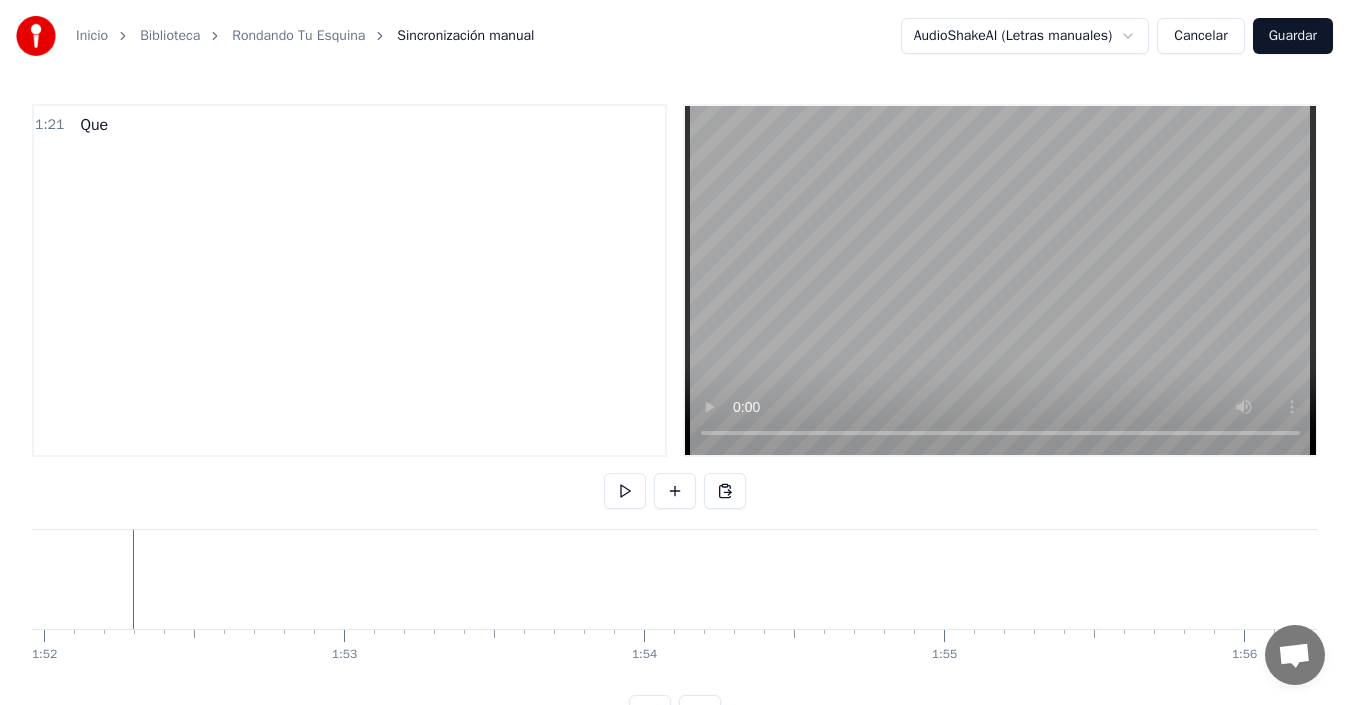 click on "Que" at bounding box center (94, 125) 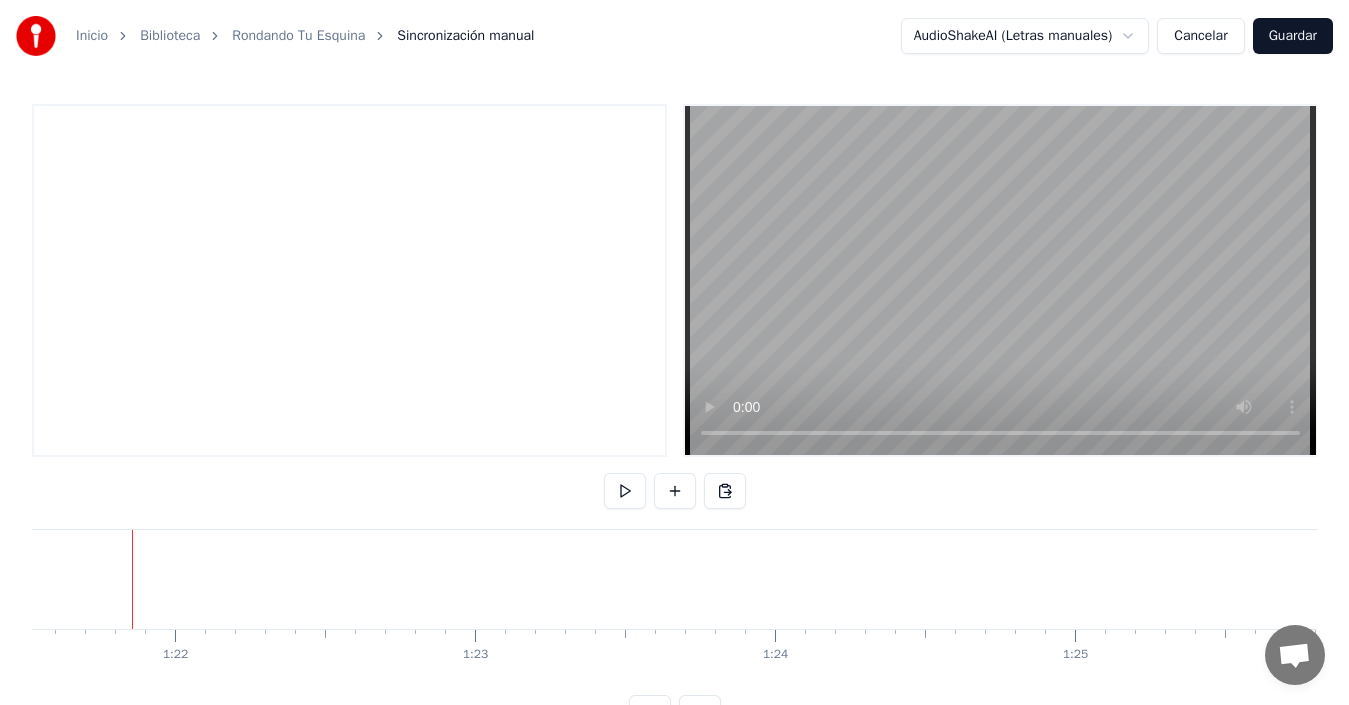 click at bounding box center [349, 280] 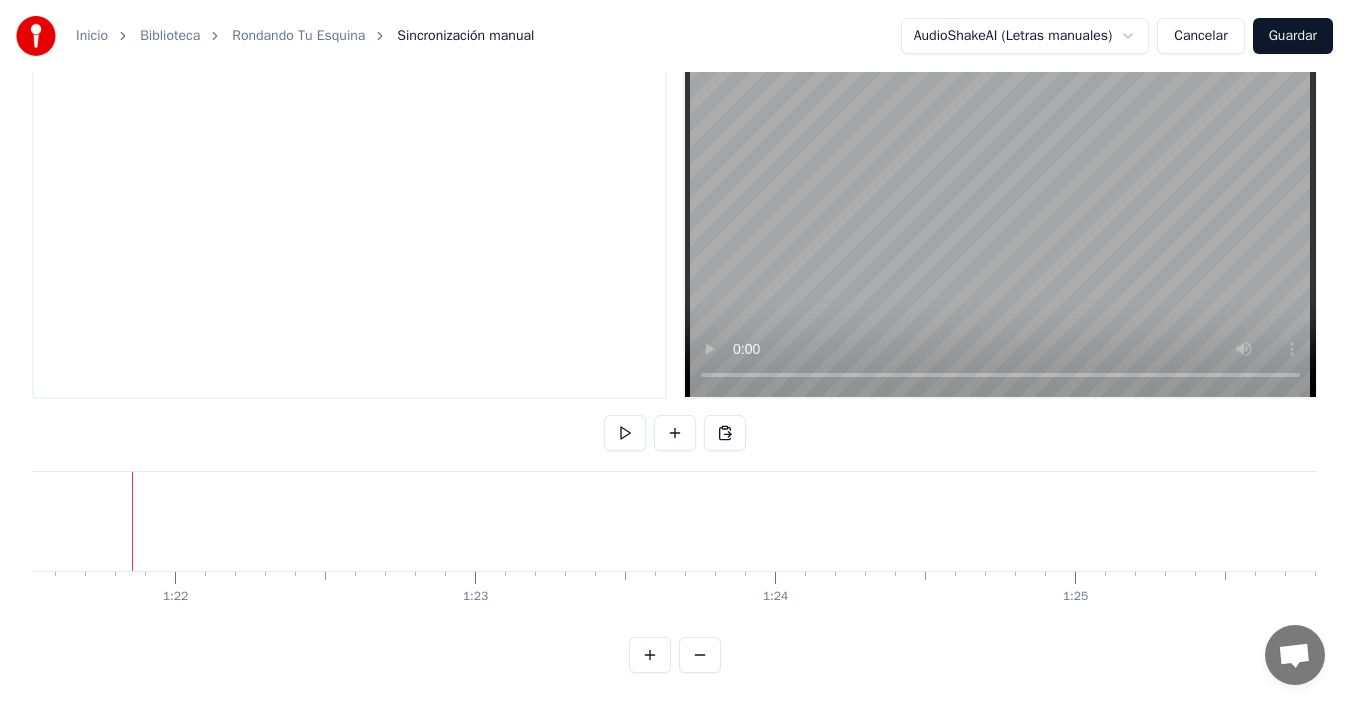 click at bounding box center [1000, 222] 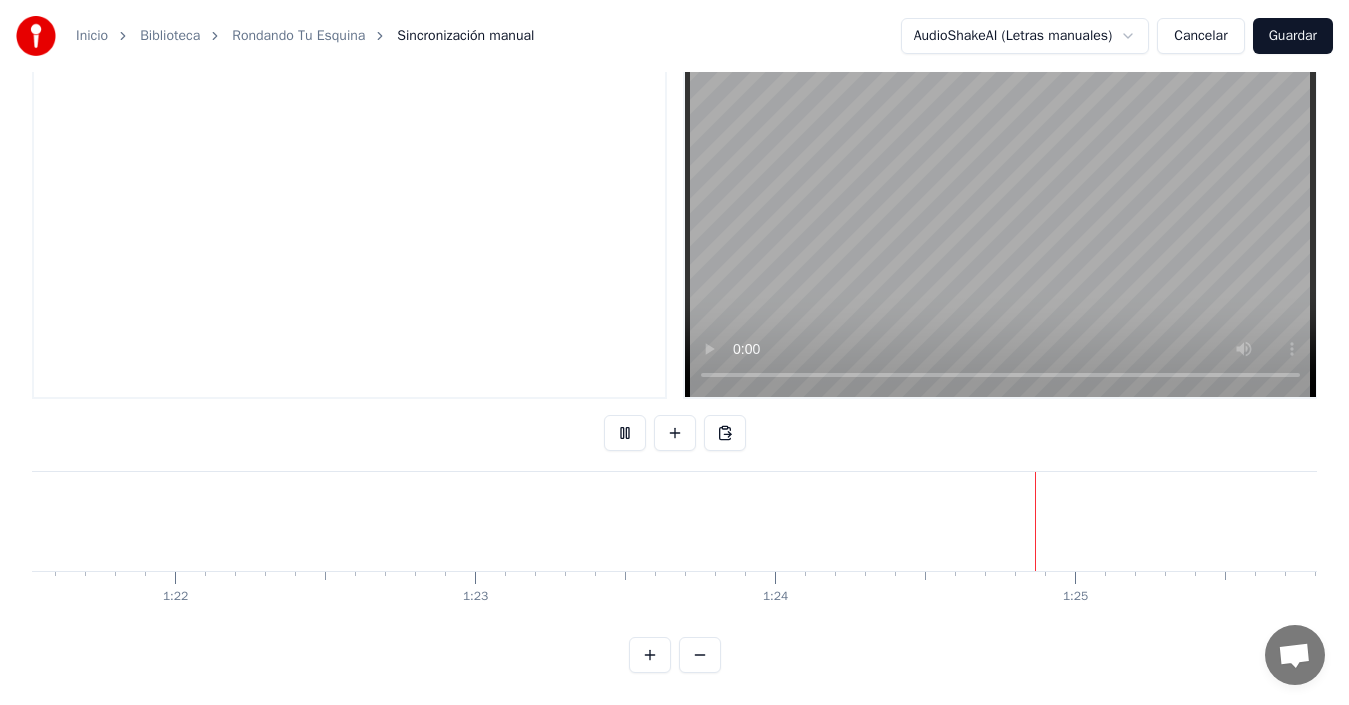 type 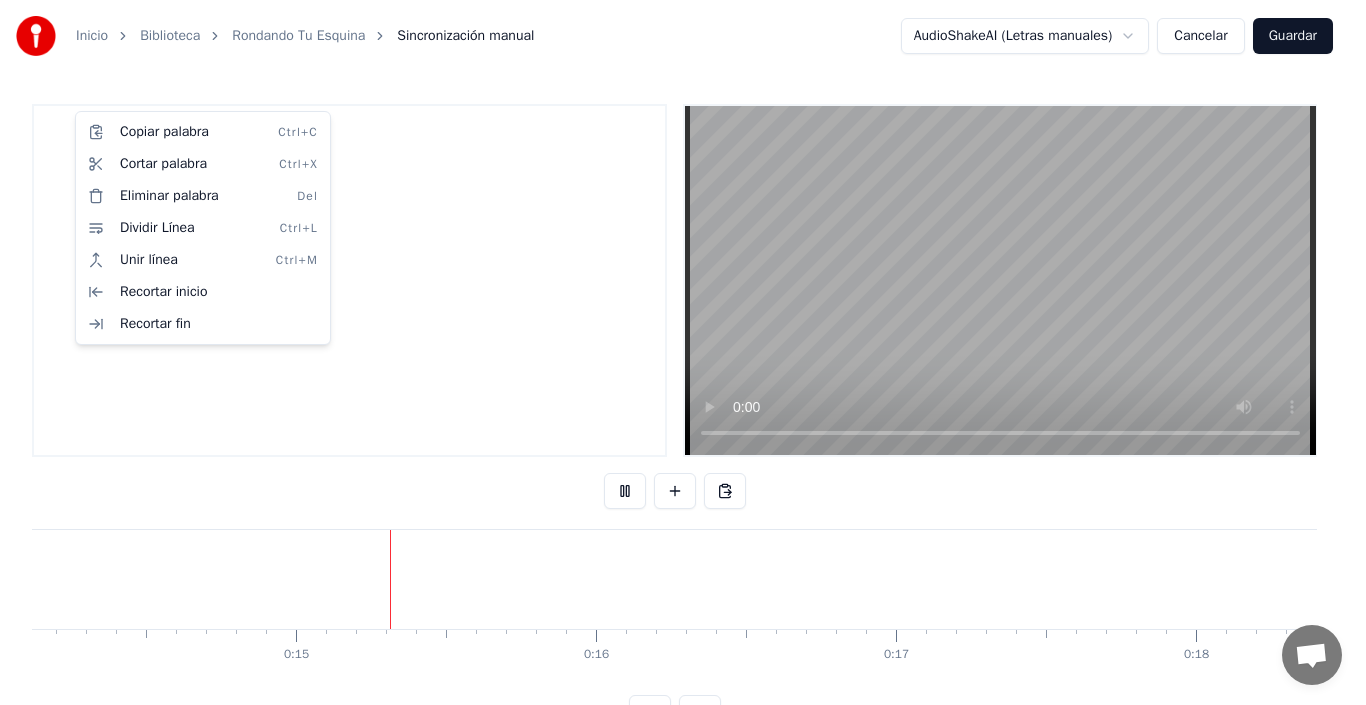 click on "Inicio Biblioteca Rondando Tu Esquina Sincronización manual AudioShakeAI (Letras manuales) Cancelar Guardar
To pick up a draggable item, press the space bar.
While dragging, use the arrow keys to move the item.
Press space again to drop the item in its new position, or press escape to cancel.
0 0:01 0:02 0:03 0:04 0:05 0:06 0:07 0:08 0:09 0:10 0:11 0:12 0:13 0:14 0:15 0:16 0:17 0:18 0:19 0:20 0:21 0:22 0:23 0:24 0:25 0:26 0:27 0:28 0:29 0:30 0:31 0:32 0:33 0:34 0:35 0:36 0:37 0:38 0:39 0:40 0:41 0:42 0:43 0:44 0:45 0:46 0:47 0:48 0:49 0:50 0:51 0:52 0:53 0:54 0:55 0:56 0:57 0:58 0:59 1:00 1:01 1:02 1:03 1:04 1:05 1:06 1:07 1:08 1:09 1:10 1:11 1:12 1:13 1:14 1:15 1:16 1:17 1:18 1:19 1:20 1:21 1:22 1:23 1:24 1:25 1:26 1:27 1:28 1:29 1:30 1:31 1:32 1:33 1:34 1:35 1:36 1:37 1:38 1:39 1:40 1:41 1:42 1:43 1:44 1:45 1:46 1:47 1:48 1:49 1:50 1:51 1:52 1:53 1:54 1:55 1:56 1:57 1:58 1:59 2:00 2:01 2:02 2:03 2:04 2:05 2:06 2:07 2:08 2:09 2:10 2:11 2:12 2:13 2:14 2:15 2:16 2:17 2:18 2:19 2:20 2:21 2:22" at bounding box center [683, 381] 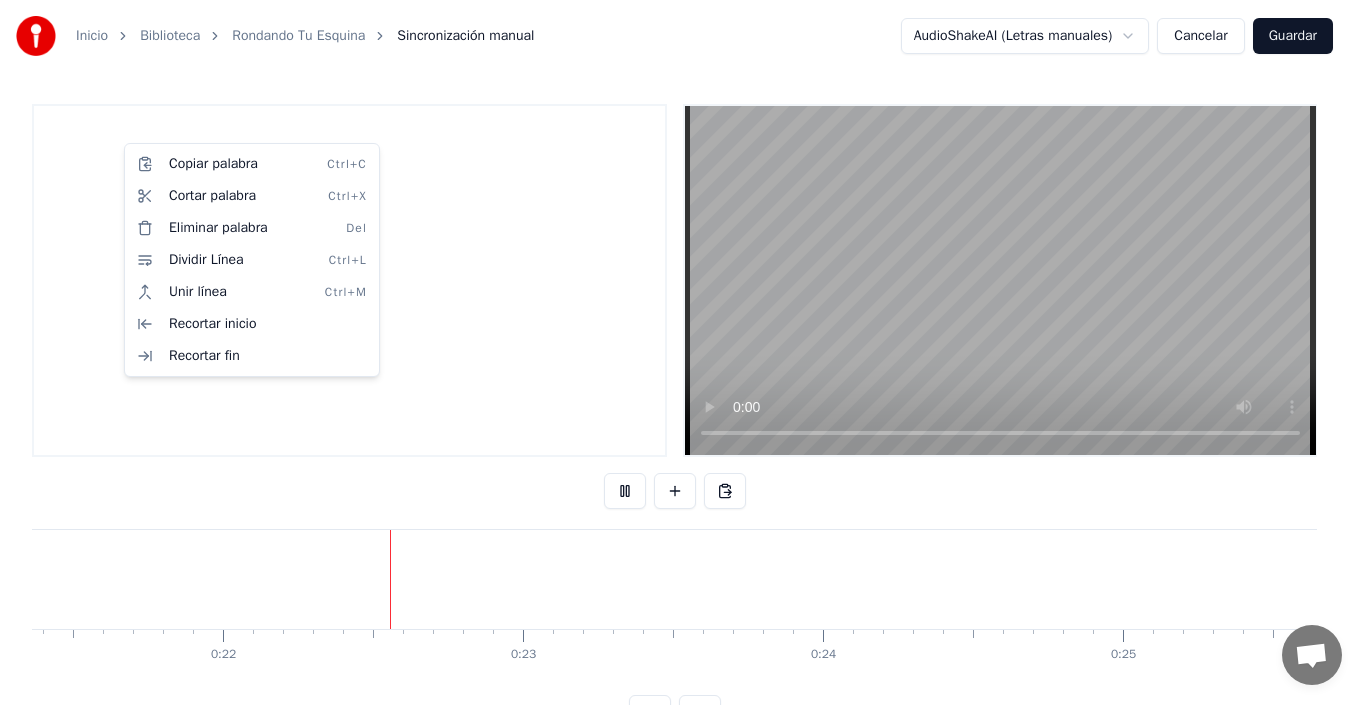 scroll, scrollTop: 0, scrollLeft: 6492, axis: horizontal 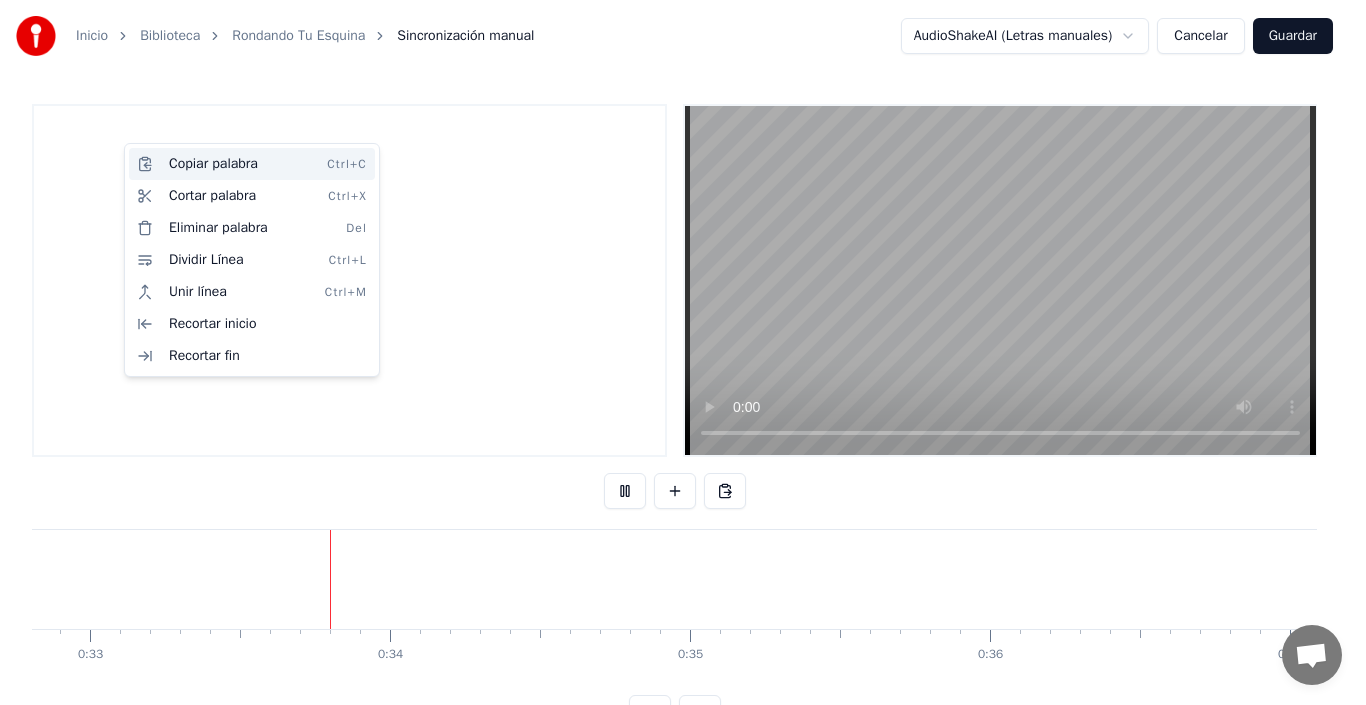 click on "Copiar palabra Ctrl+C" at bounding box center [252, 164] 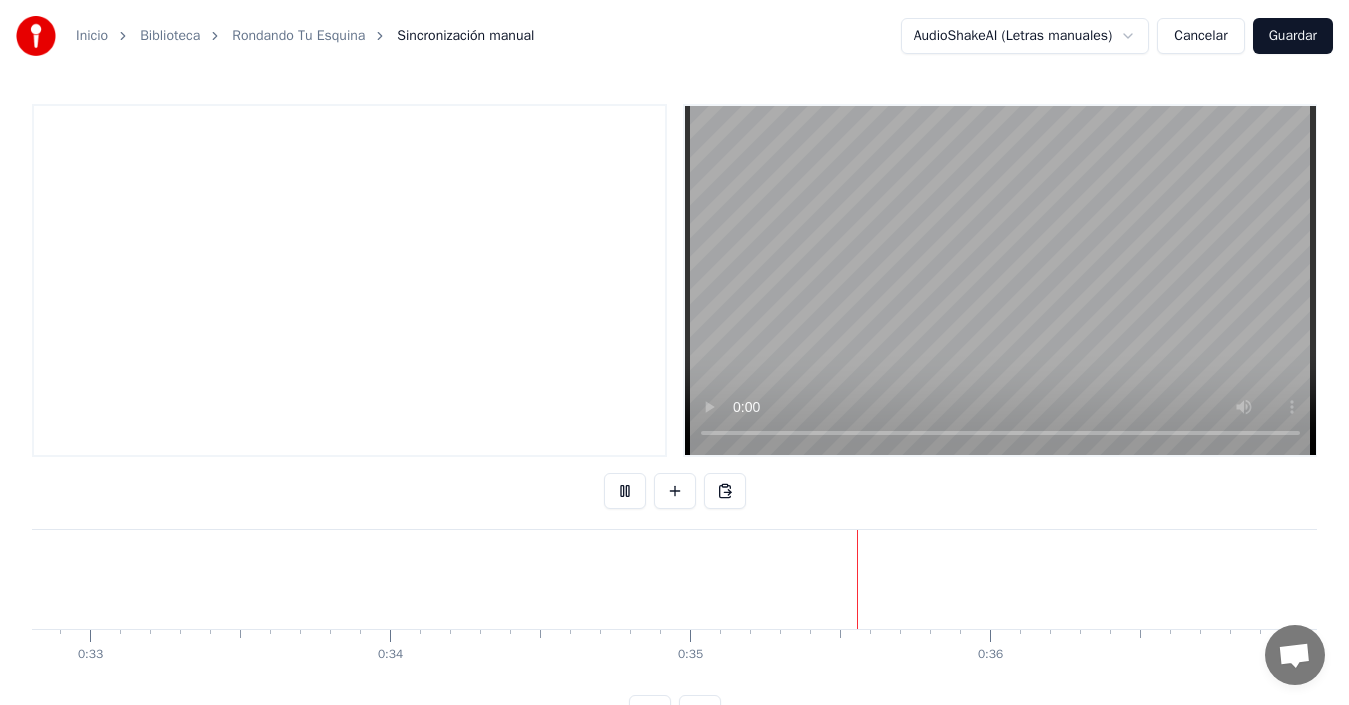 click at bounding box center (349, 280) 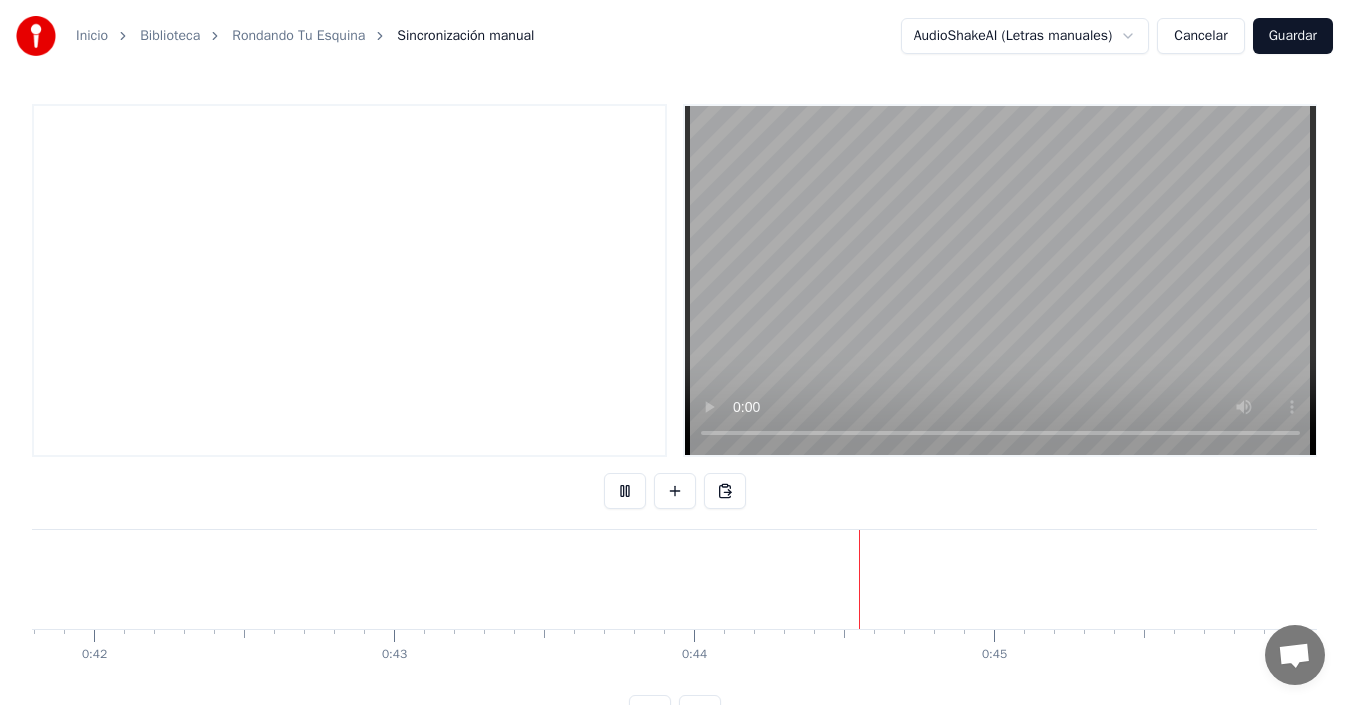scroll, scrollTop: 0, scrollLeft: 12922, axis: horizontal 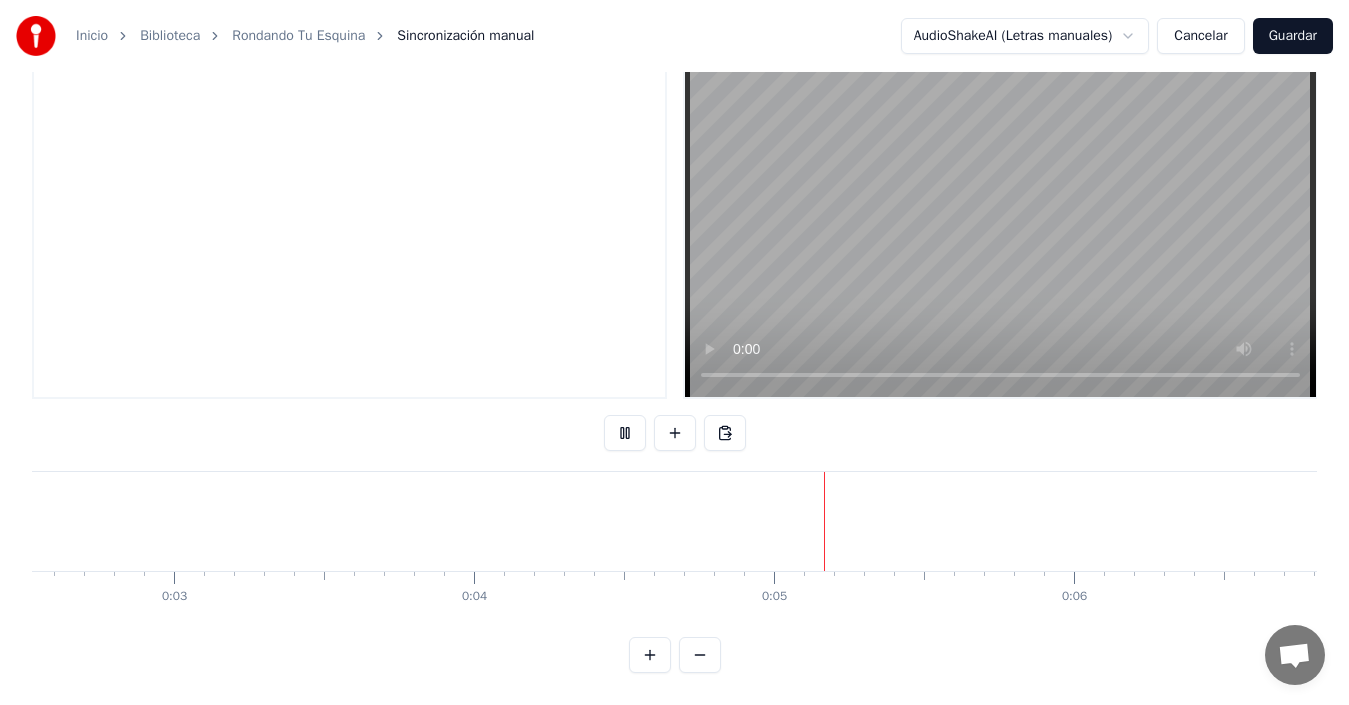 click at bounding box center (1000, 222) 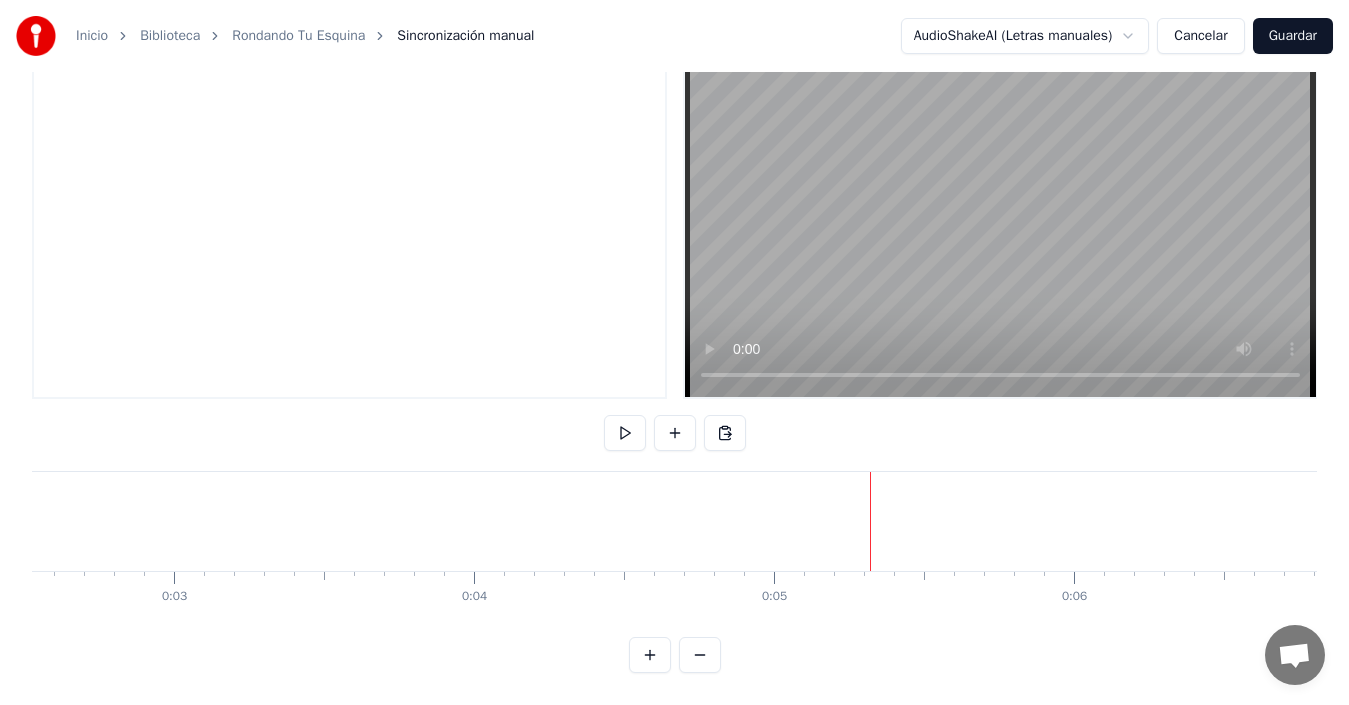 scroll, scrollTop: 0, scrollLeft: 0, axis: both 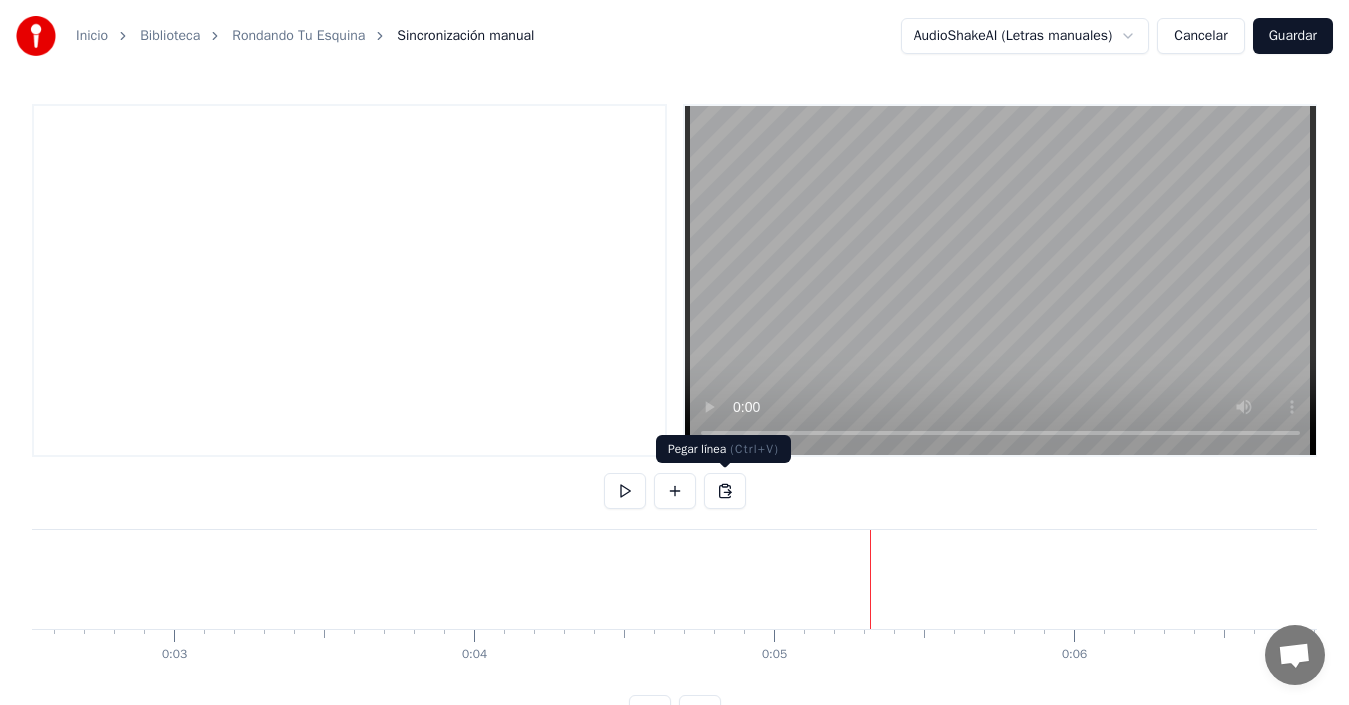 click at bounding box center [725, 491] 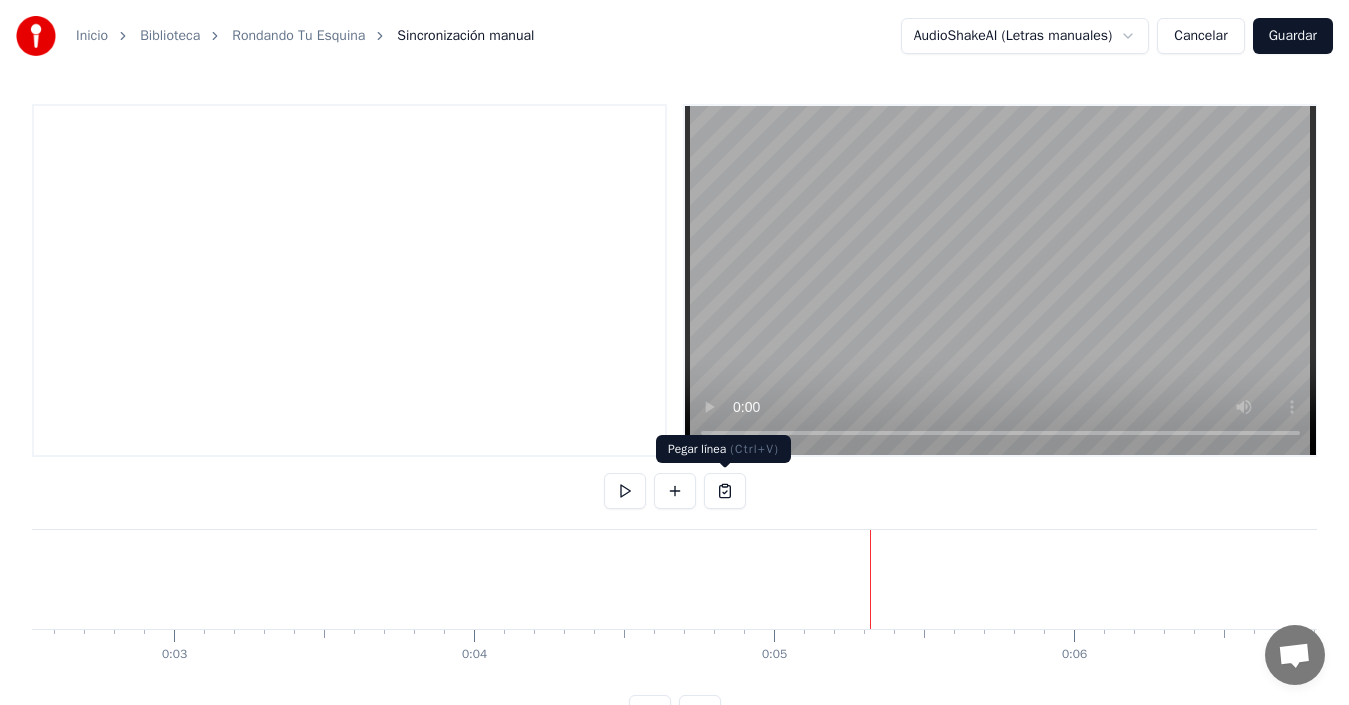 click at bounding box center (725, 491) 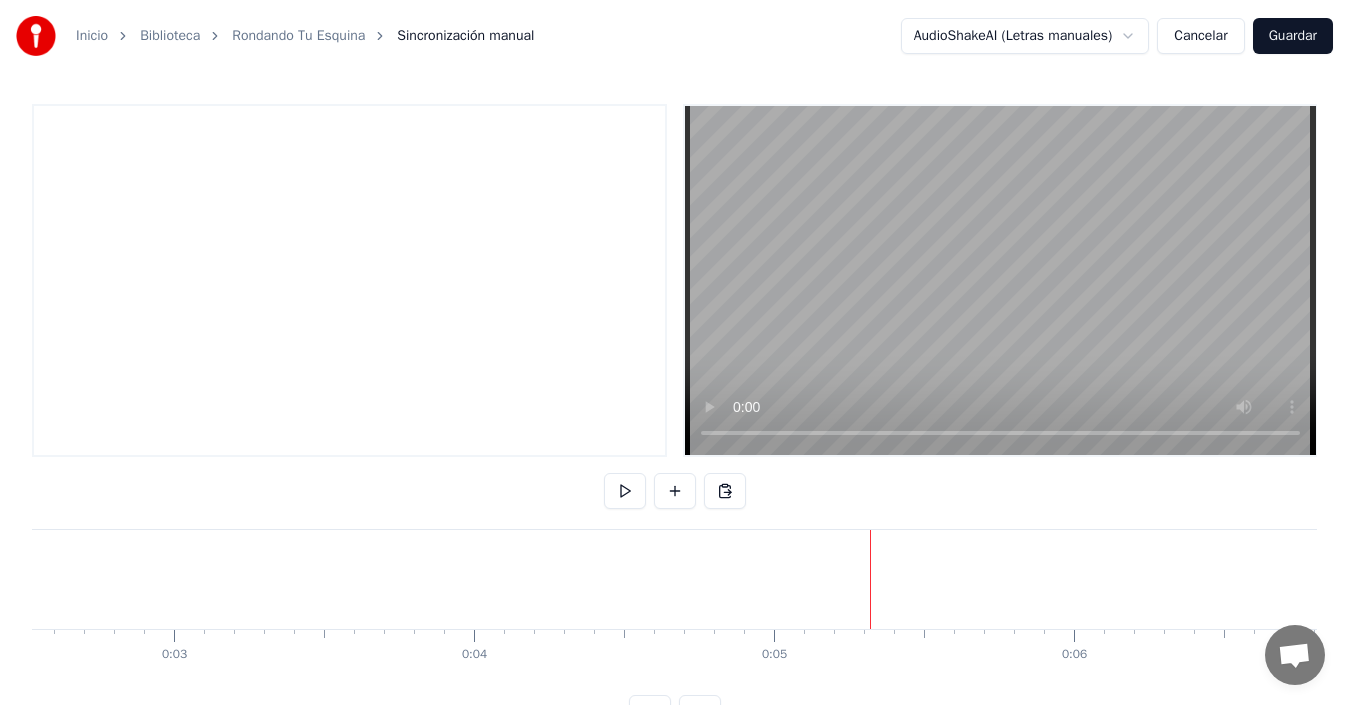 click at bounding box center [349, 280] 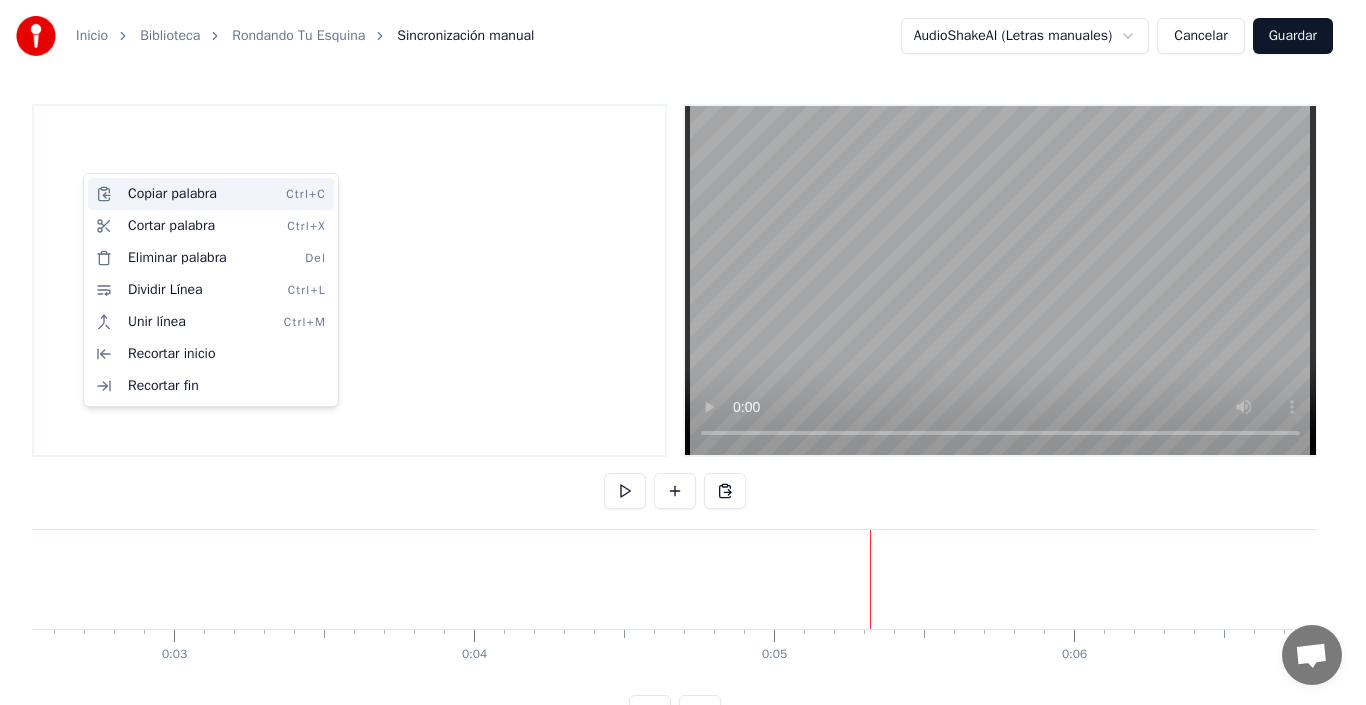 click on "Copiar palabra Ctrl+C" at bounding box center (211, 194) 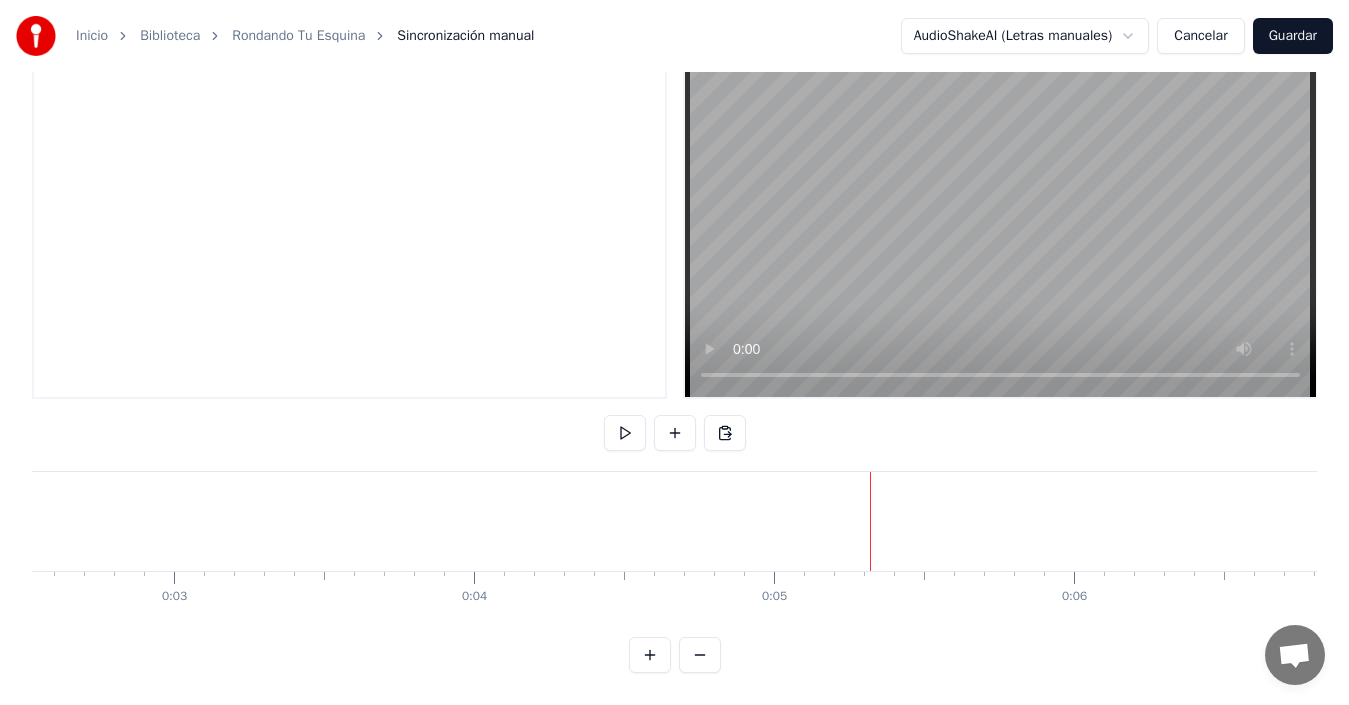 scroll, scrollTop: 75, scrollLeft: 0, axis: vertical 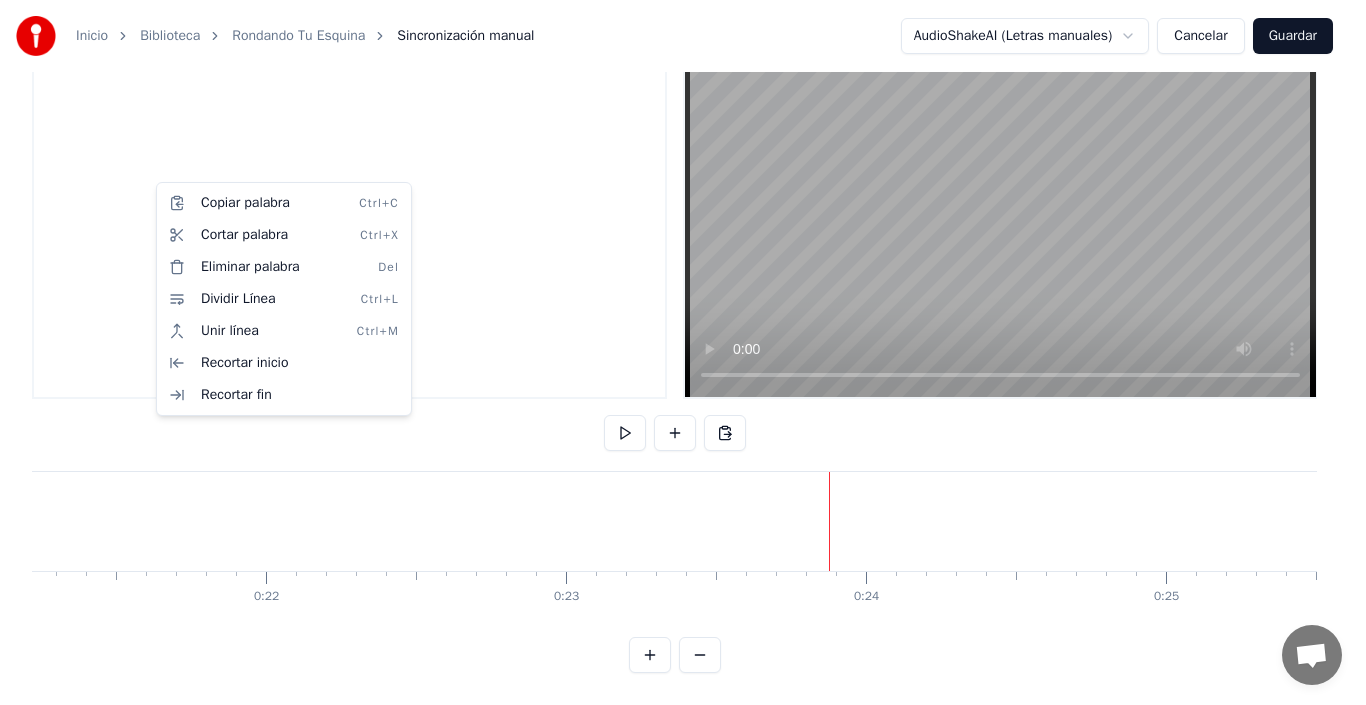 click on "Inicio Biblioteca Rondando Tu Esquina Sincronización manual AudioShakeAI (Letras manuales) Cancelar Guardar
To pick up a draggable item, press the space bar.
While dragging, use the arrow keys to move the item.
Press space again to drop the item in its new position, or press escape to cancel.
0 0:01 0:02 0:03 0:04 0:05 0:06 0:07 0:08 0:09 0:10 0:11 0:12 0:13 0:14 0:15 0:16 0:17 0:18 0:19 0:20 0:21 0:22 0:23 0:24 0:25 0:26 0:27 0:28 0:29 0:30 0:31 0:32 0:33 0:34 0:35 0:36 0:37 0:38 0:39 0:40 0:41 0:42 0:43 0:44 0:45 0:46 0:47 0:48 0:49 0:50 0:51 0:52 0:53 0:54 0:55 0:56 0:57 0:58 0:59 1:00 1:01 1:02 1:03 1:04 1:05 1:06 1:07 1:08 1:09 1:10 1:11 1:12 1:13 1:14 1:15 1:16 1:17 1:18 1:19 1:20 1:21 1:22 1:23 1:24 1:25 1:26 1:27 1:28 1:29 1:30 1:31 1:32 1:33 1:34 1:35 1:36 1:37 1:38 1:39 1:40 1:41 1:42 1:43 1:44 1:45 1:46 1:47 1:48 1:49 1:50 1:51 1:52 1:53 1:54 1:55 1:56 1:57 1:58 1:59 2:00 2:01 2:02 2:03 2:04 2:05 2:06 2:07 2:08 2:09 2:10 2:11 2:12 2:13 2:14 2:15 2:16 2:17 2:18 2:19 2:20 2:21 2:22" at bounding box center [683, 323] 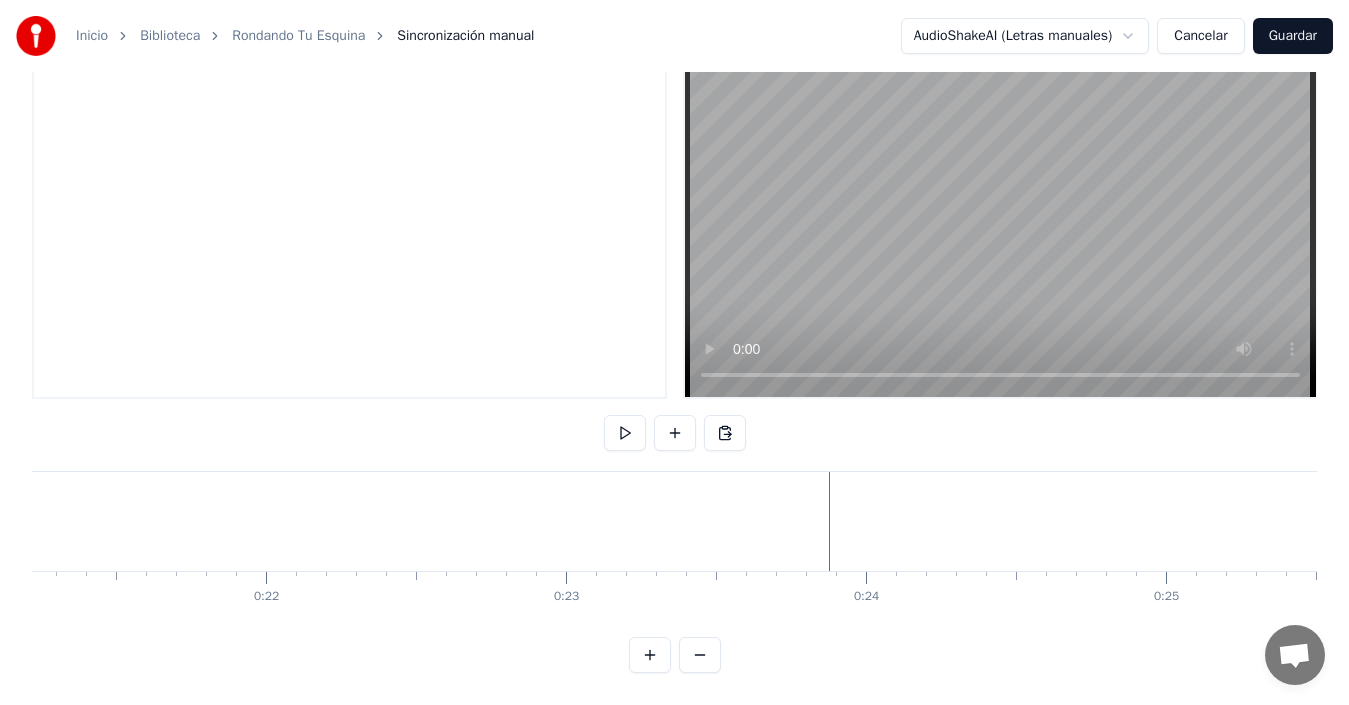 click on "Inicio" at bounding box center (92, 36) 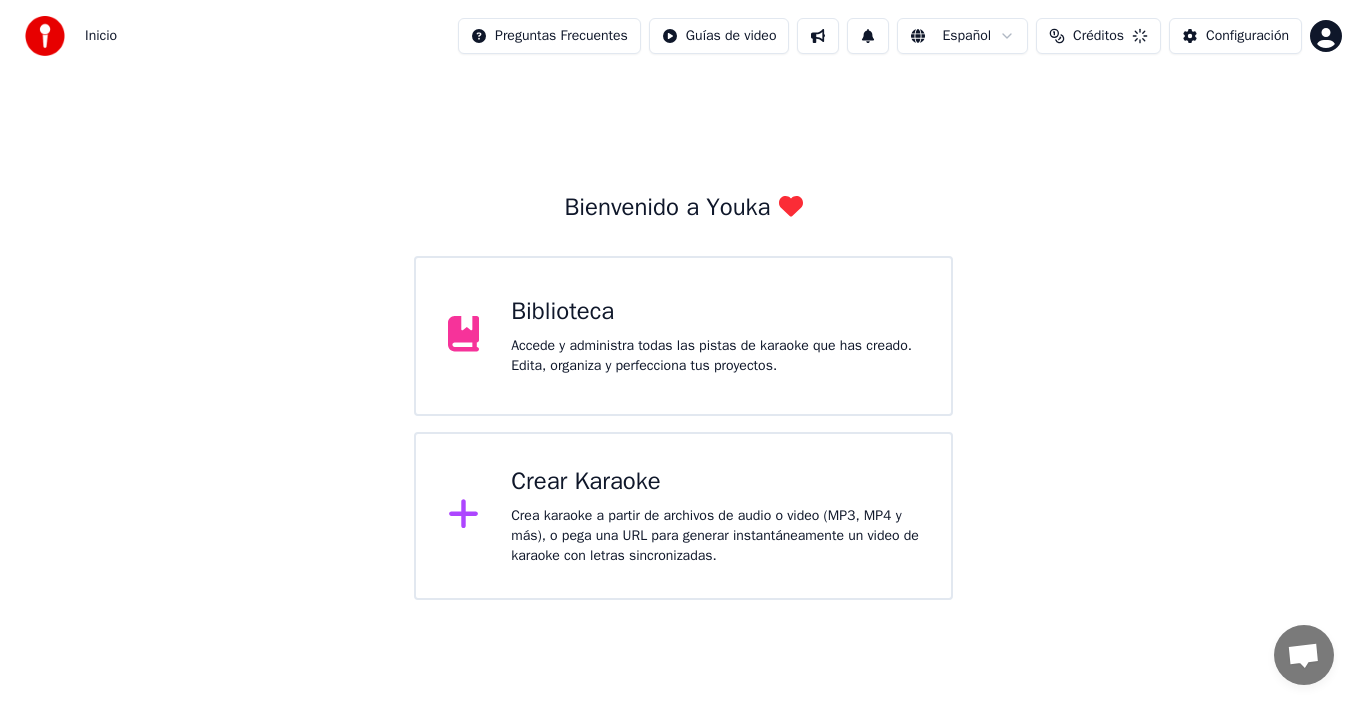 scroll, scrollTop: 0, scrollLeft: 0, axis: both 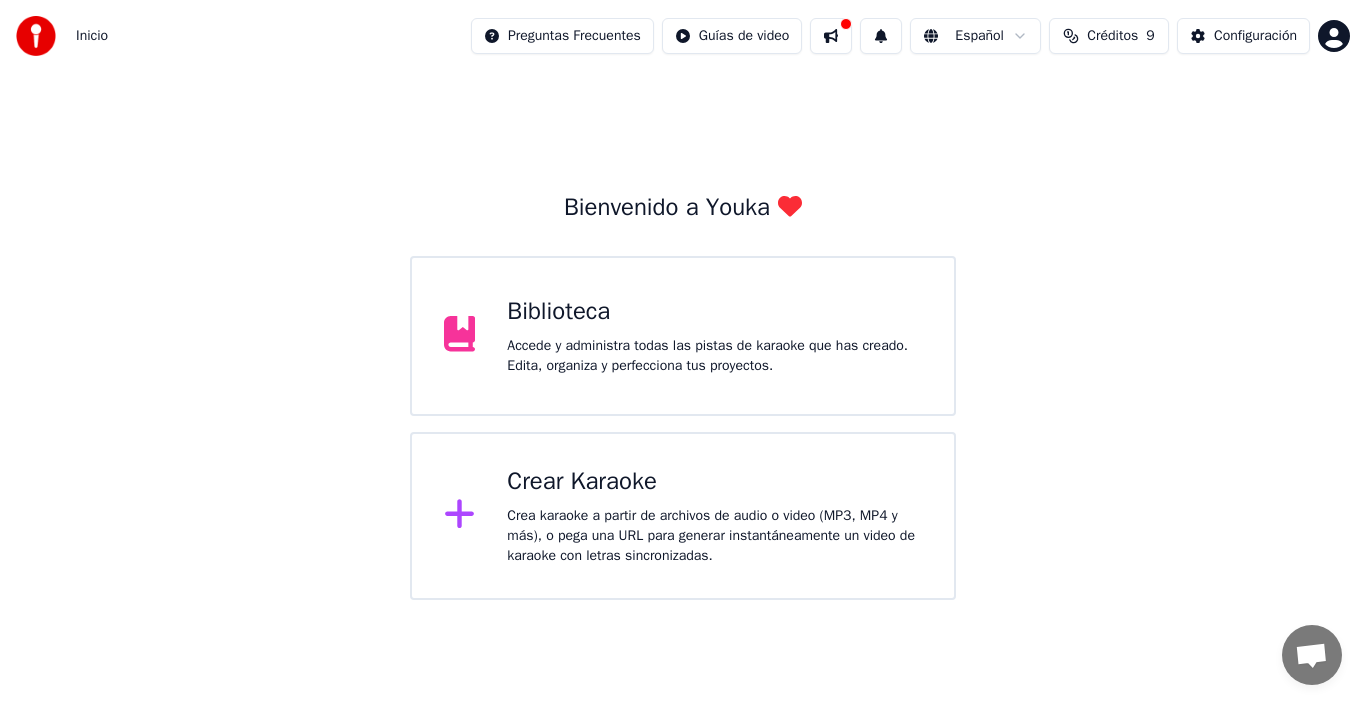 click 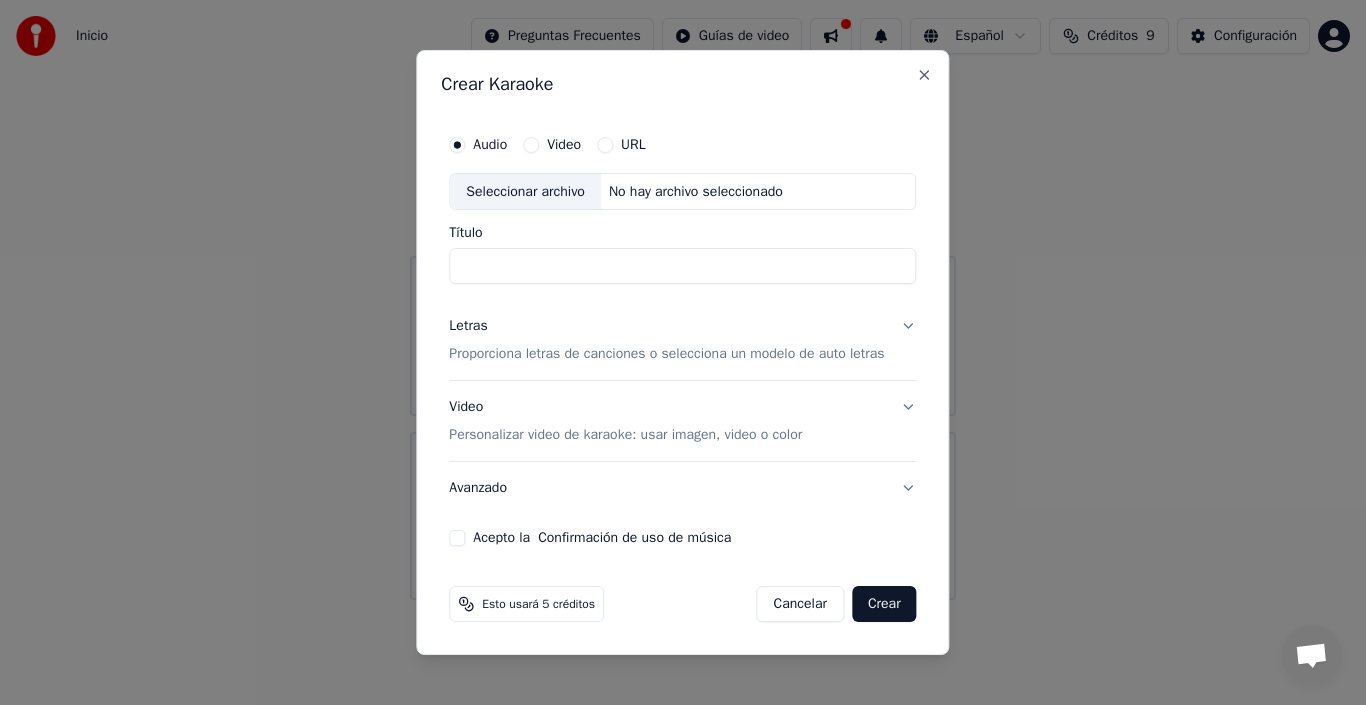 click on "Seleccionar archivo" at bounding box center (525, 192) 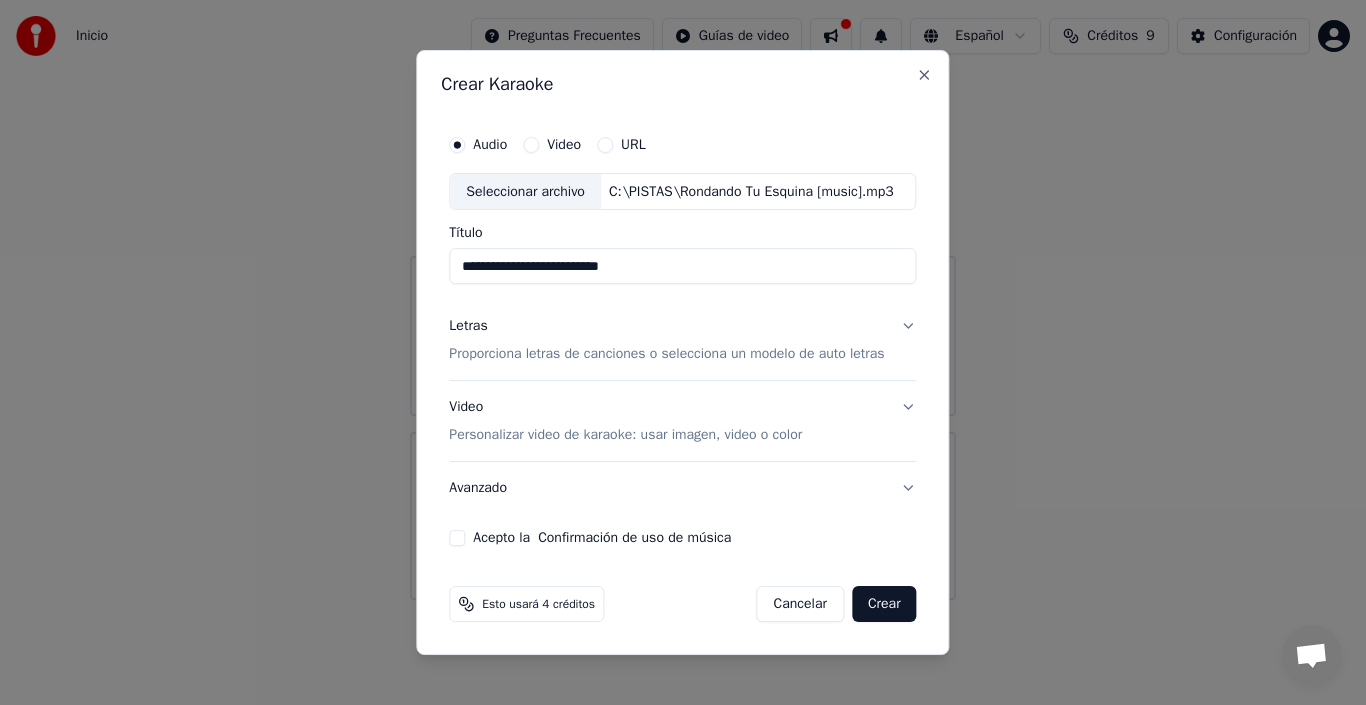 click on "**********" at bounding box center (682, 267) 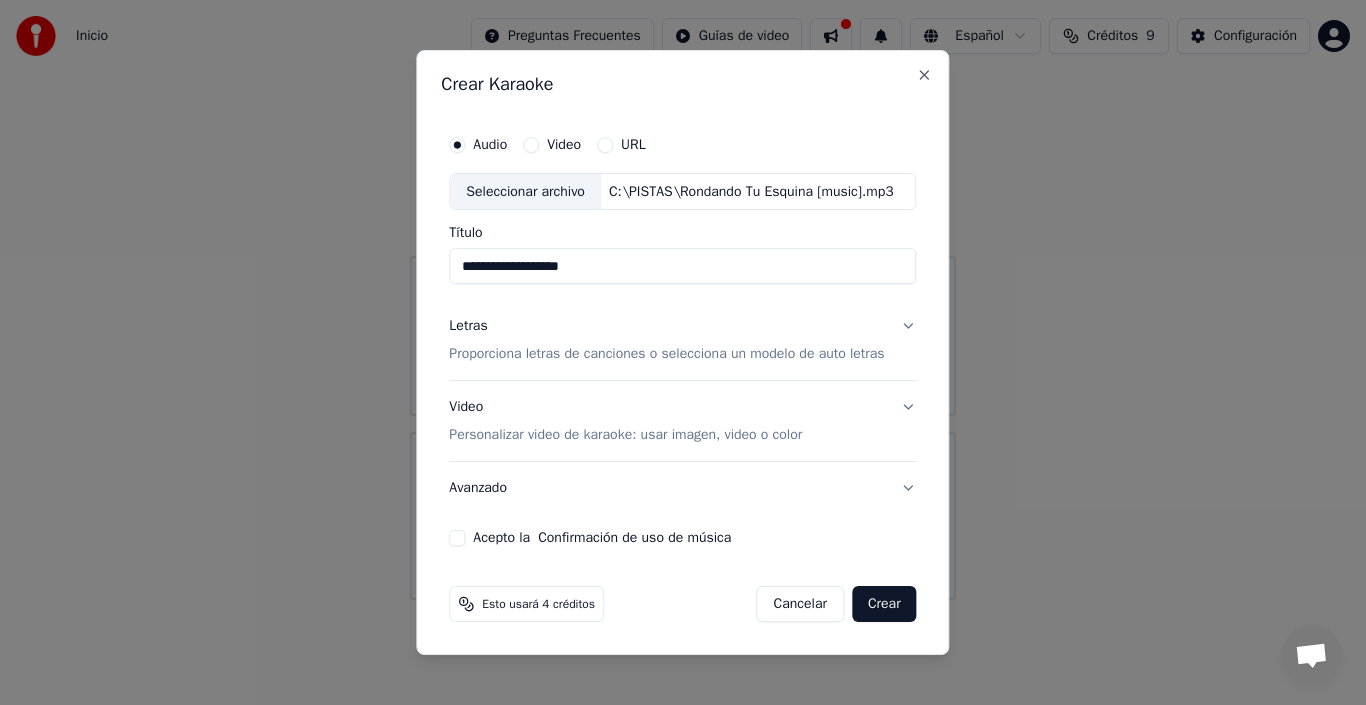 type on "**********" 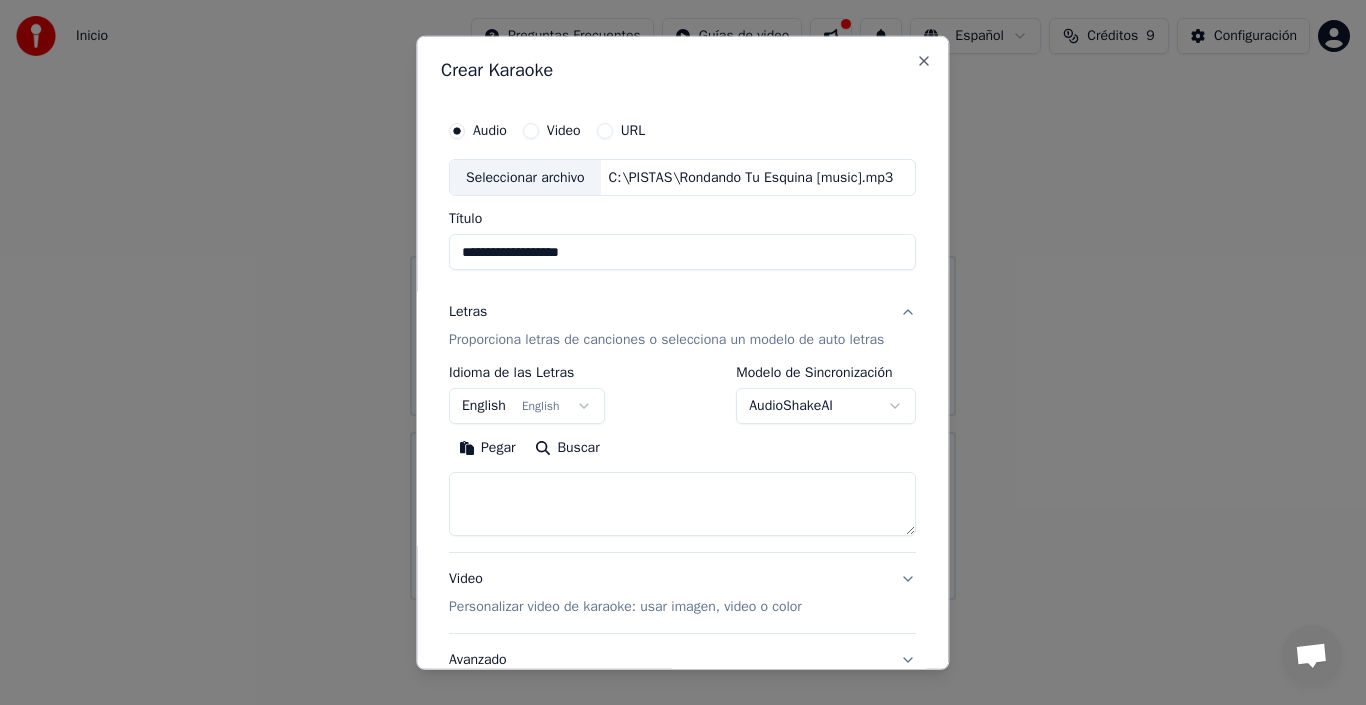click on "Pegar" at bounding box center [487, 448] 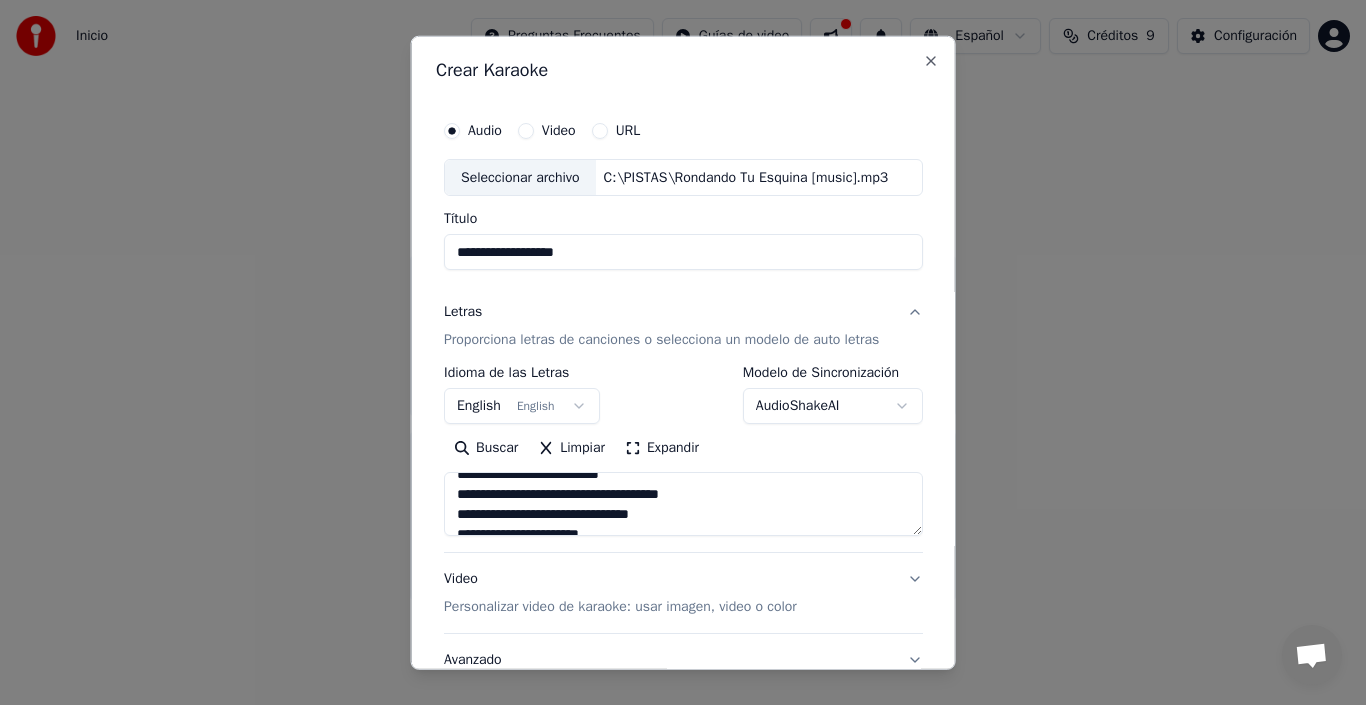 scroll, scrollTop: 400, scrollLeft: 0, axis: vertical 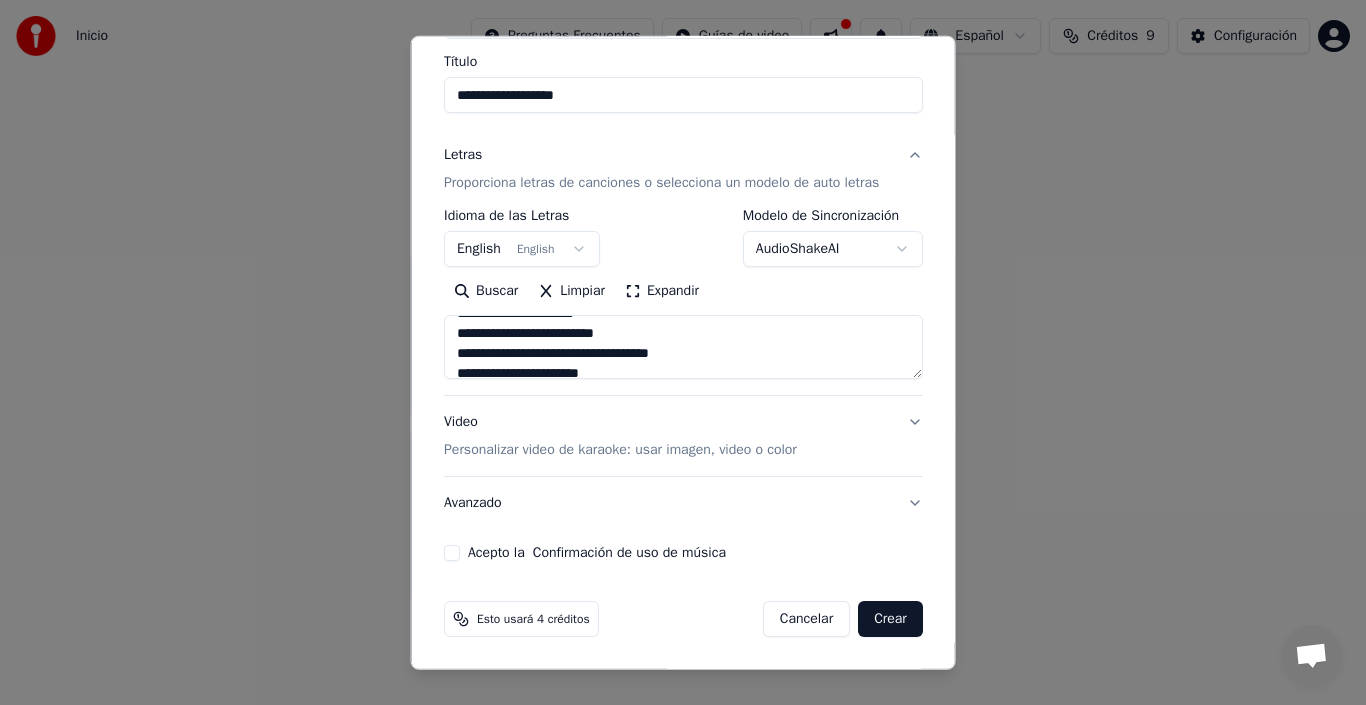 click on "Acepto la   Confirmación de uso de música" at bounding box center (452, 553) 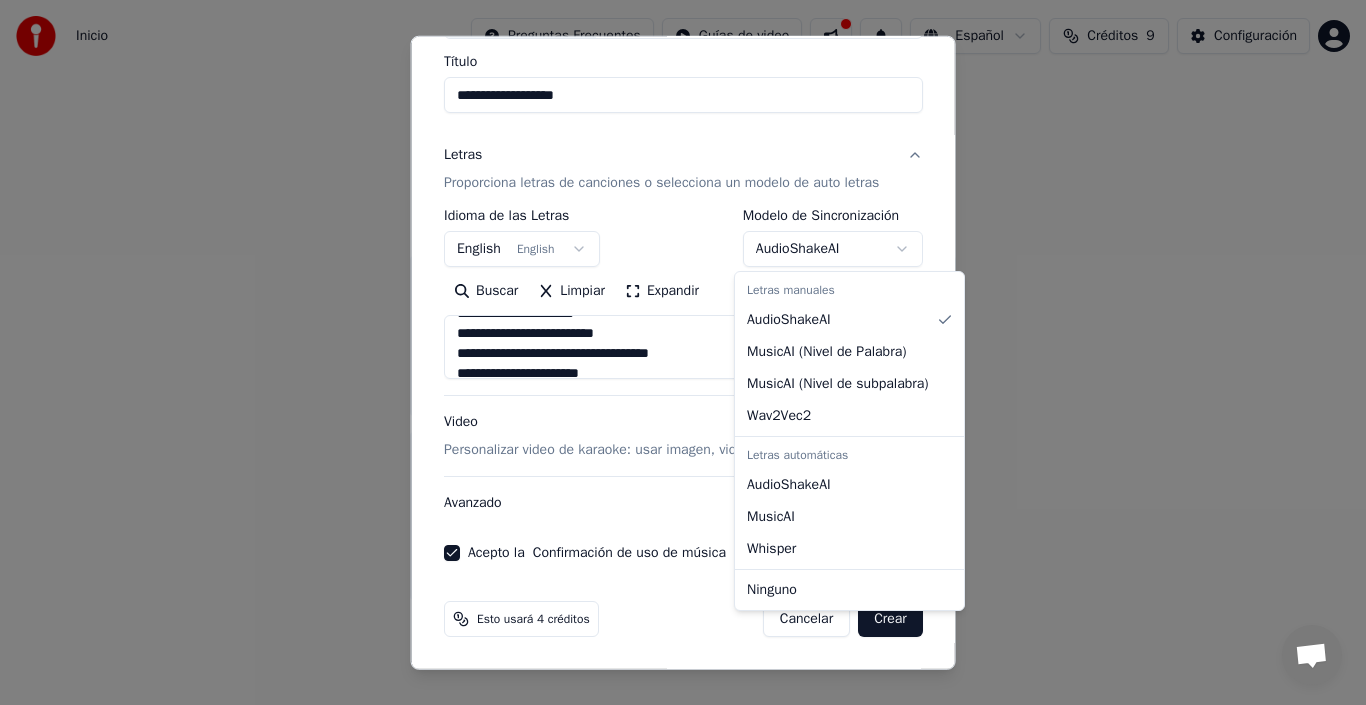 click on "**********" at bounding box center (683, 300) 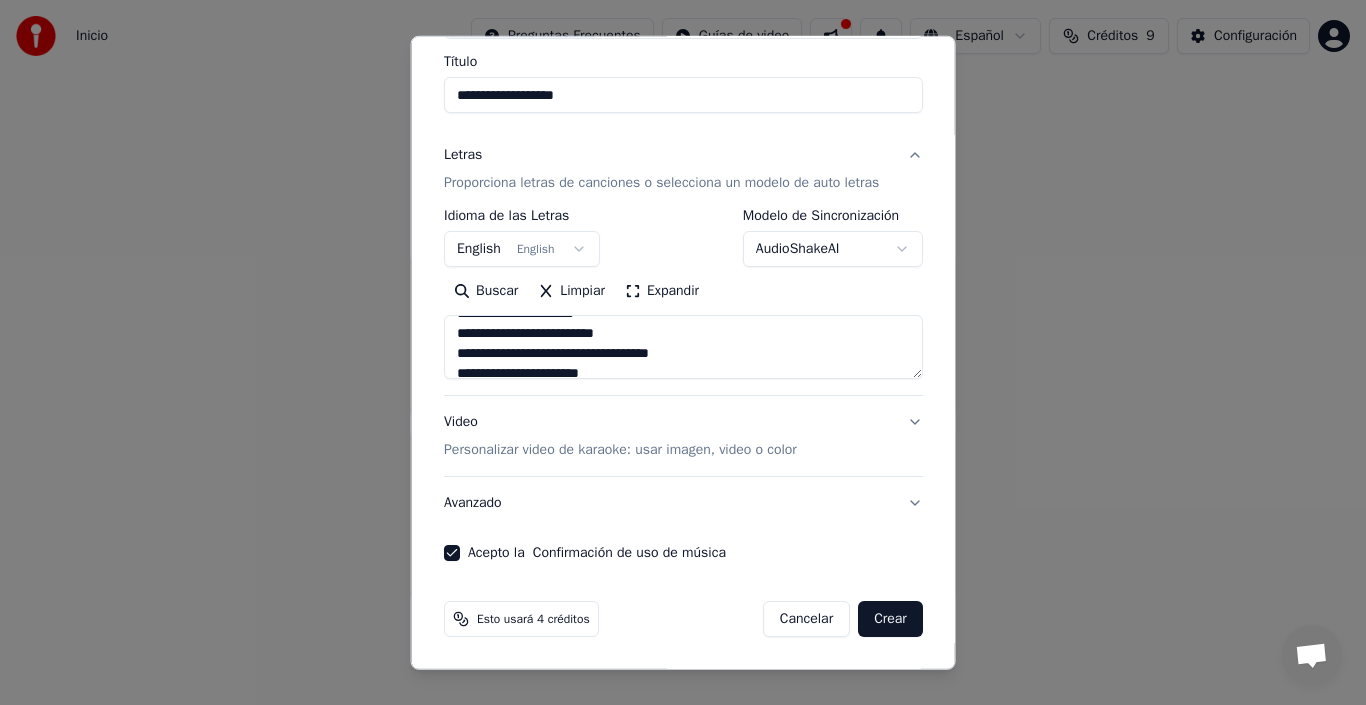 click on "Personalizar video de karaoke: usar imagen, video o color" at bounding box center (620, 450) 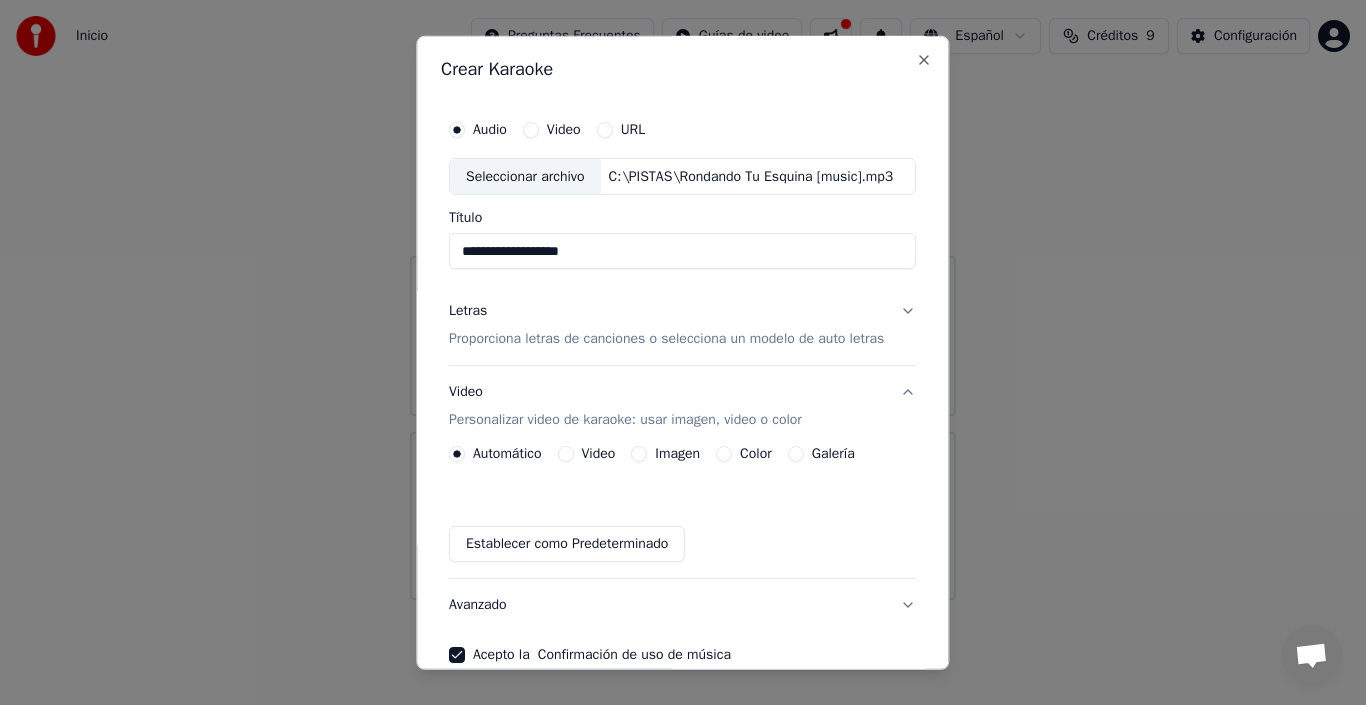 scroll, scrollTop: 0, scrollLeft: 0, axis: both 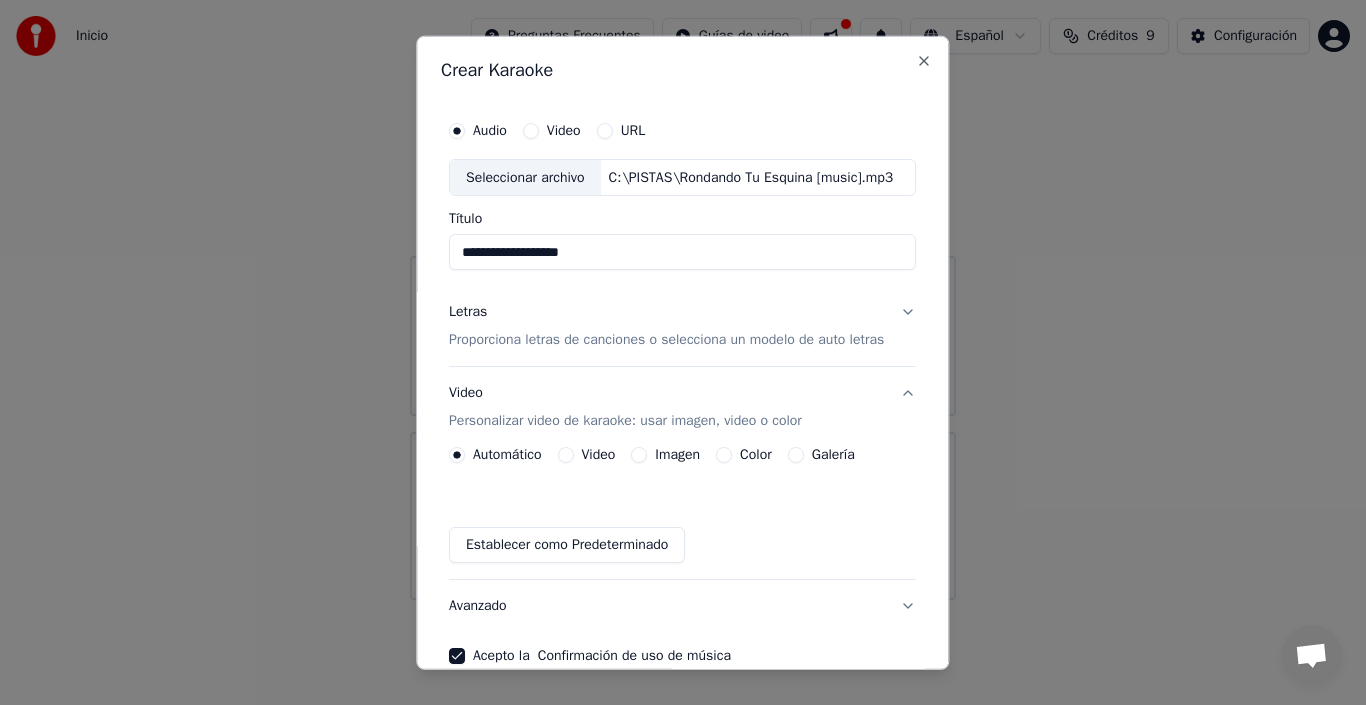 click on "**********" at bounding box center [682, 252] 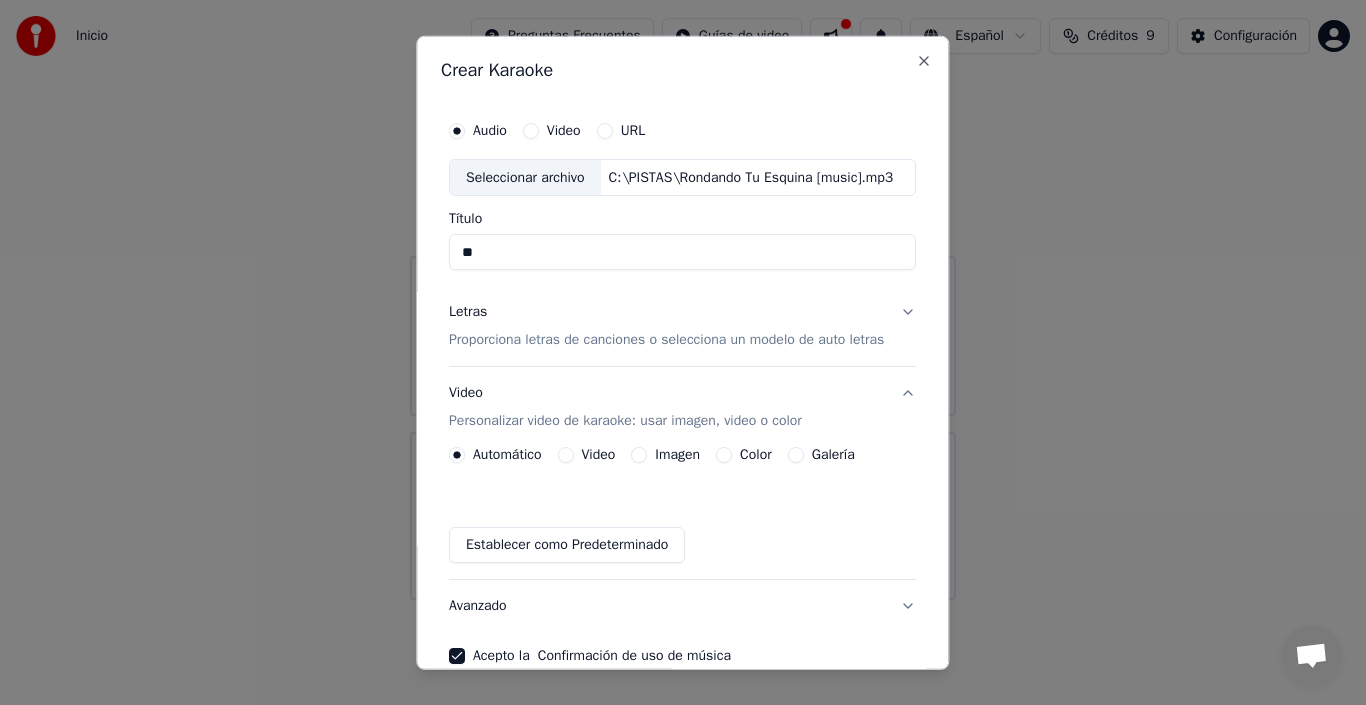 type on "*" 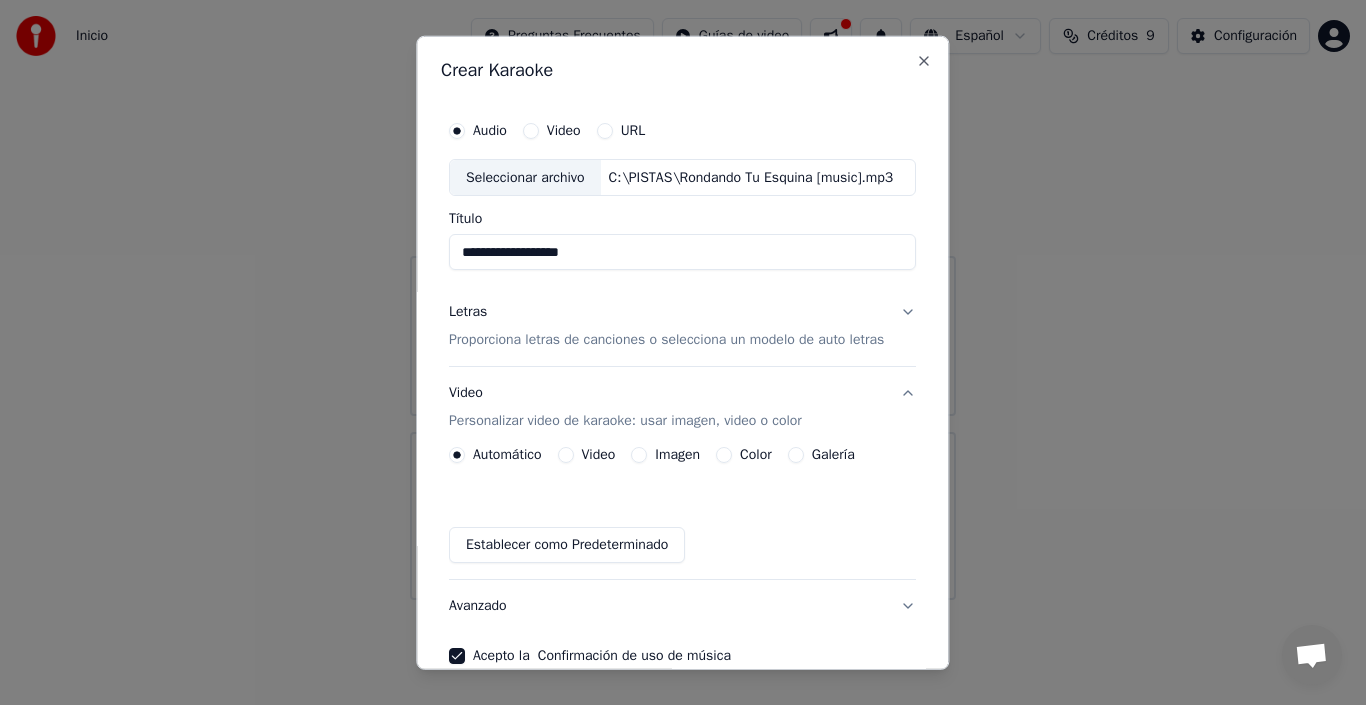 type on "**********" 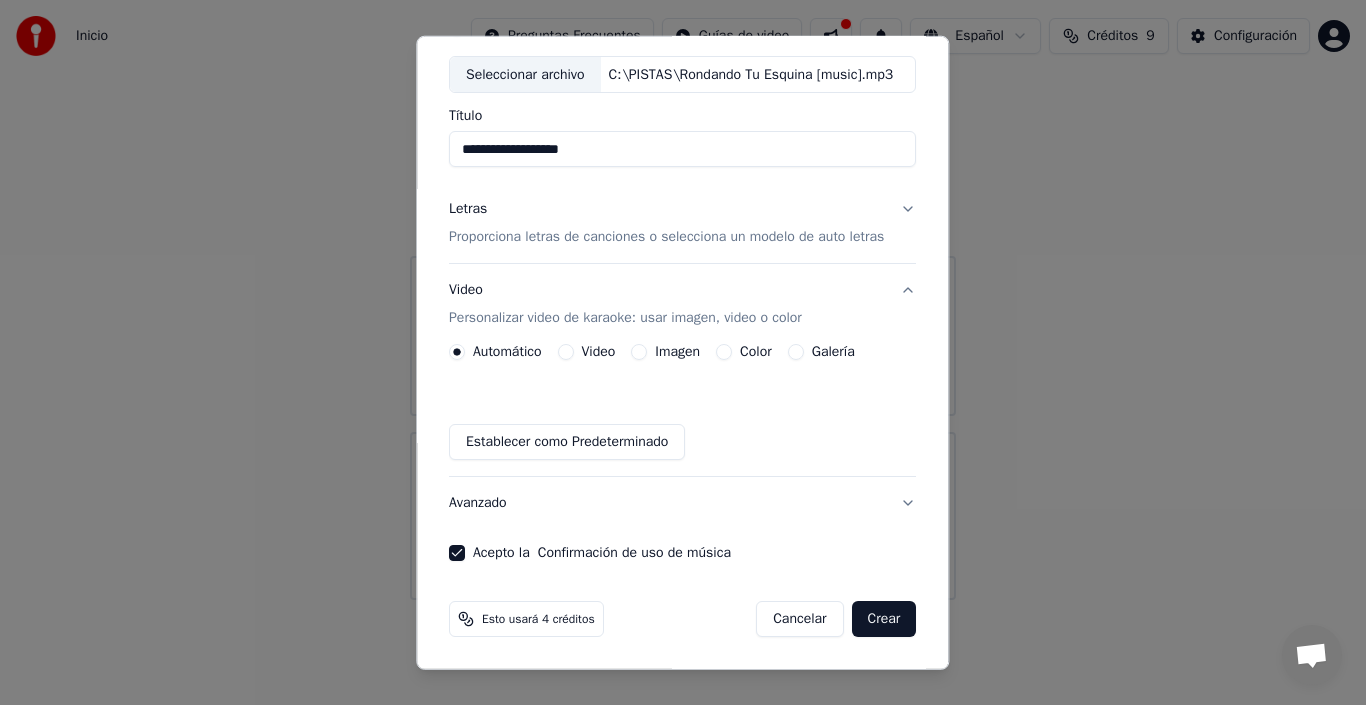 scroll, scrollTop: 0, scrollLeft: 0, axis: both 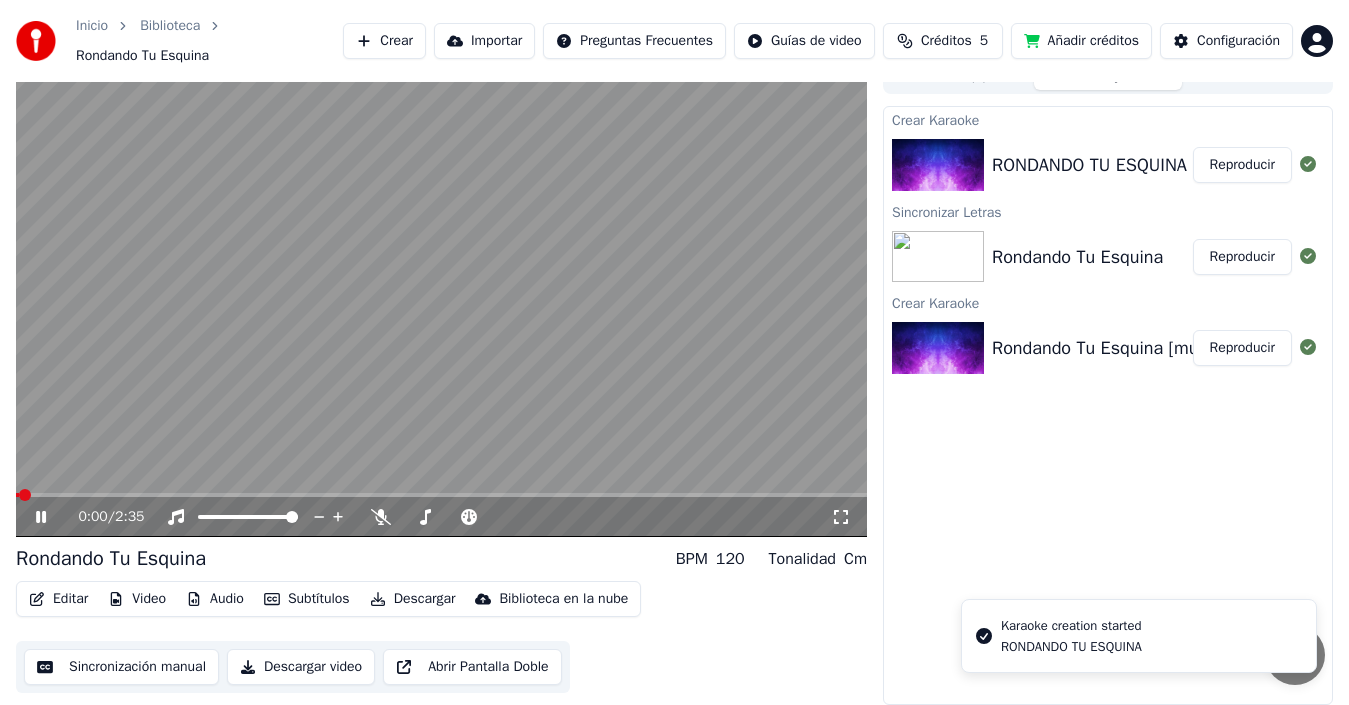 click on "Sincronización manual" at bounding box center [121, 667] 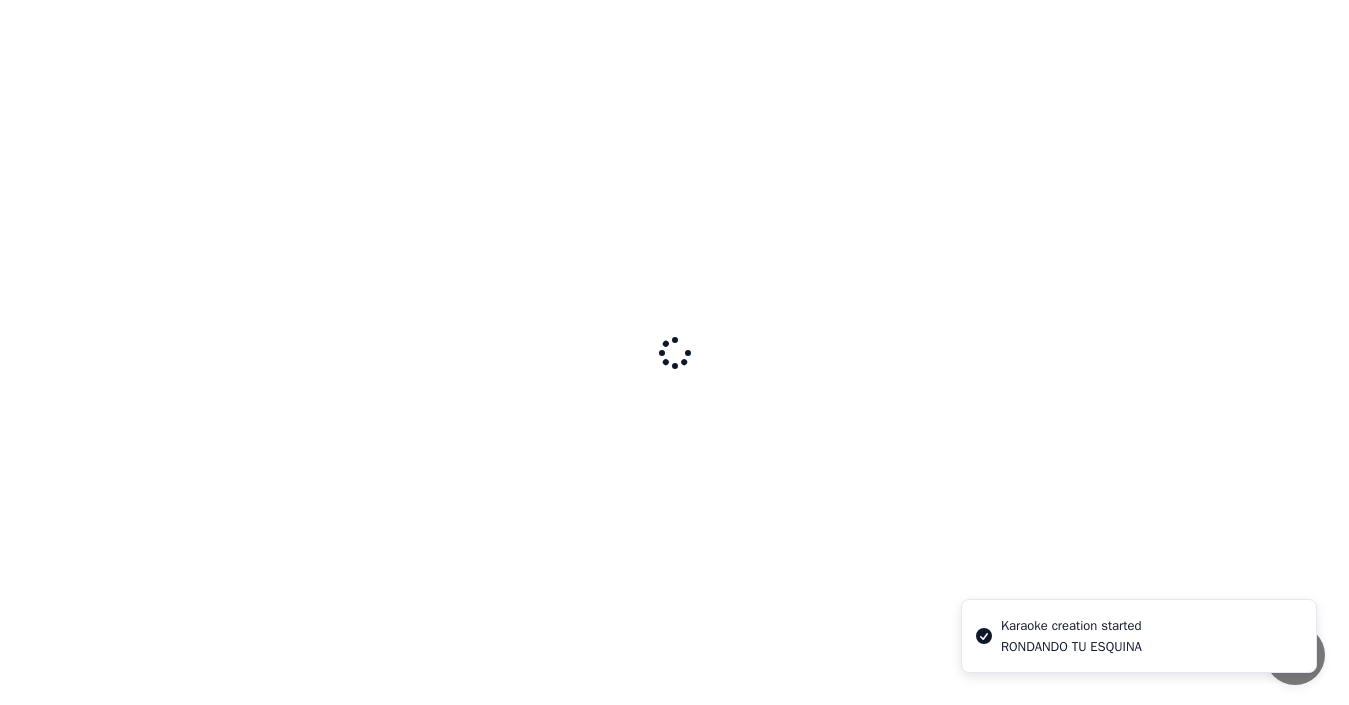 scroll, scrollTop: 0, scrollLeft: 0, axis: both 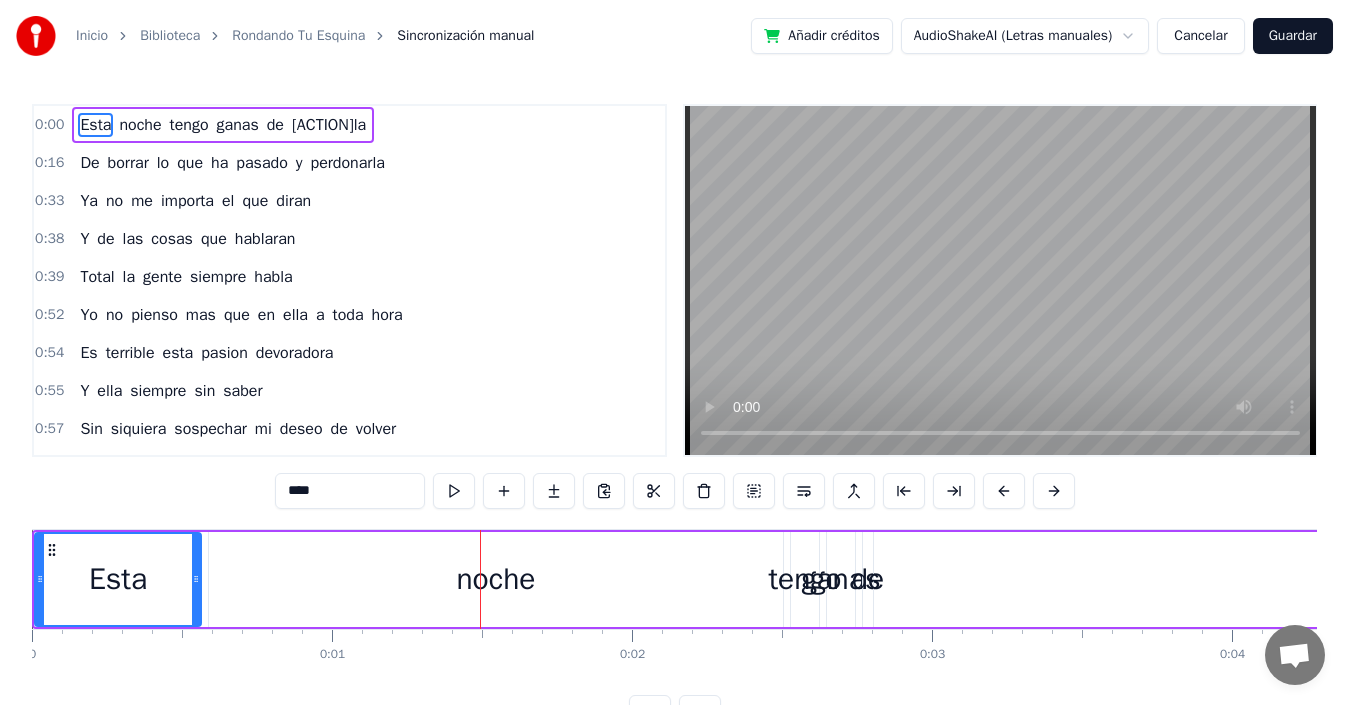type 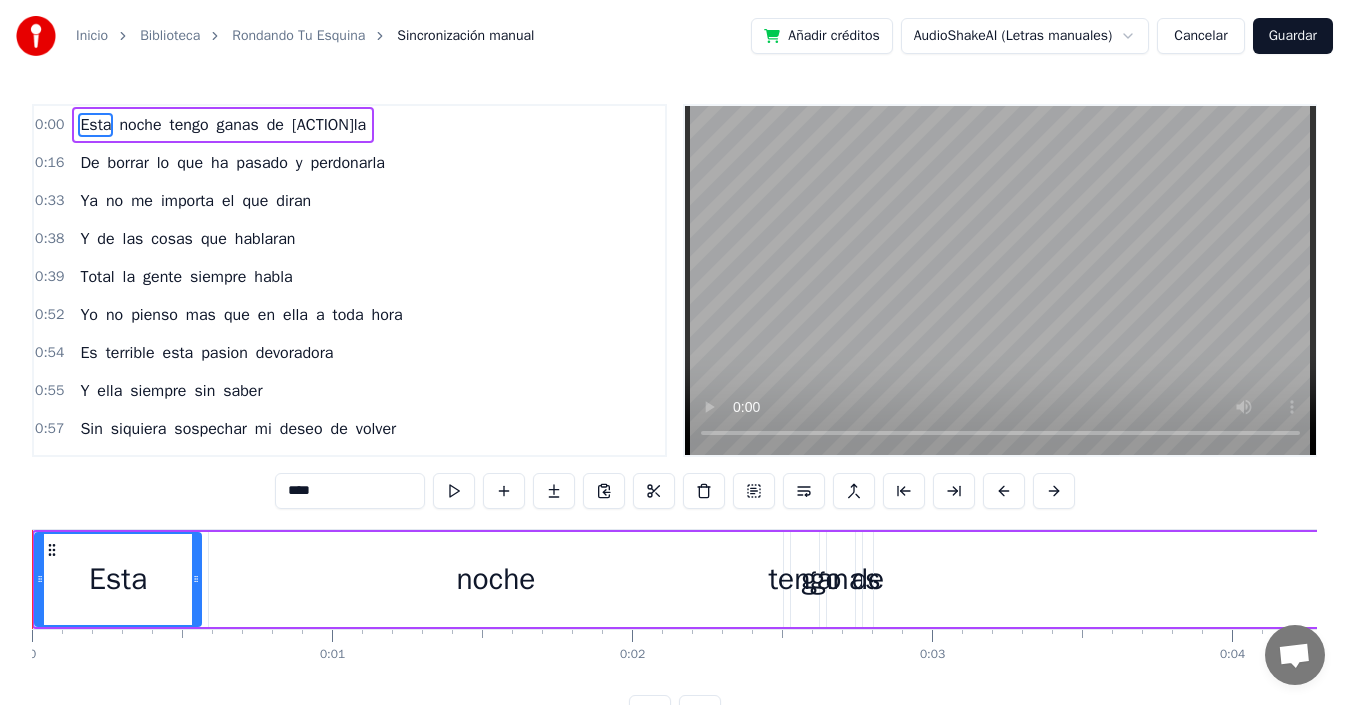 click on "Esta" at bounding box center [95, 125] 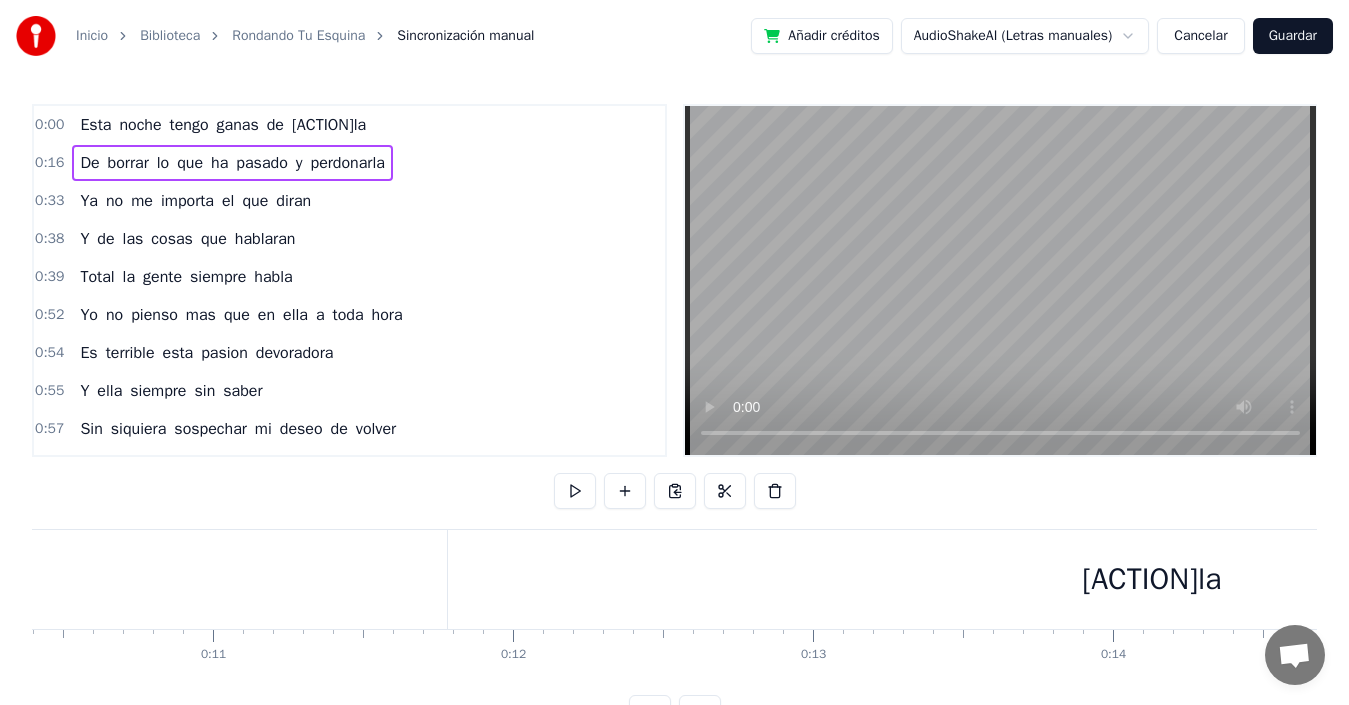 click on "0:16" at bounding box center (49, 163) 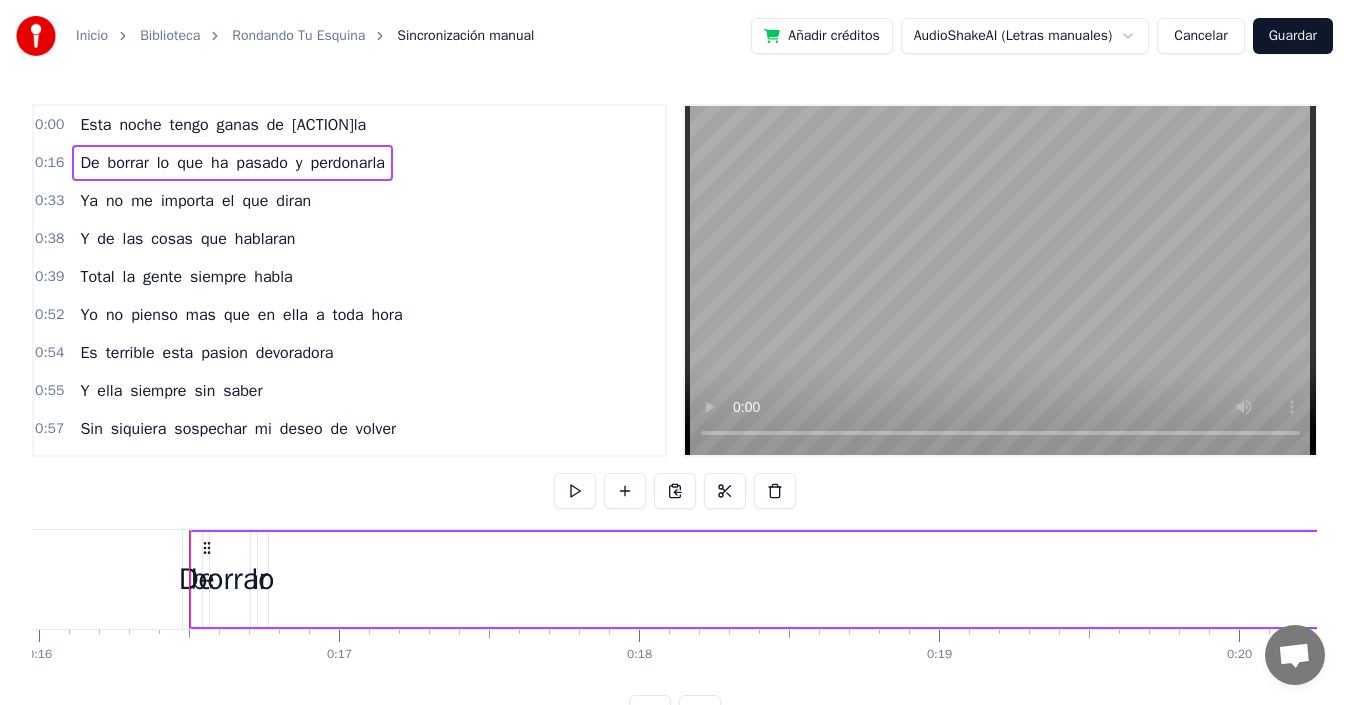 scroll, scrollTop: 0, scrollLeft: 4849, axis: horizontal 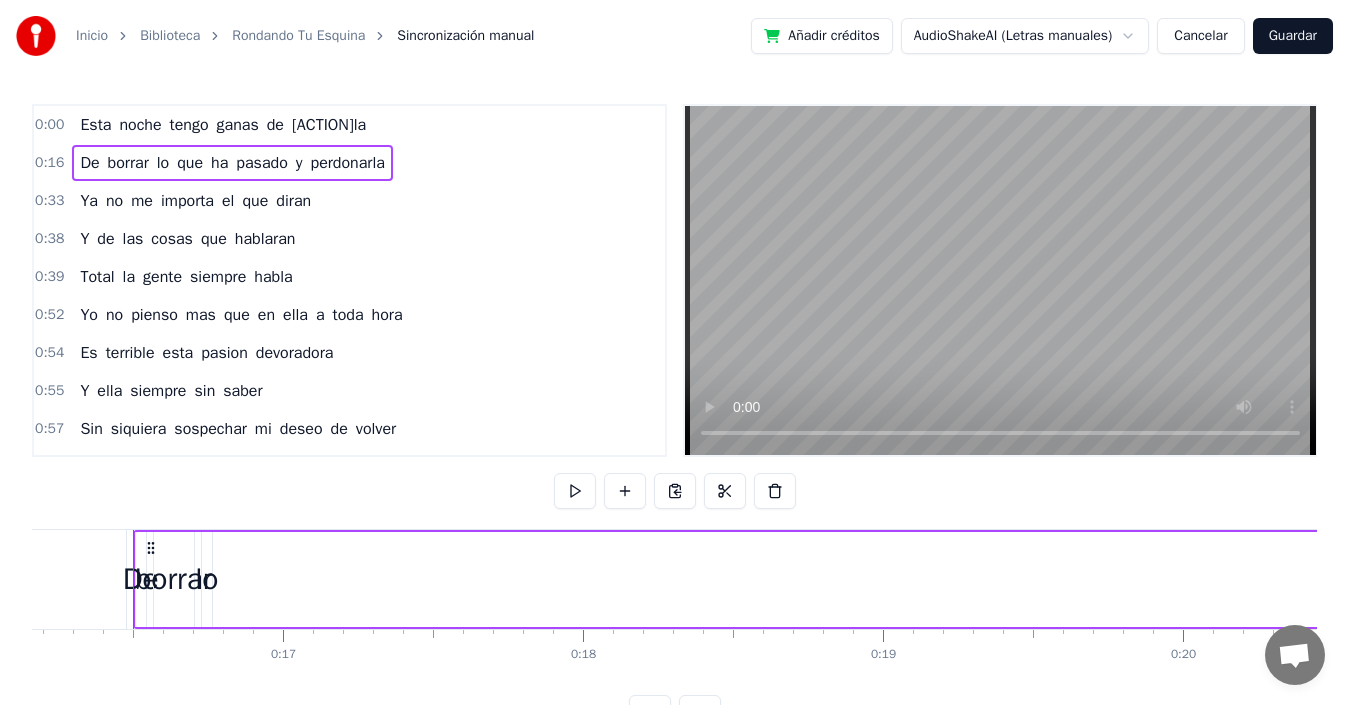 click on "0:00" at bounding box center (49, 125) 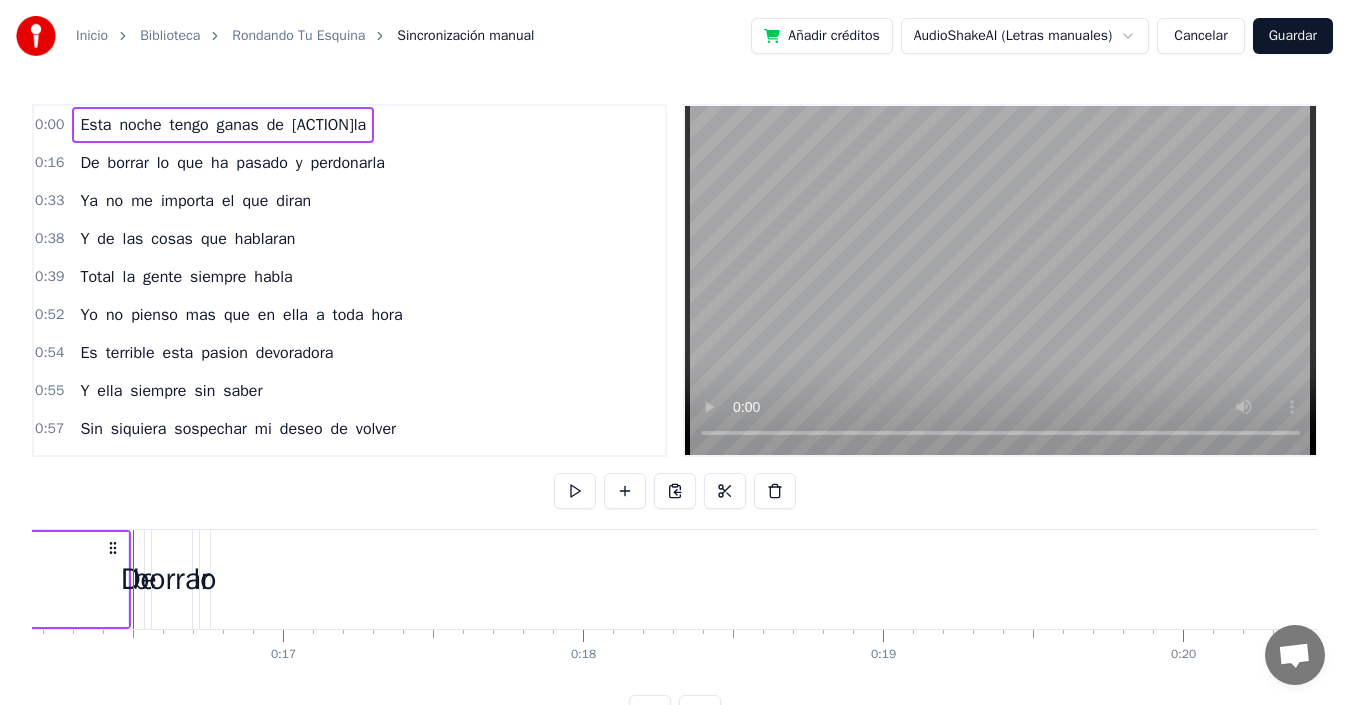 click on "Inicio Biblioteca Rondando Tu Esquina Sincronización manual Añadir créditos AudioShakeAI (Letras manuales) Cancelar Guardar 0:00 Esta noche tengo ganas de buscarla 0:16 De borrar lo que ha pasado y perdonarla 0:33 Ya no me importa el que diran 0:38 Y de las cosas que hablaran 0:39 Total la gente siempre habla 0:52 Yo no pienso mas que en ella a toda hora 0:54 Es terrible esta pasion devoradora 0:55 Y ella siempre sin saber 0:57 Sin siquiera sospechar mi deseo de volver 1:14 Que me has dado vida mía 1:21 Que ando triste noche y día 1:23 Rondando siempre tu esquina 1:24 Mirando siempre tu casa 1:25 Y esta pasion que lastima 1:25 Y este dolor que no pasa 1:26 Hasta cuando ire sufriendo el 1:34 Tormento de tu amor 1:41 Este pobre corazón que no la olvida 1:42 Me la nombra con los labios de su herida 1:47 Y andando a un baso sin 1:52 Sabor la mariposa del dolor 1:55 Cruza en la noche de mi vida compañero 1:59 Soy en noches de berbena 2:00 Sin embargo yo no puedo con mi pena 2:08 Y el saber que ya no estas y" at bounding box center (674, 365) 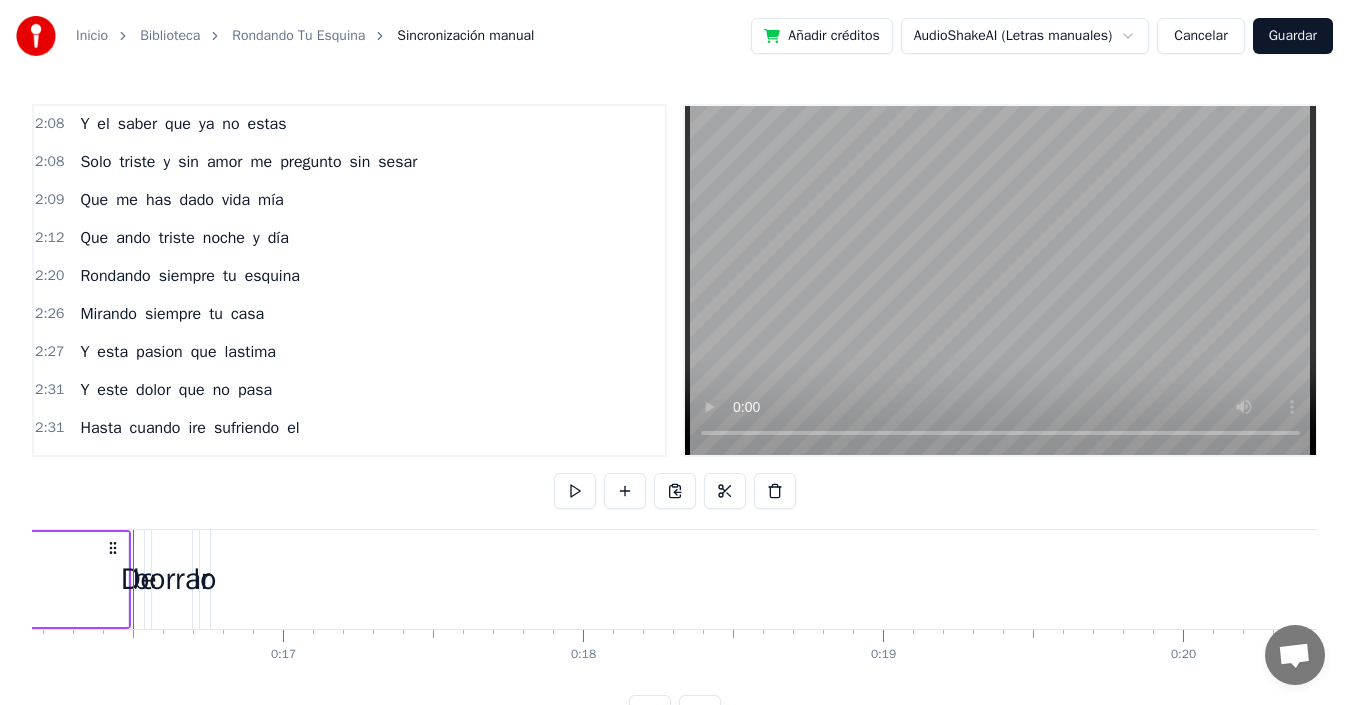scroll, scrollTop: 943, scrollLeft: 0, axis: vertical 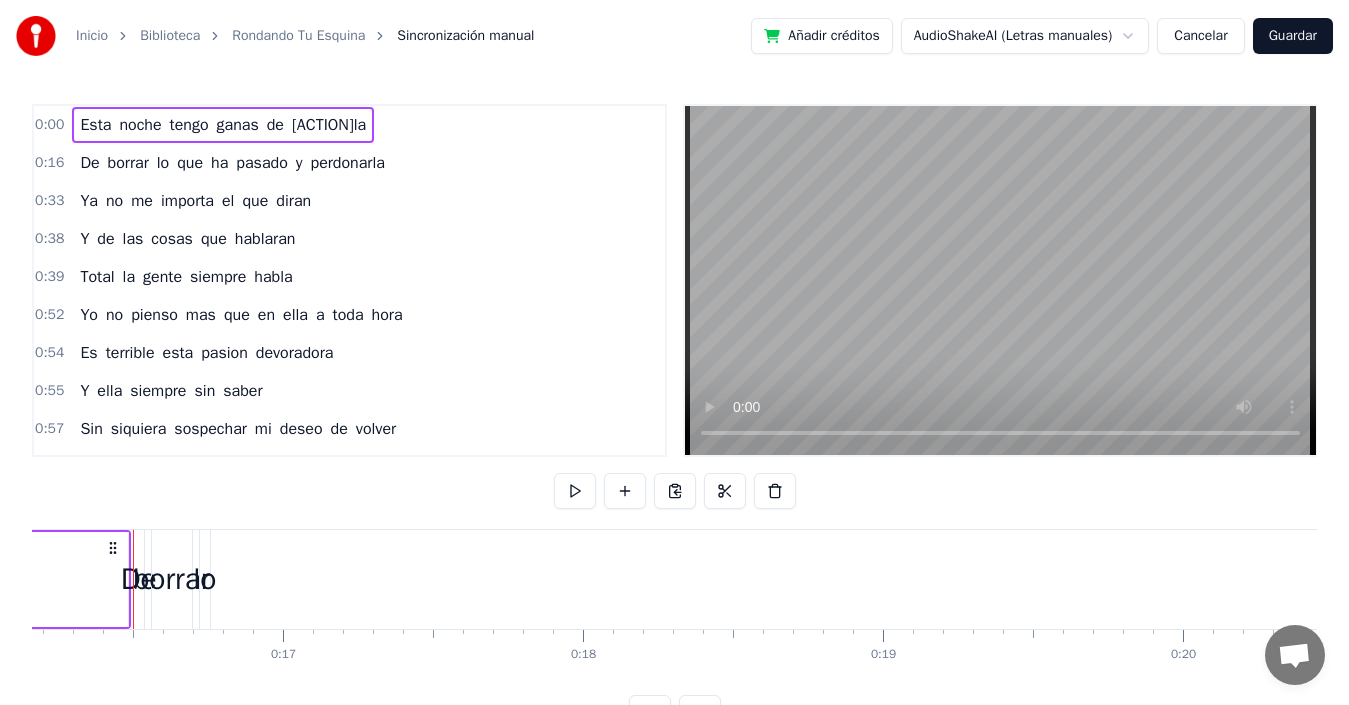 click at bounding box center (1000, 280) 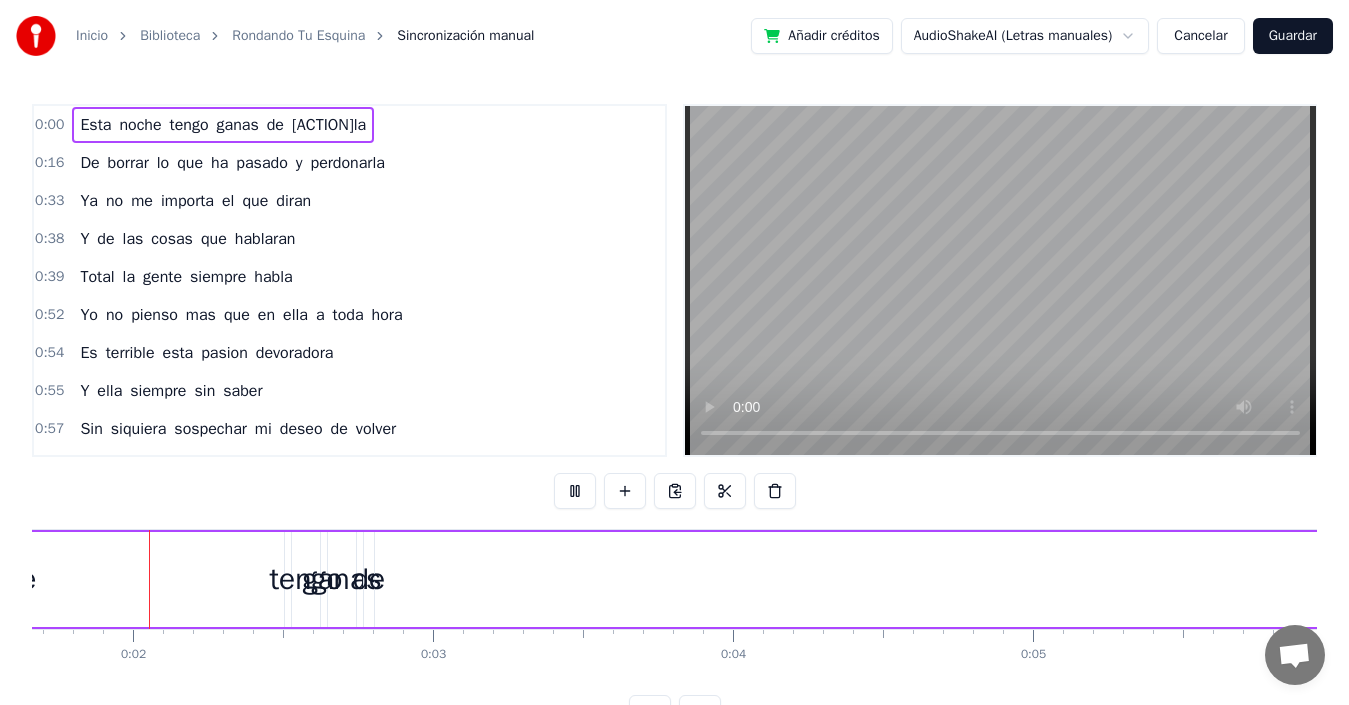 scroll, scrollTop: 0, scrollLeft: 472, axis: horizontal 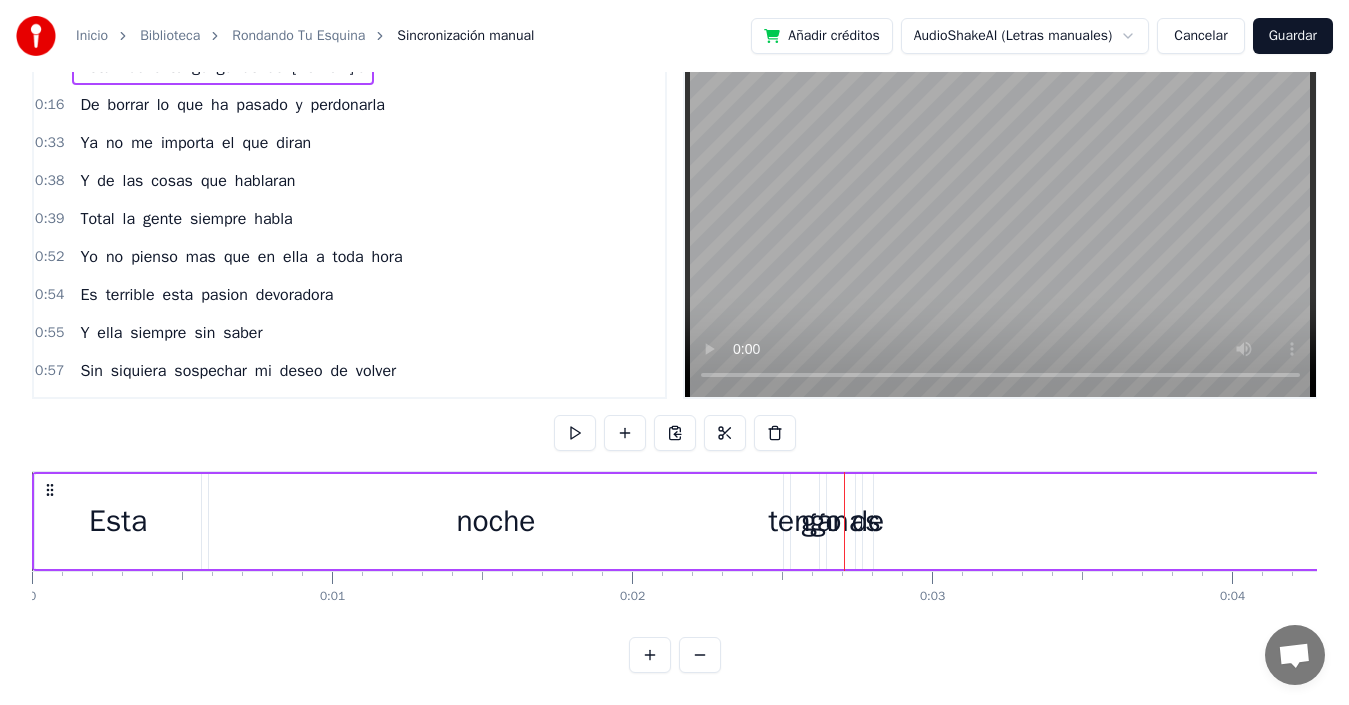 click on "Esta" at bounding box center (118, 521) 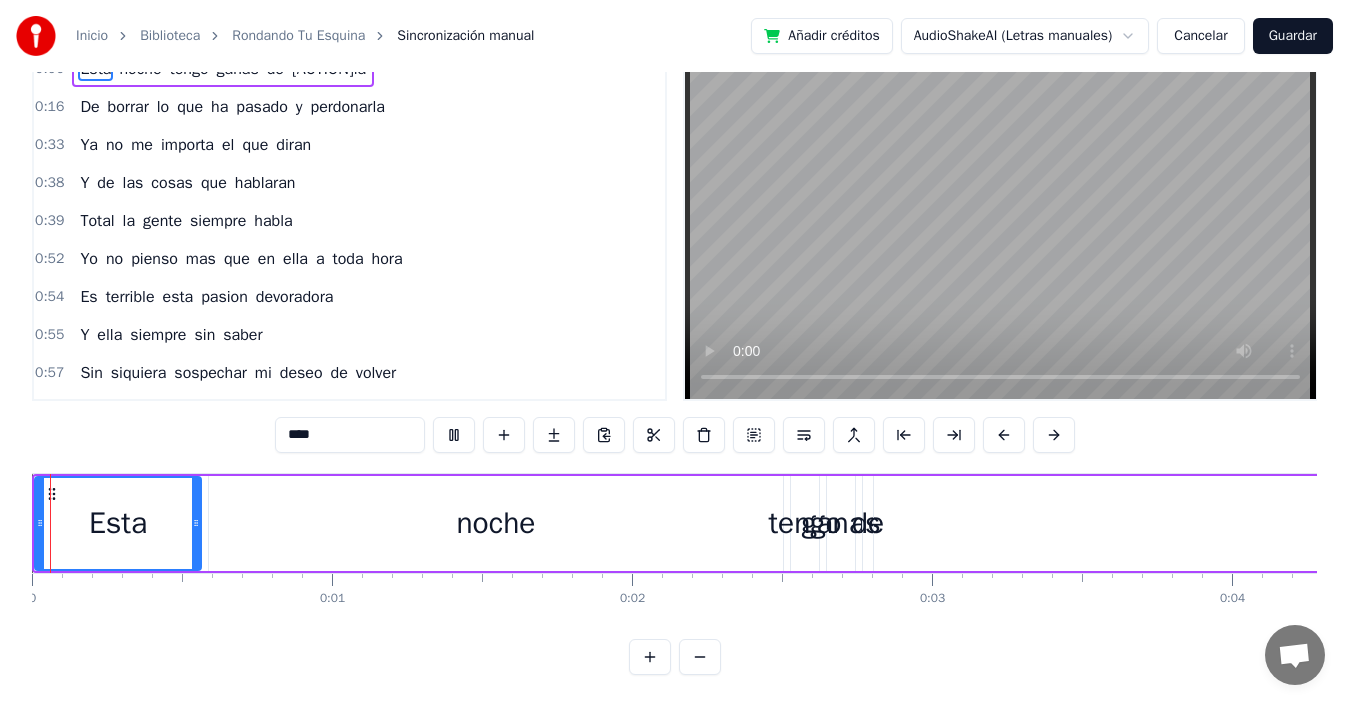 scroll, scrollTop: 75, scrollLeft: 0, axis: vertical 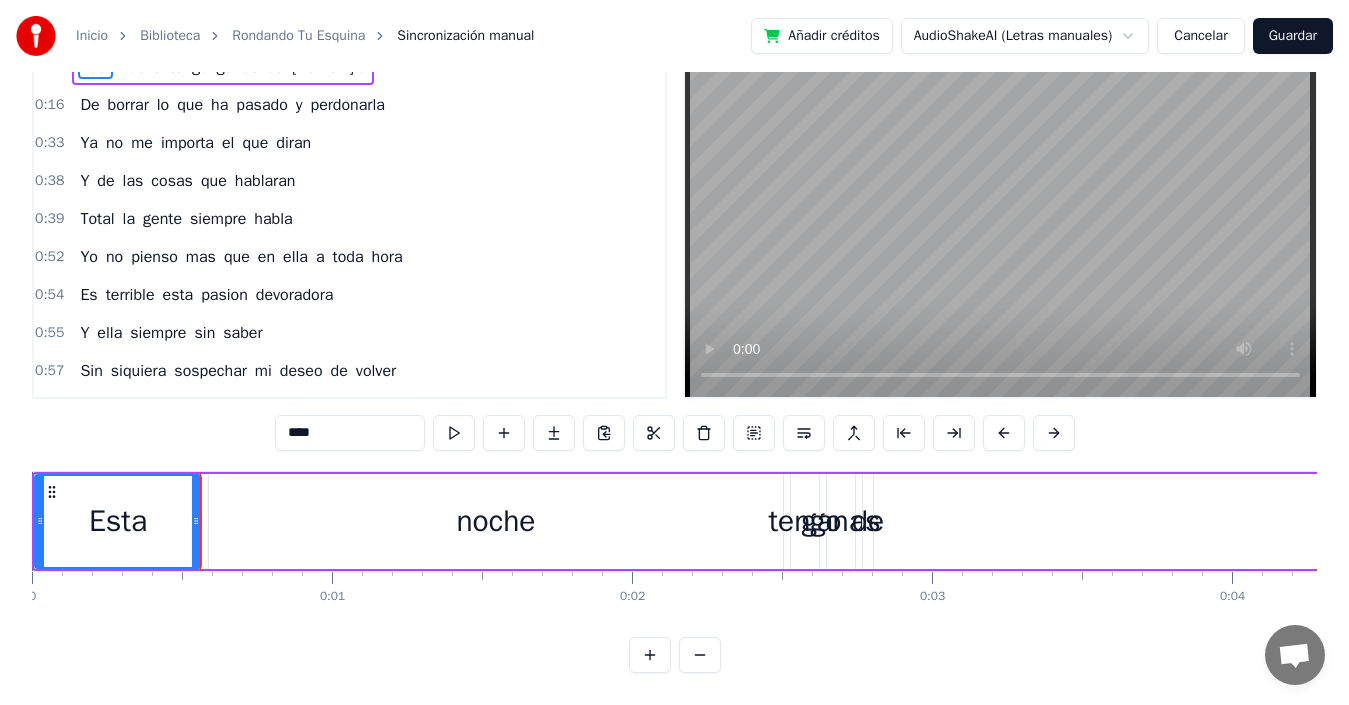 click on "Esta" at bounding box center [118, 521] 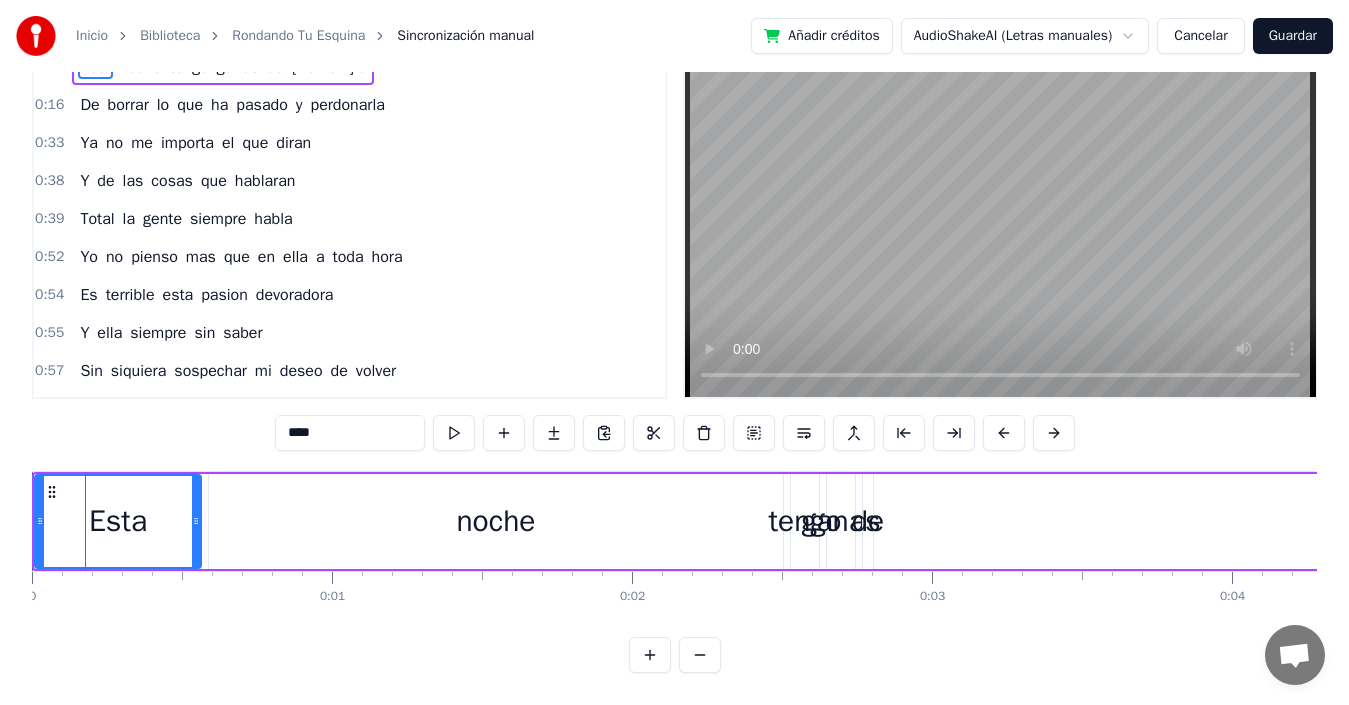 scroll, scrollTop: 66, scrollLeft: 0, axis: vertical 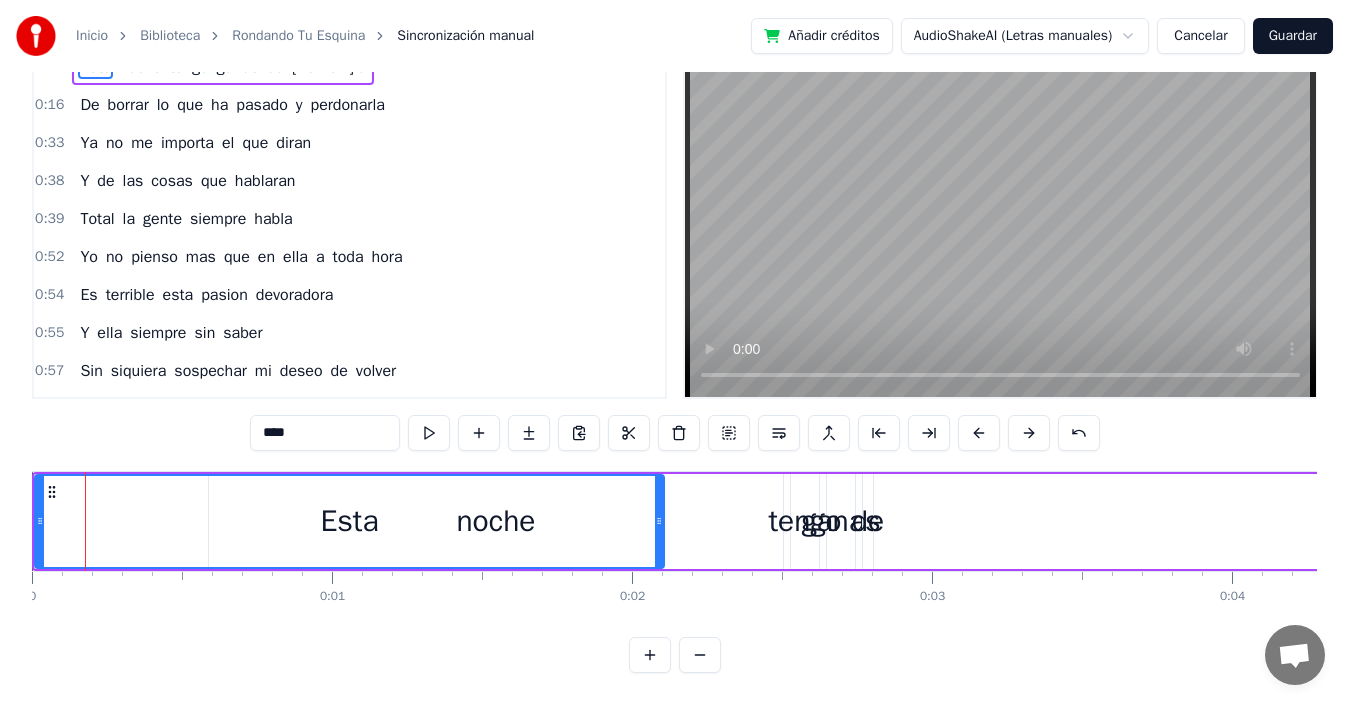 drag, startPoint x: 198, startPoint y: 513, endPoint x: 661, endPoint y: 538, distance: 463.67447 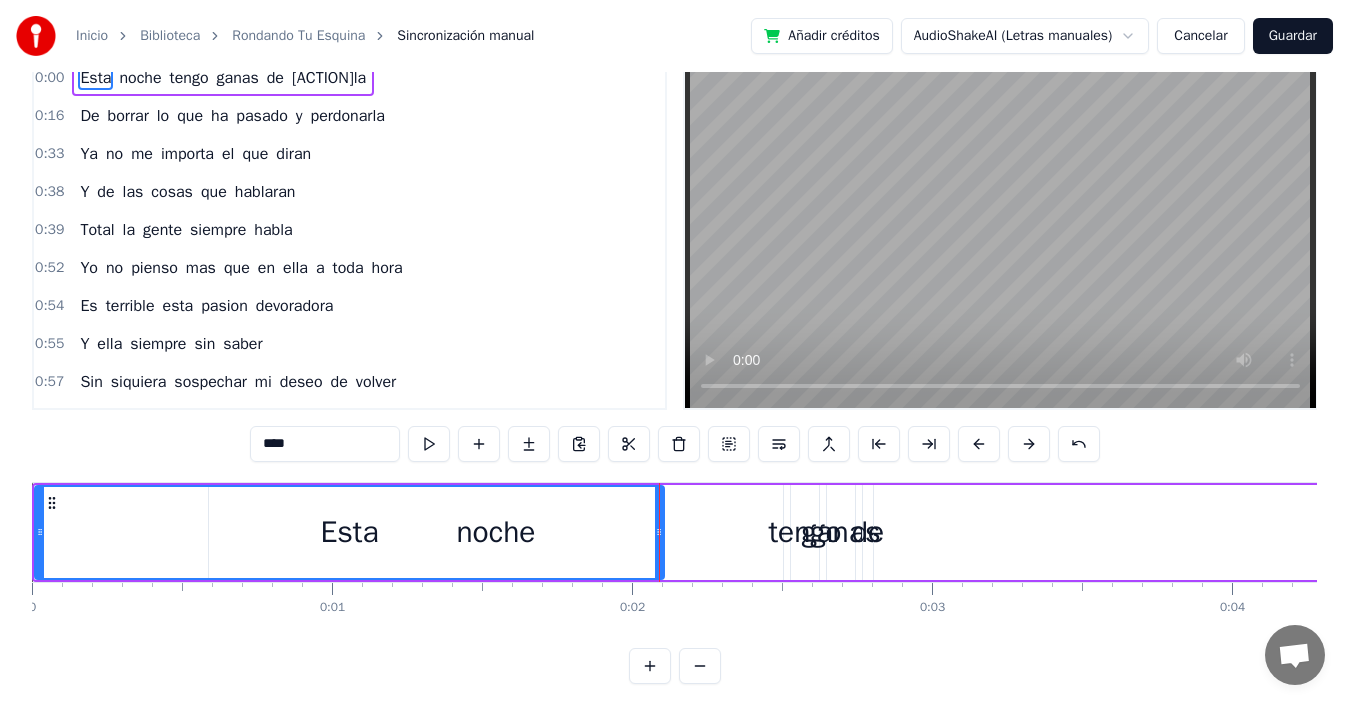 scroll, scrollTop: 0, scrollLeft: 0, axis: both 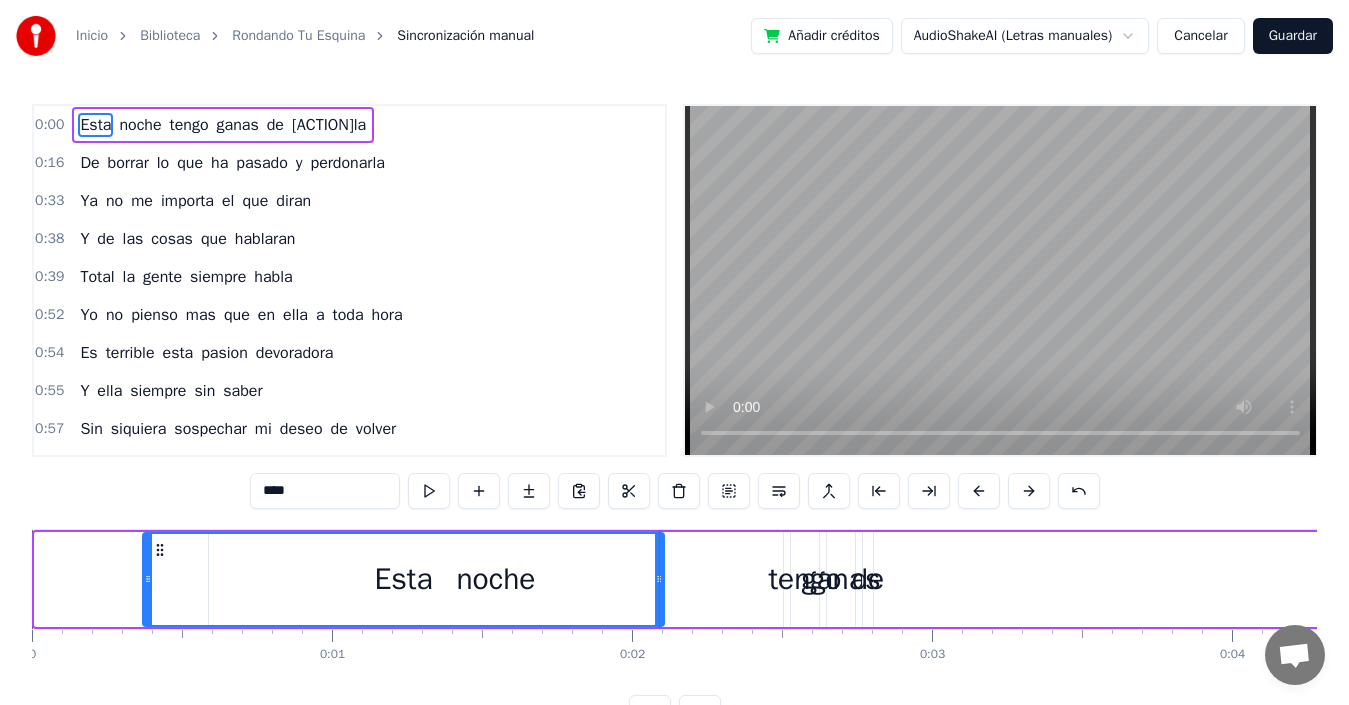 drag, startPoint x: 38, startPoint y: 580, endPoint x: 338, endPoint y: 605, distance: 301.03986 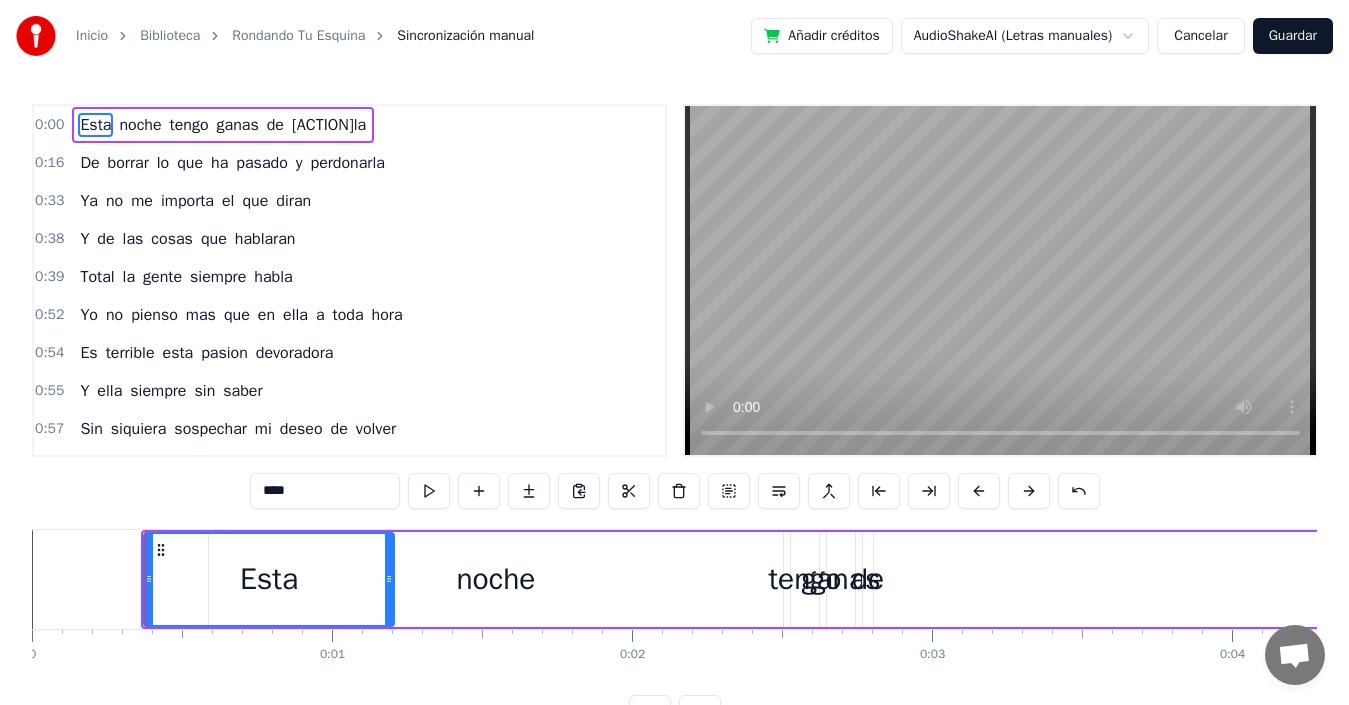 drag, startPoint x: 660, startPoint y: 584, endPoint x: 385, endPoint y: 574, distance: 275.18176 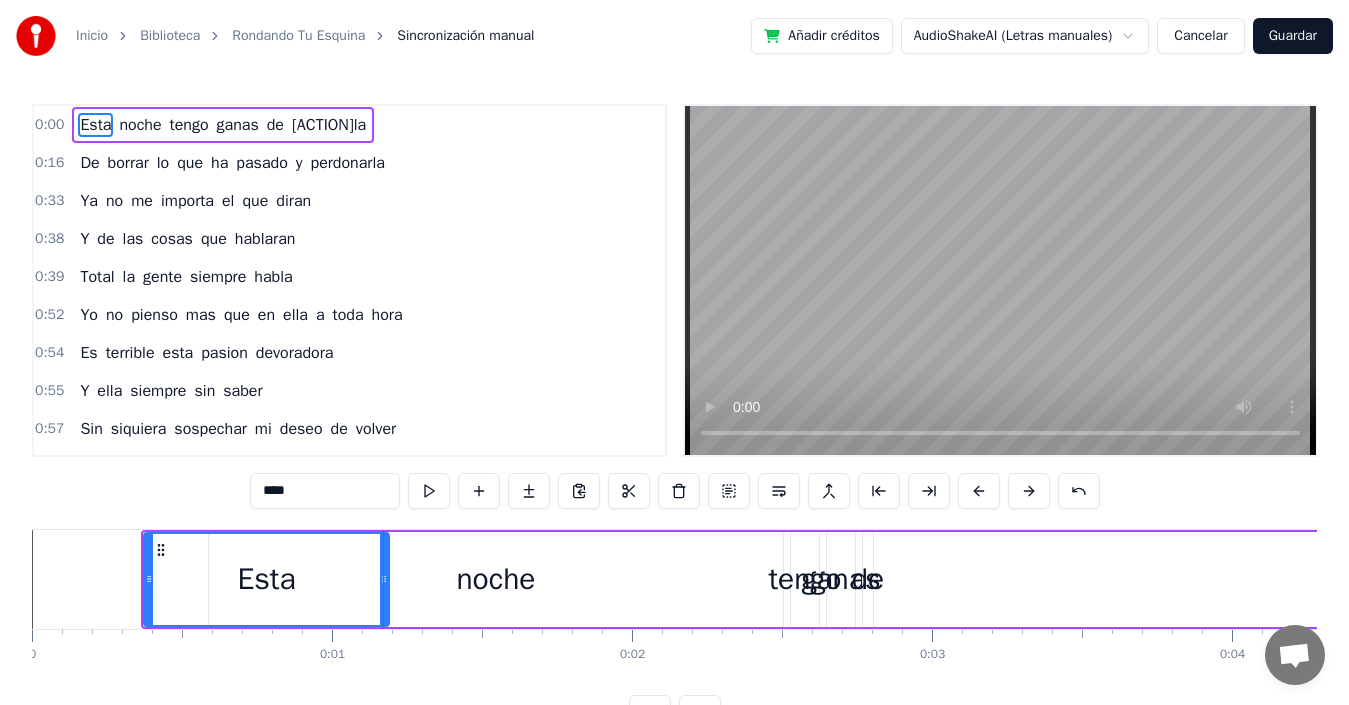 drag, startPoint x: 299, startPoint y: 591, endPoint x: 323, endPoint y: 586, distance: 24.5153 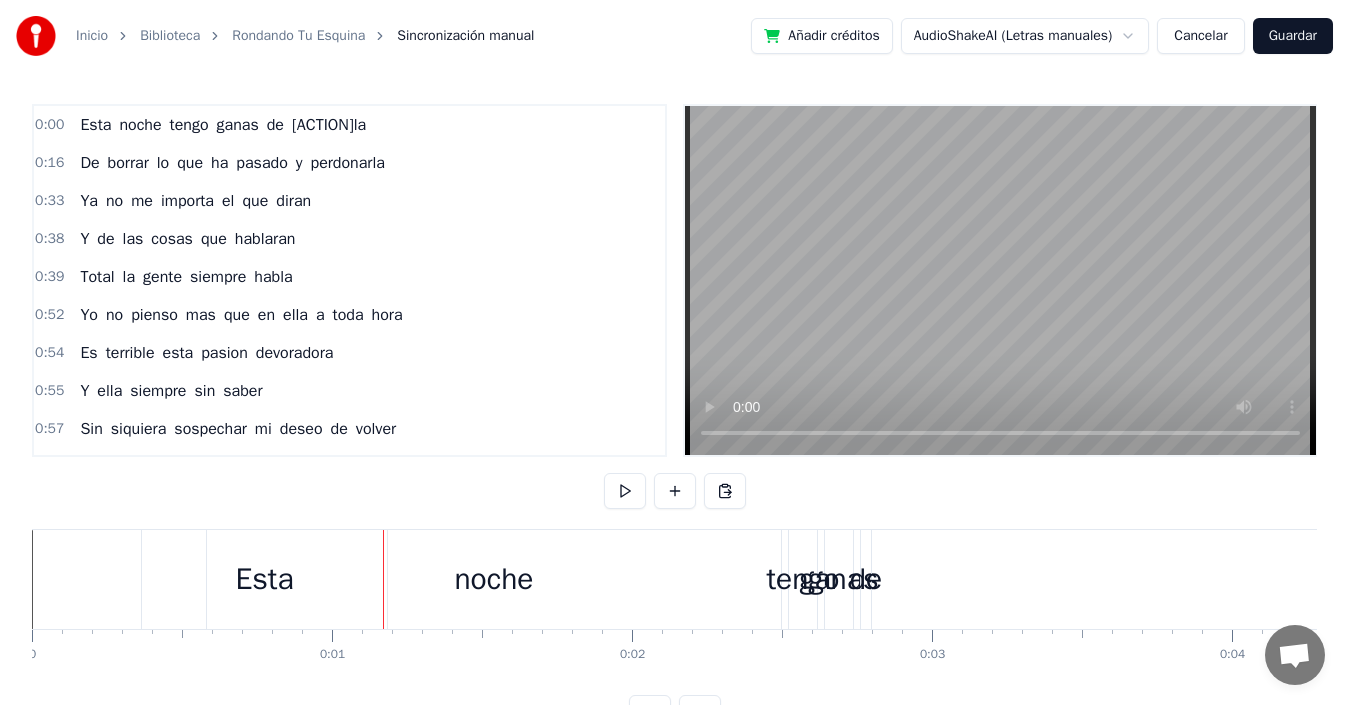 click on "noche" at bounding box center [494, 579] 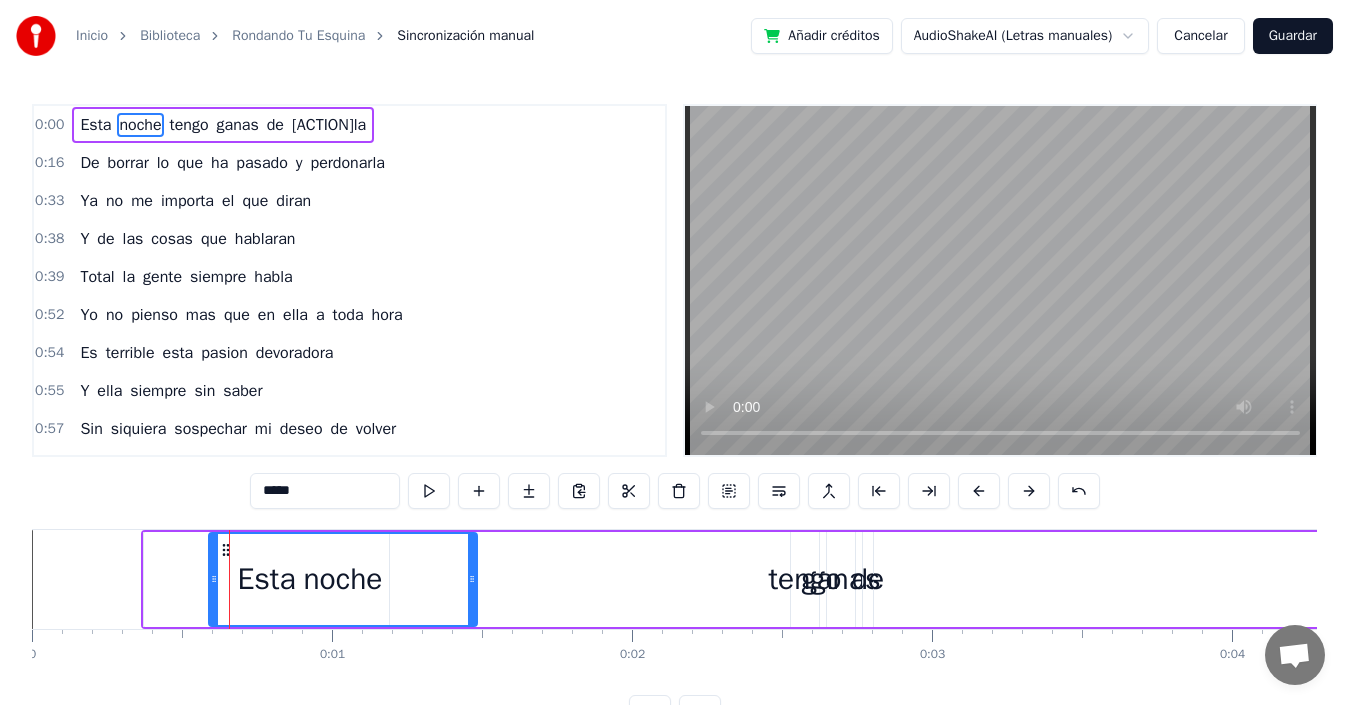 drag, startPoint x: 781, startPoint y: 586, endPoint x: 475, endPoint y: 574, distance: 306.2352 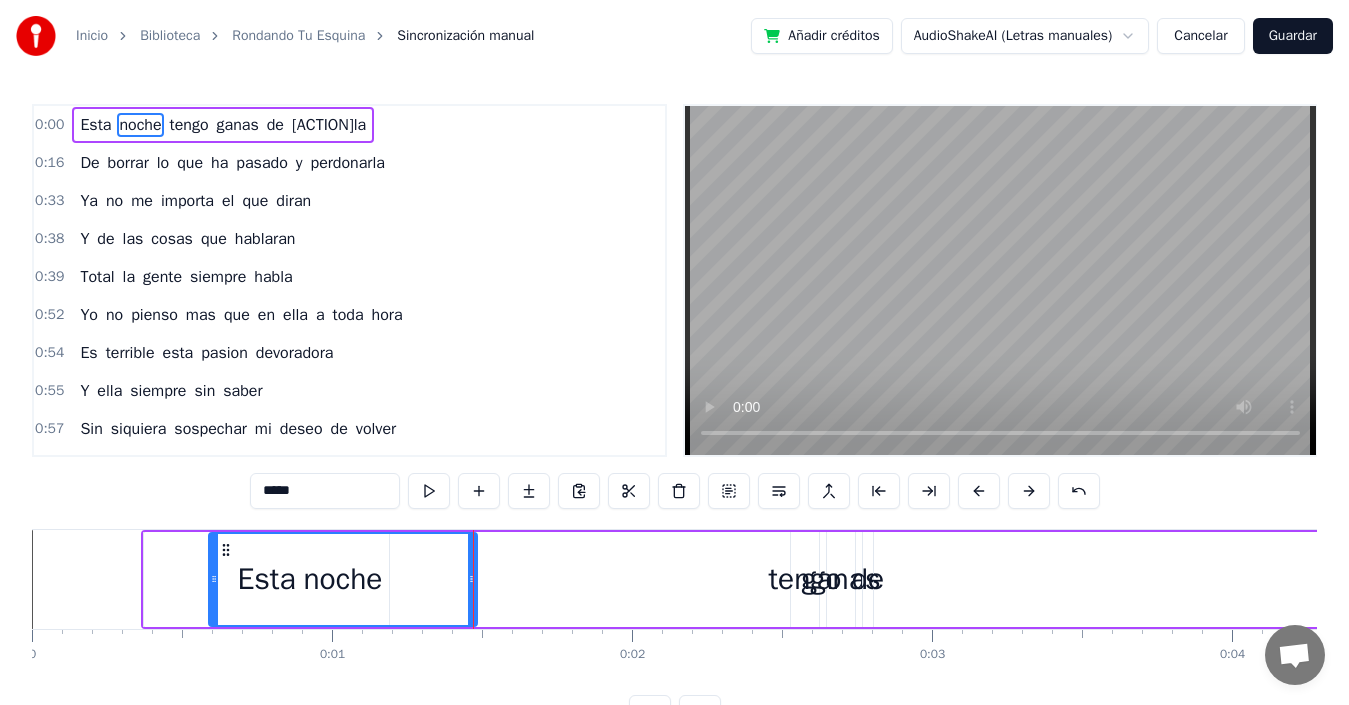 click on "ganas" at bounding box center (840, 579) 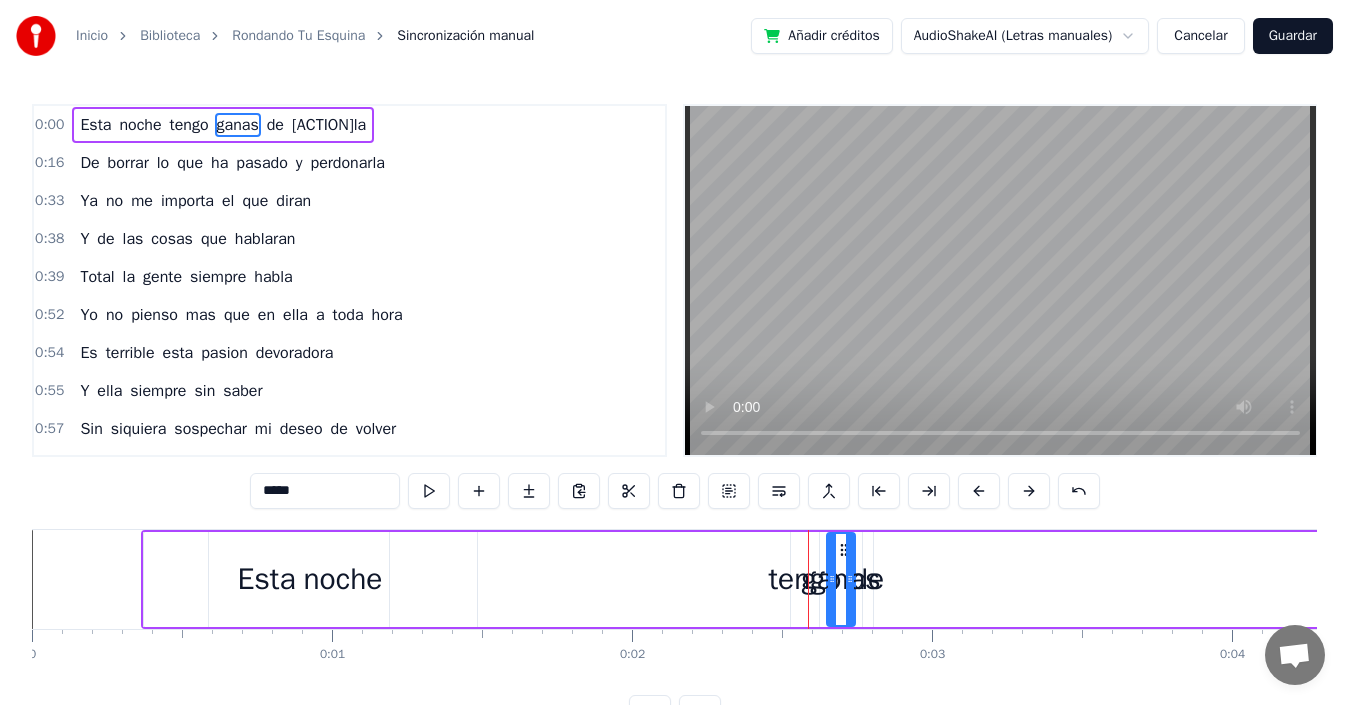 click on "tengo" at bounding box center (804, 579) 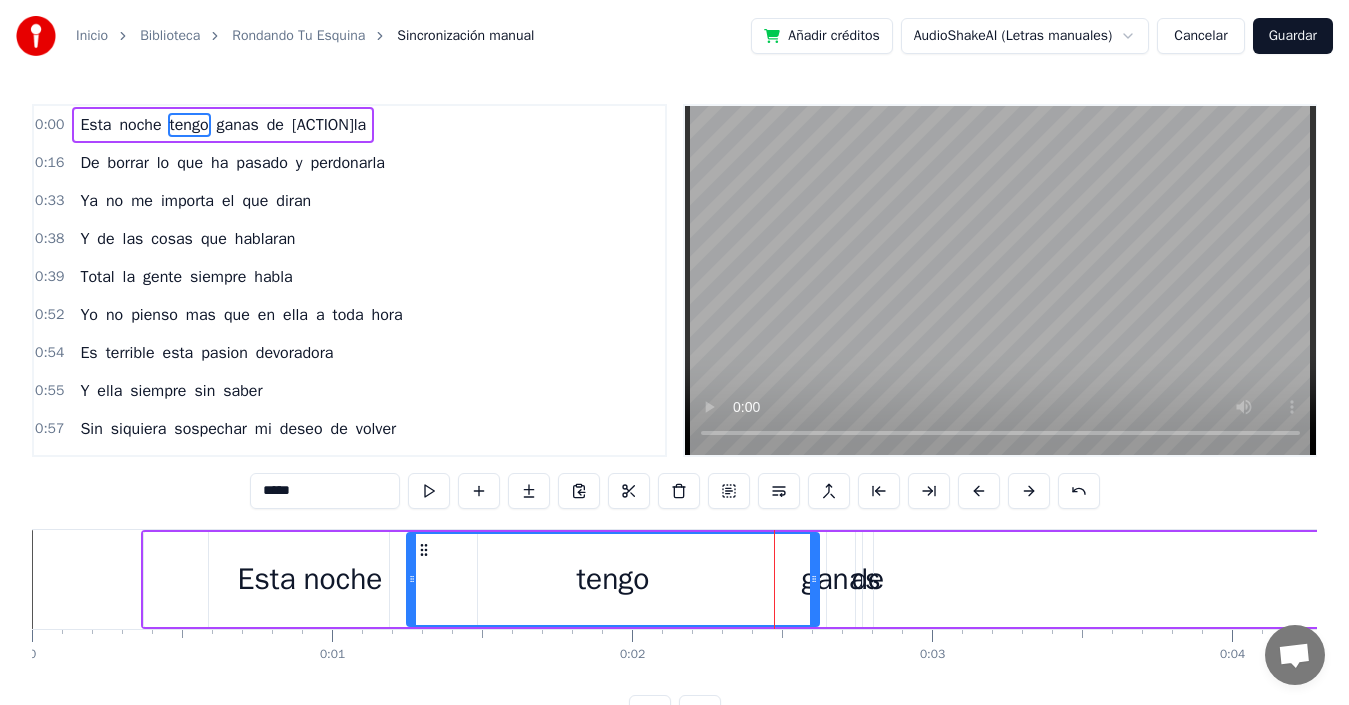 drag, startPoint x: 783, startPoint y: 586, endPoint x: 408, endPoint y: 596, distance: 375.1333 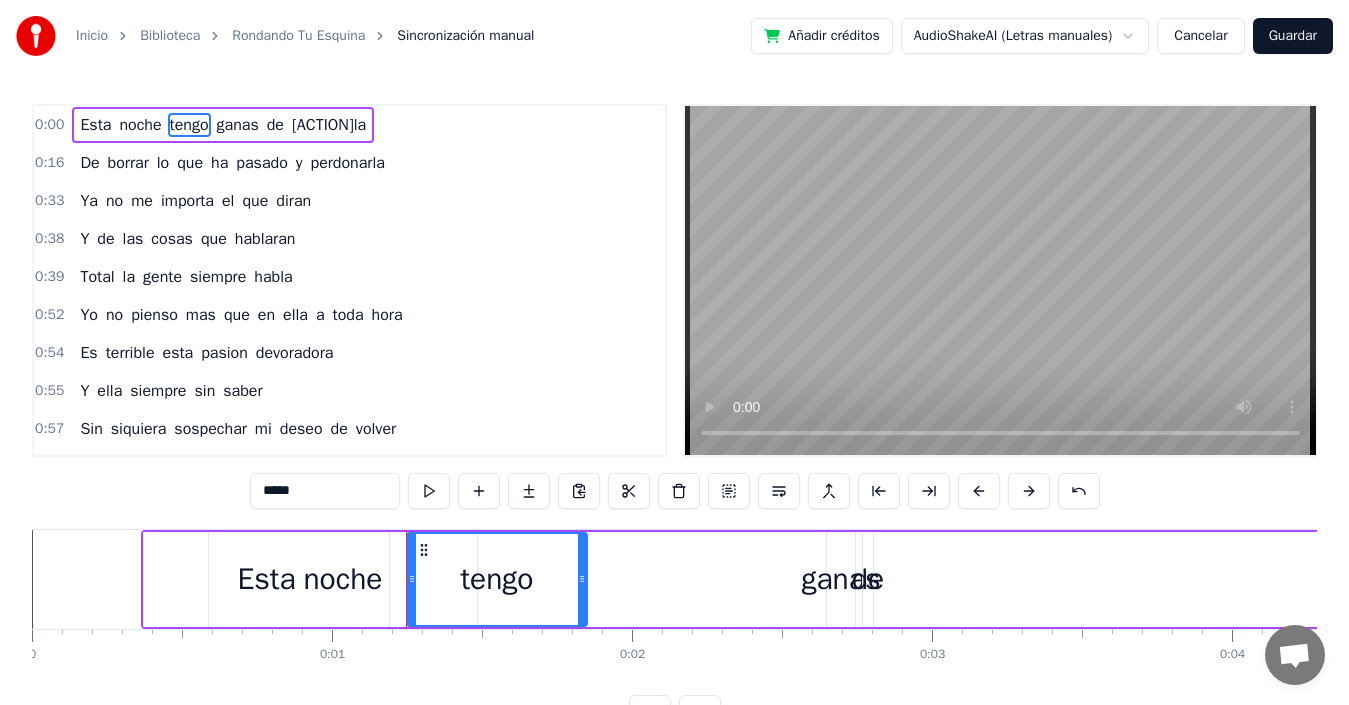 drag, startPoint x: 814, startPoint y: 595, endPoint x: 582, endPoint y: 604, distance: 232.1745 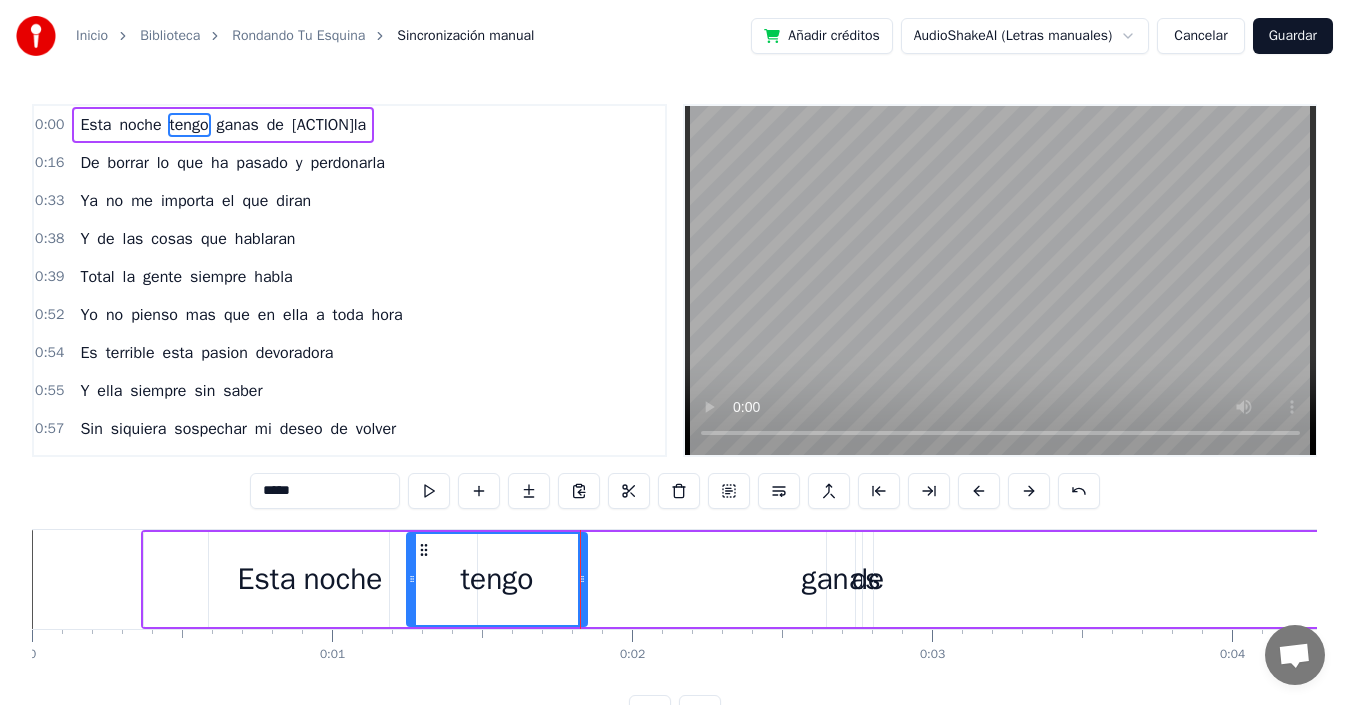 click on "ganas" at bounding box center (840, 579) 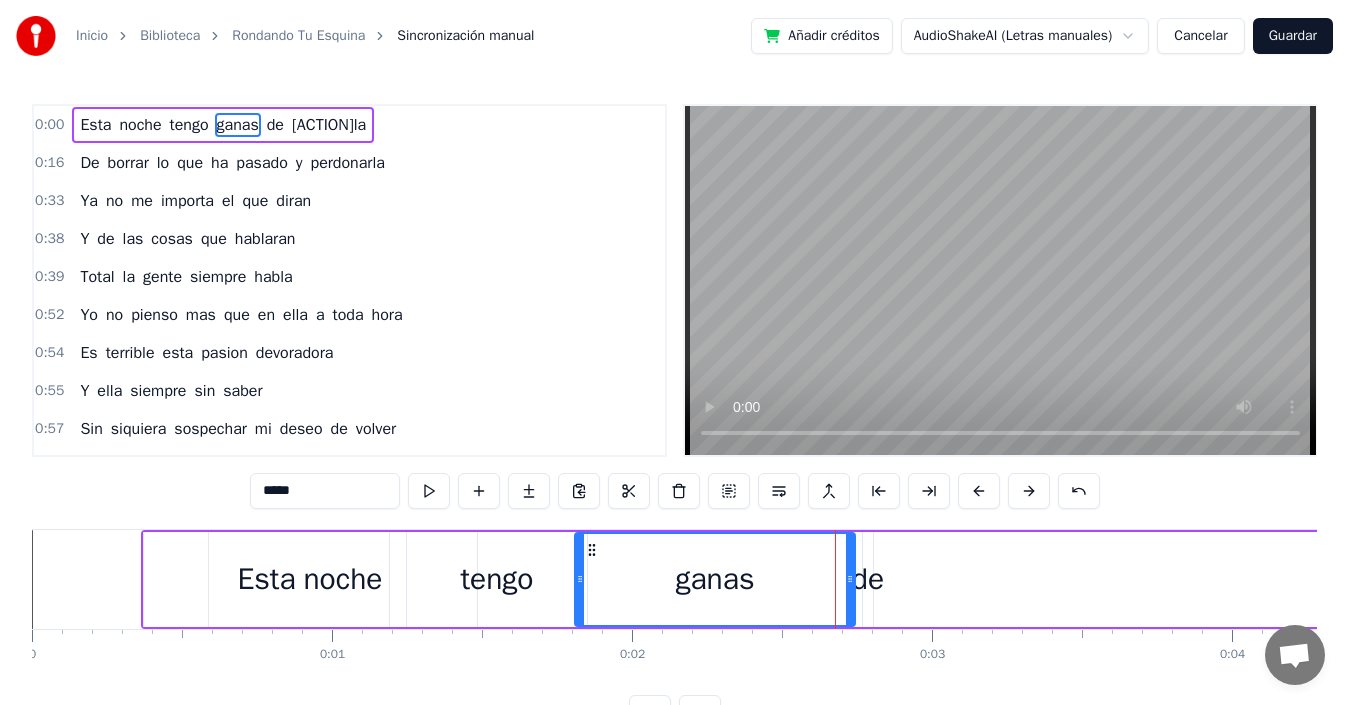 drag, startPoint x: 831, startPoint y: 590, endPoint x: 579, endPoint y: 587, distance: 252.01785 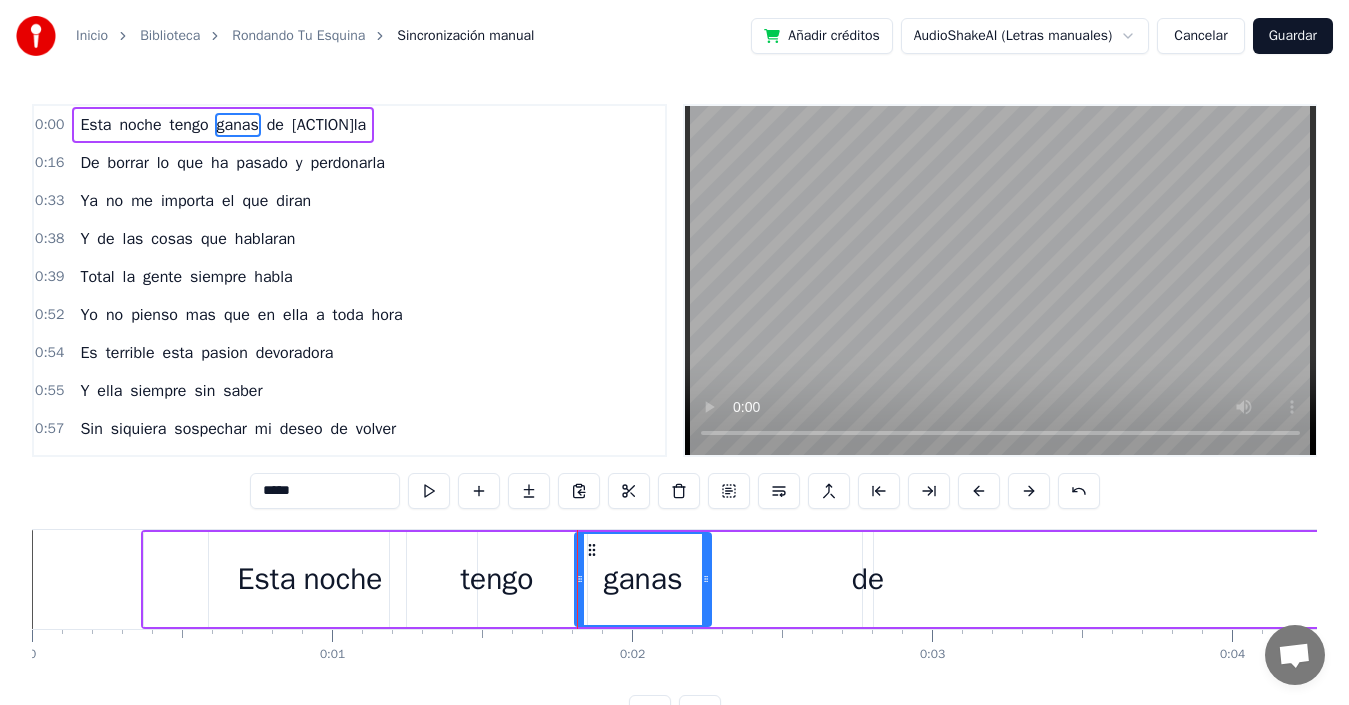 drag, startPoint x: 852, startPoint y: 583, endPoint x: 708, endPoint y: 582, distance: 144.00348 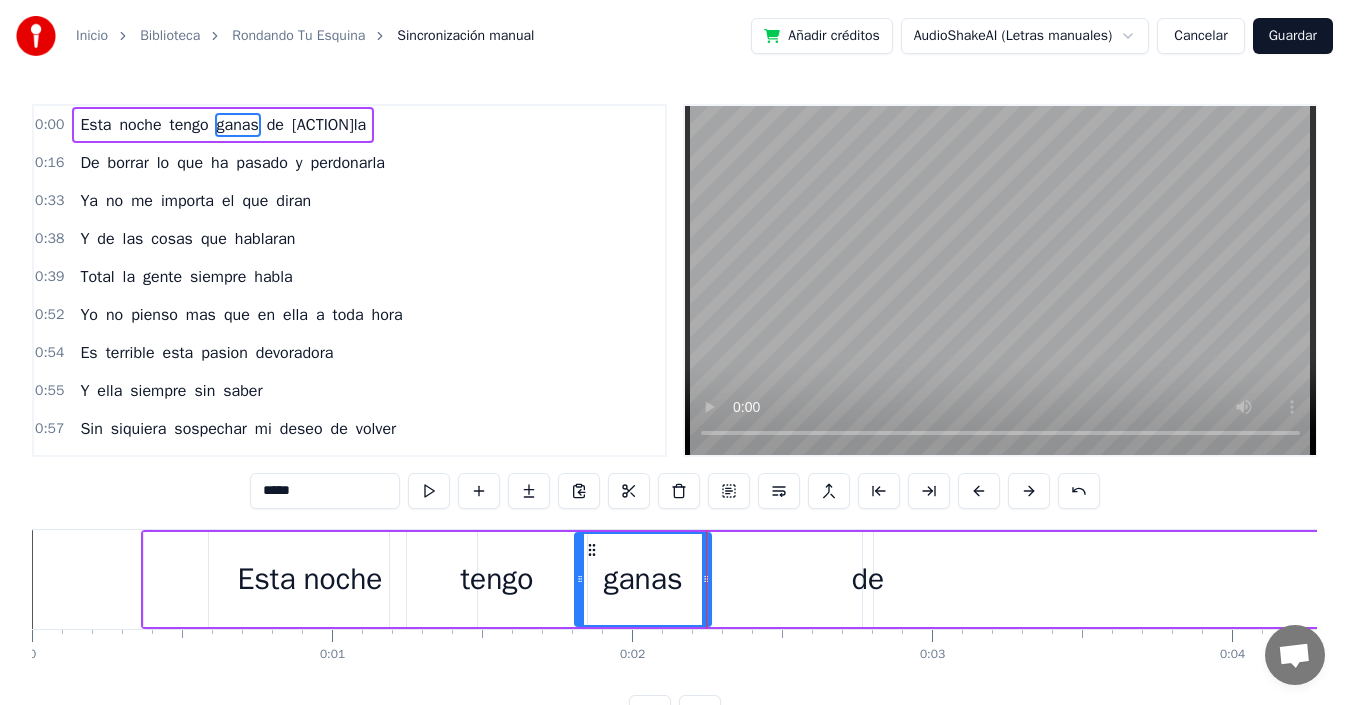 click on "de" at bounding box center (868, 579) 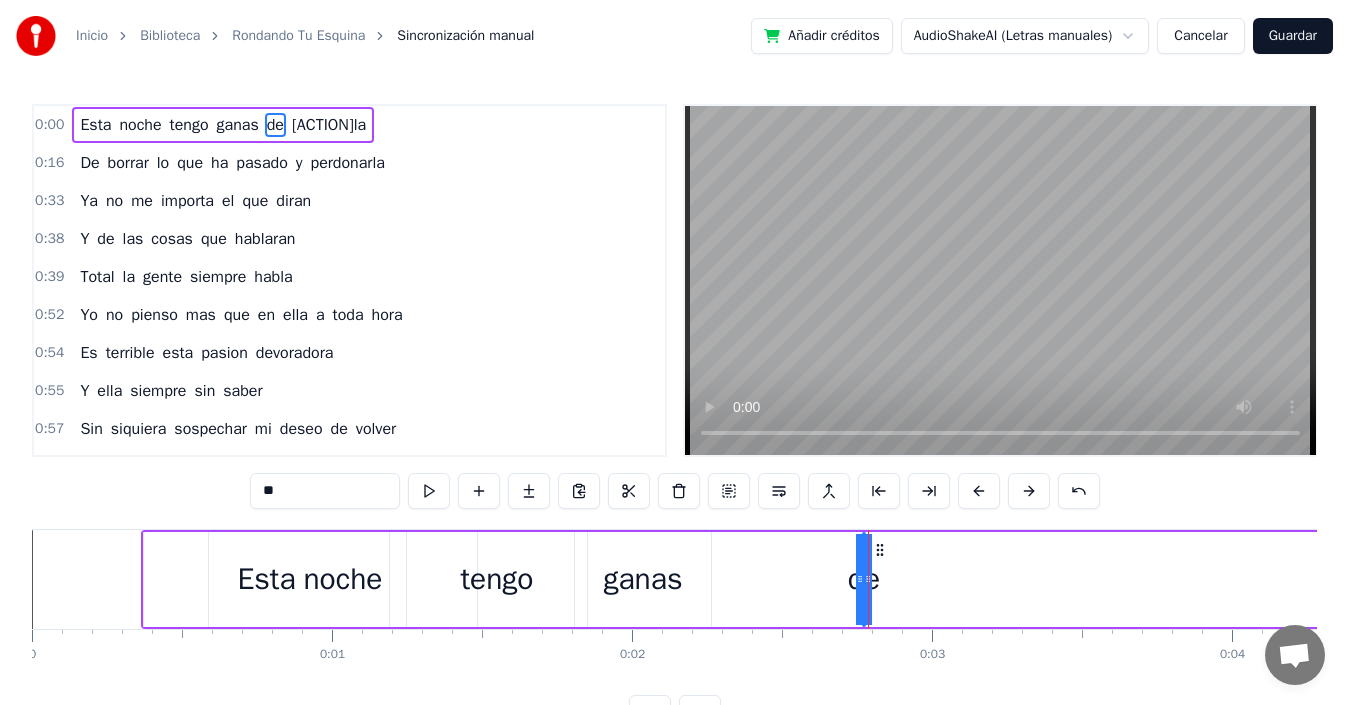 drag, startPoint x: 863, startPoint y: 585, endPoint x: 776, endPoint y: 584, distance: 87.005745 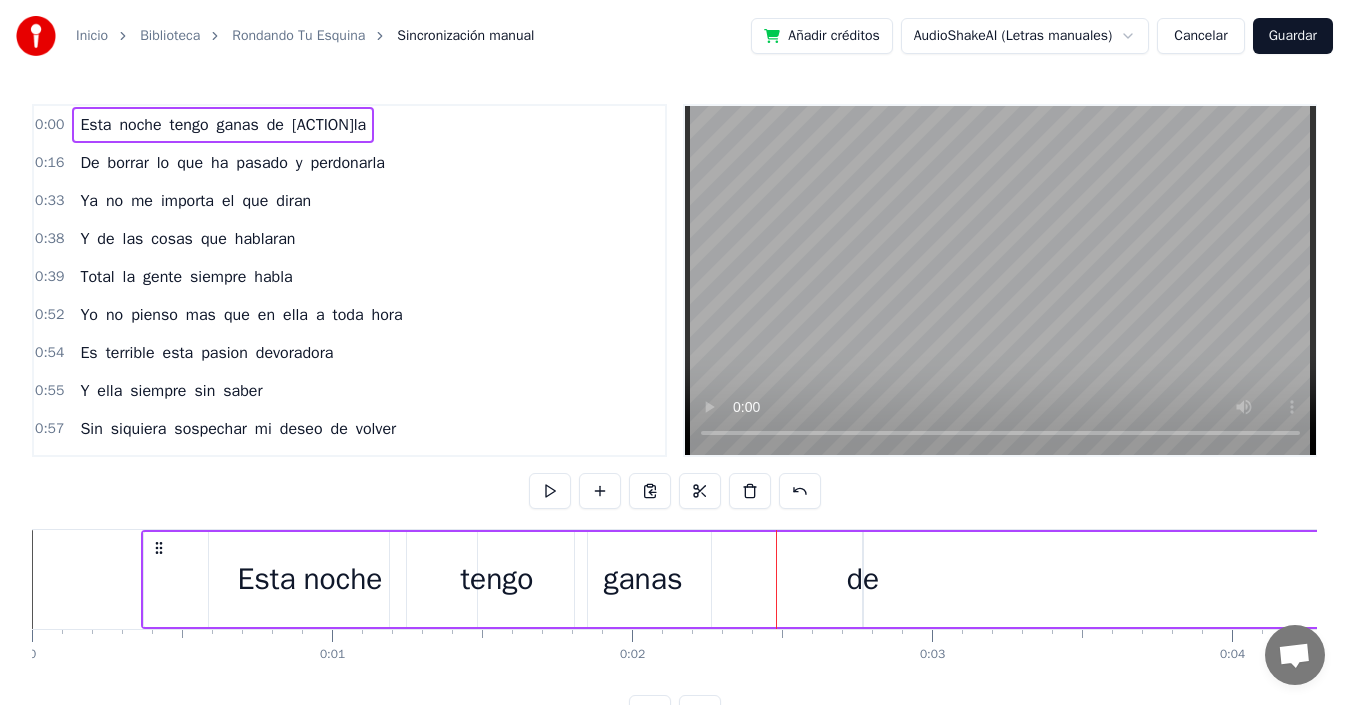 click on "de" at bounding box center (863, 579) 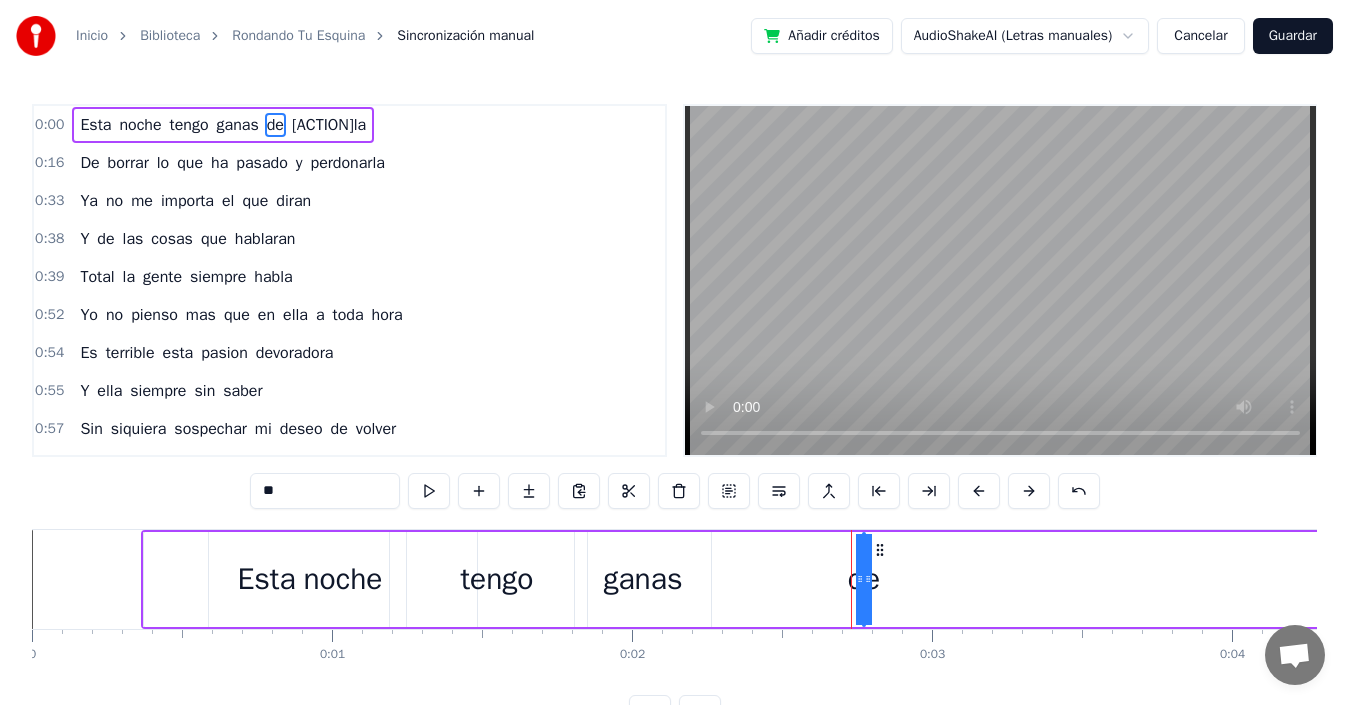 drag, startPoint x: 859, startPoint y: 583, endPoint x: 775, endPoint y: 580, distance: 84.05355 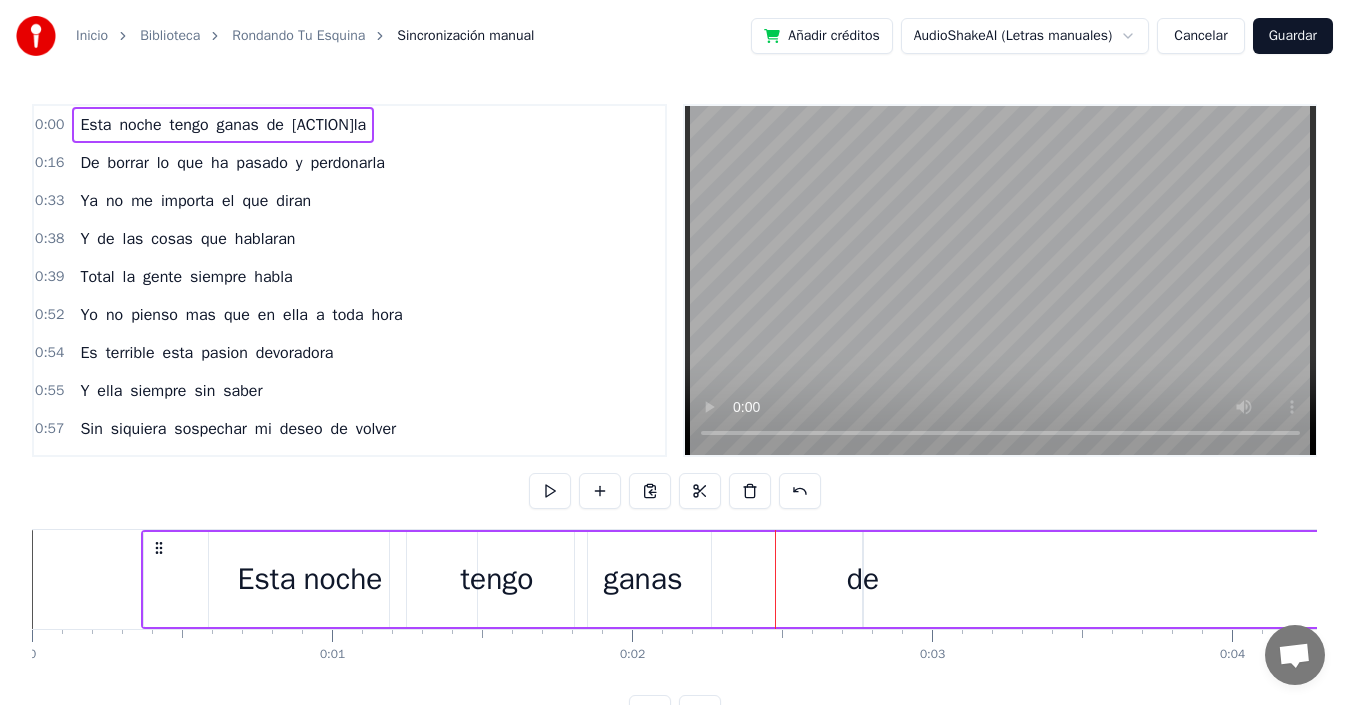 drag, startPoint x: 861, startPoint y: 583, endPoint x: 820, endPoint y: 583, distance: 41 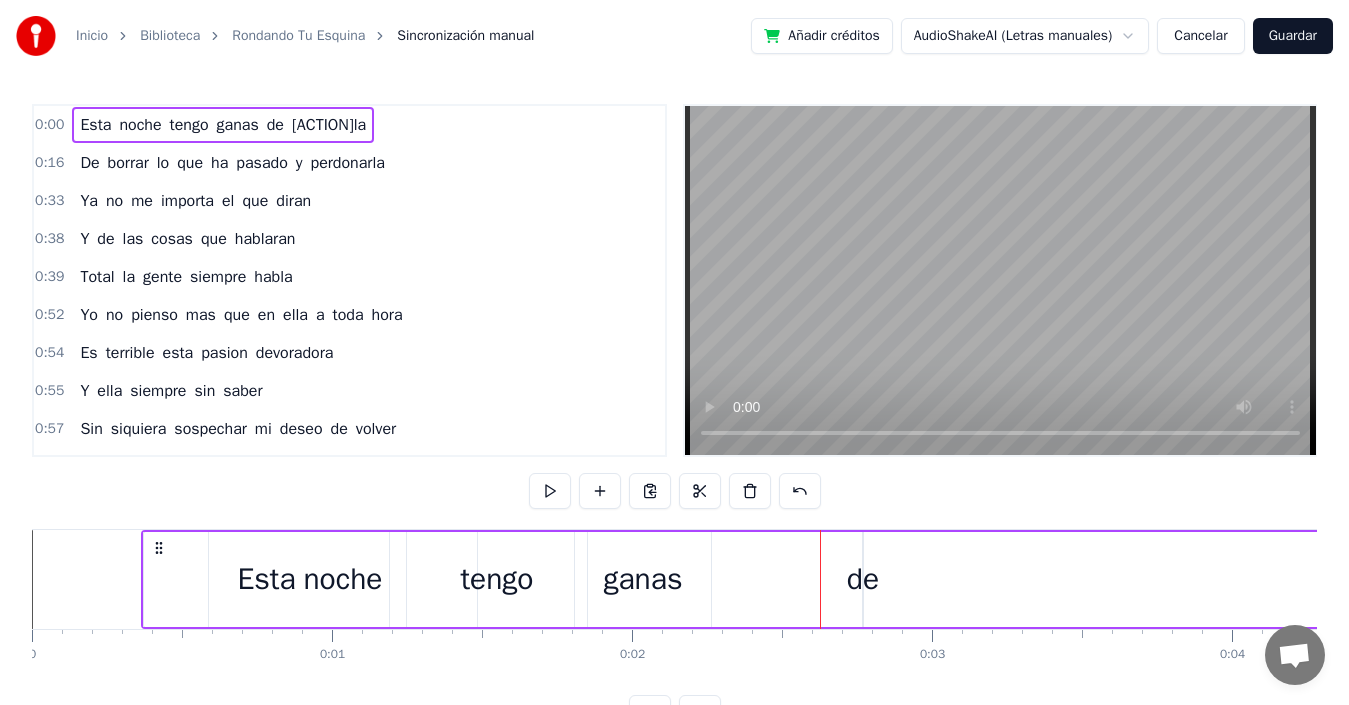 click on "de" at bounding box center [863, 579] 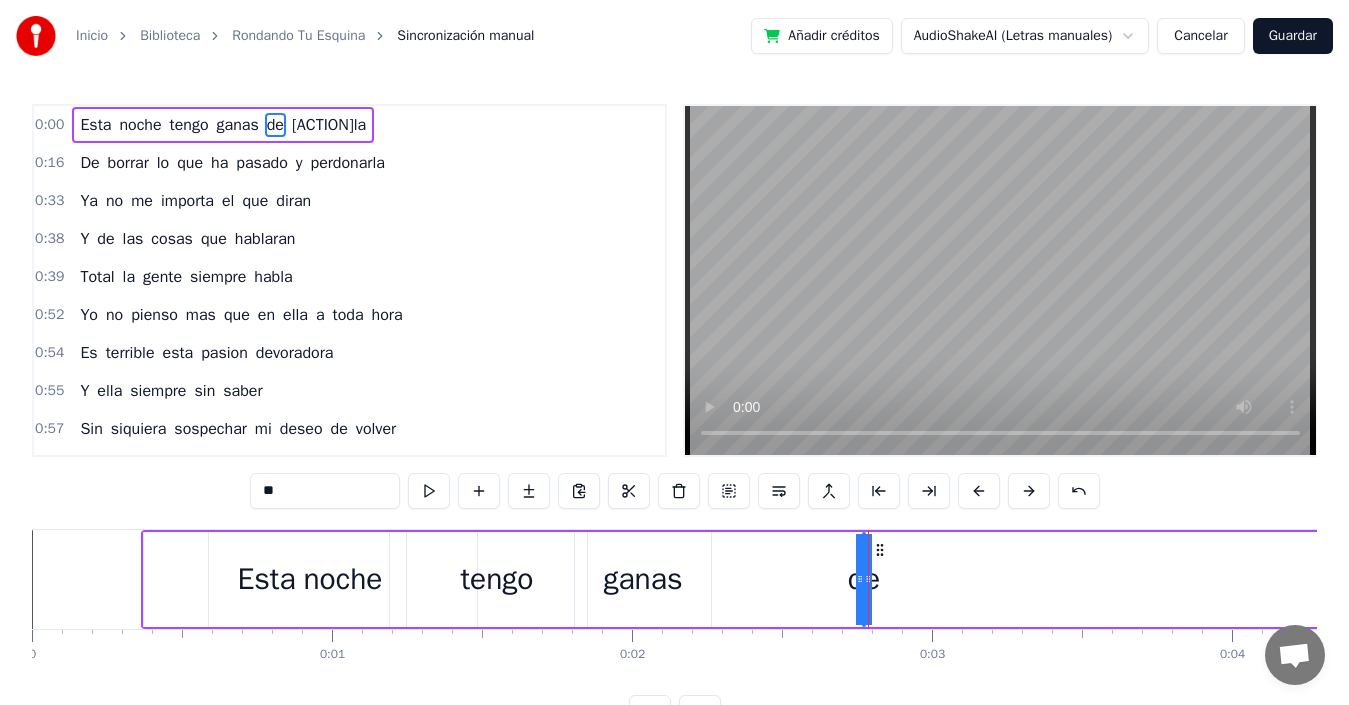 drag, startPoint x: 862, startPoint y: 585, endPoint x: 818, endPoint y: 589, distance: 44.181442 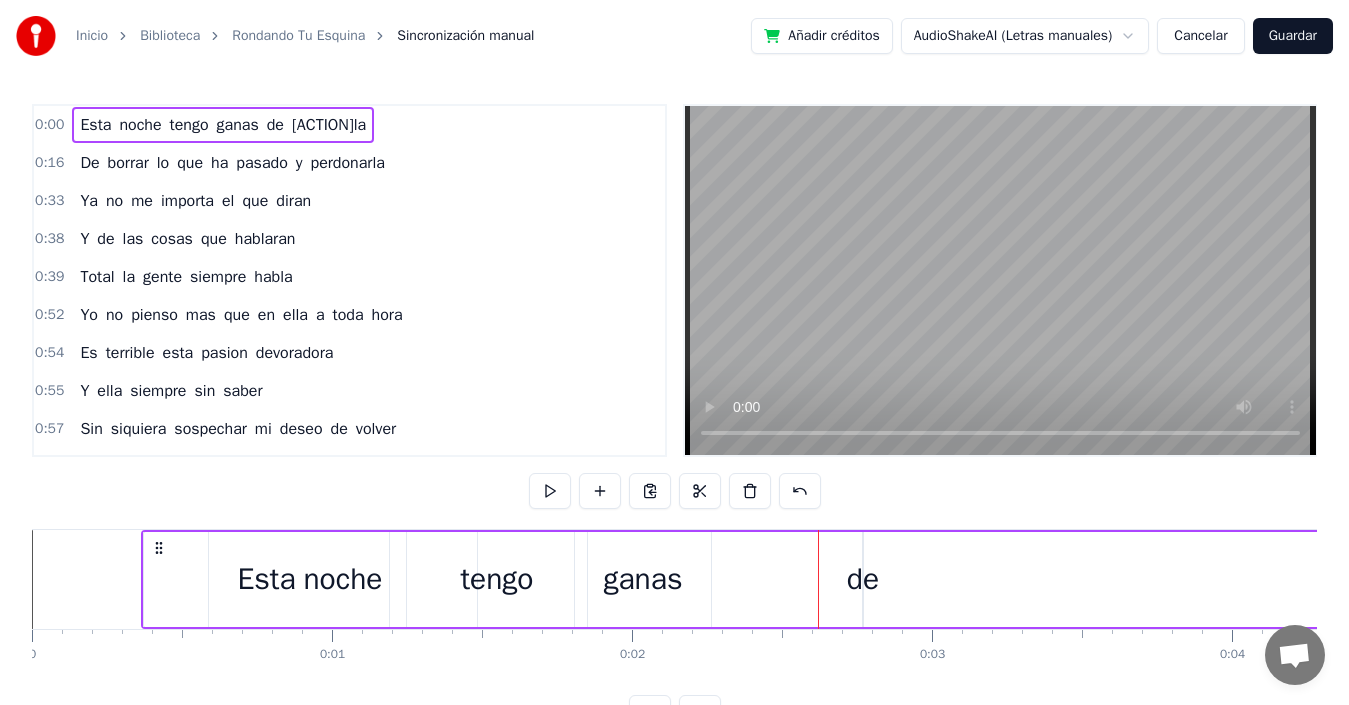 click on "de" at bounding box center [863, 579] 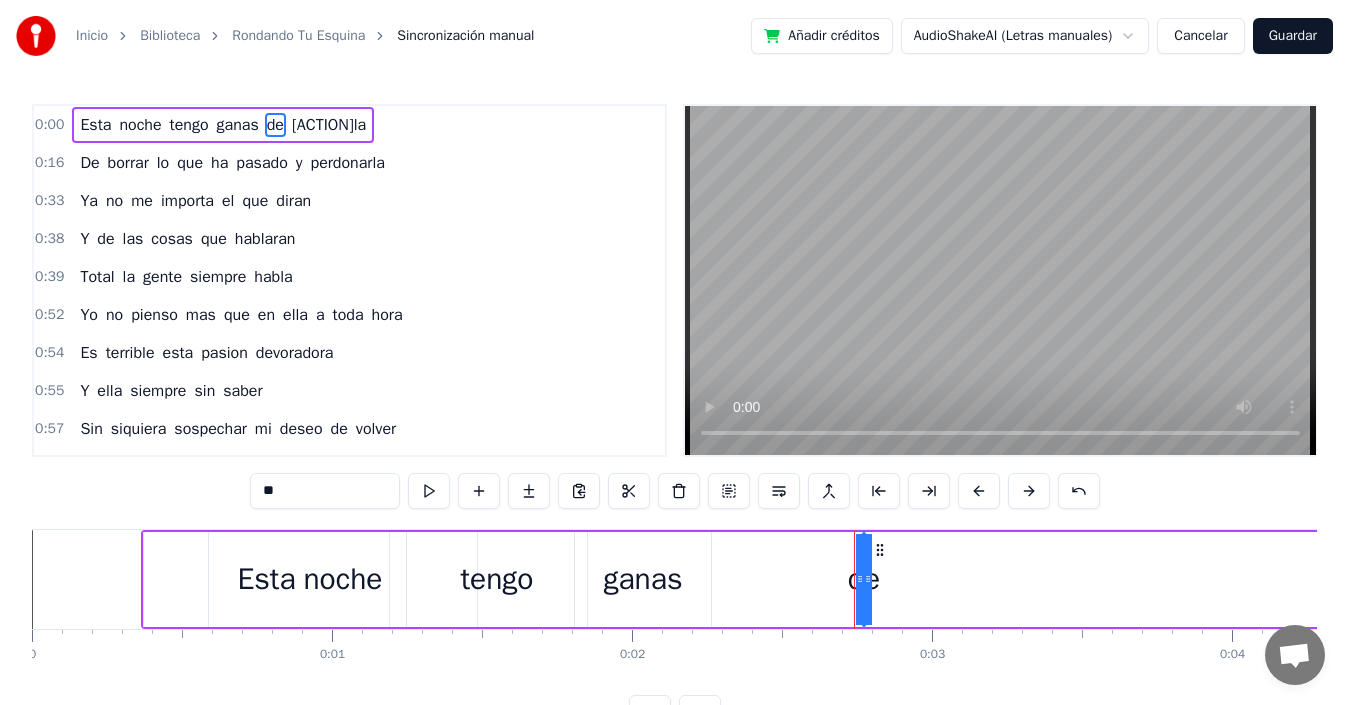 drag, startPoint x: 869, startPoint y: 589, endPoint x: 894, endPoint y: 588, distance: 25.019993 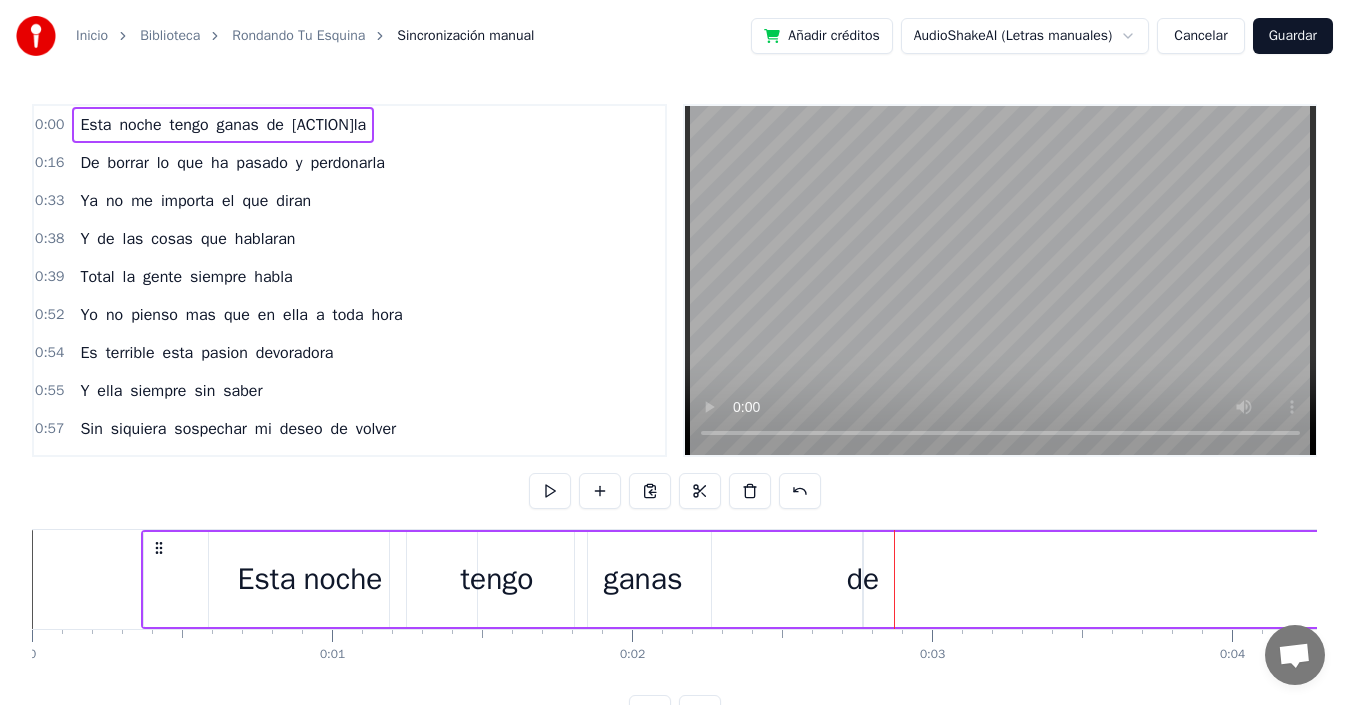 click on "de" at bounding box center (863, 579) 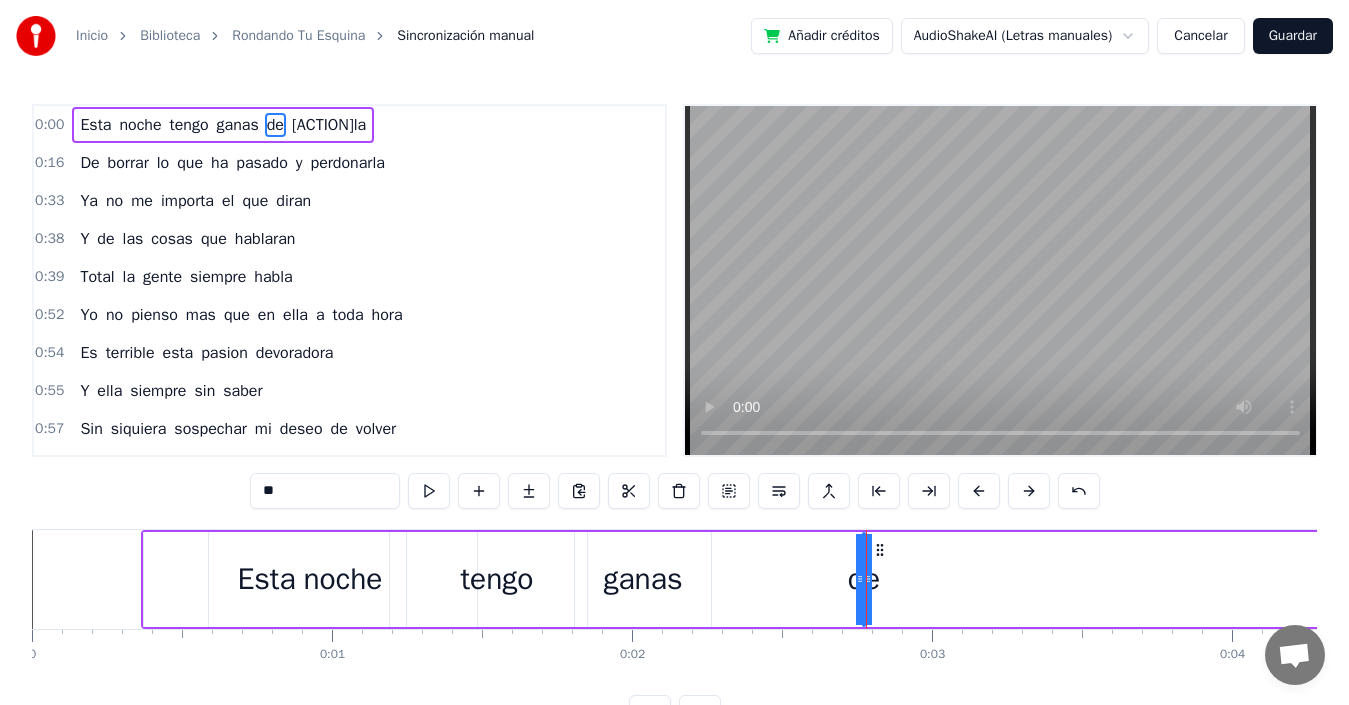 drag, startPoint x: 871, startPoint y: 579, endPoint x: 803, endPoint y: 589, distance: 68.73136 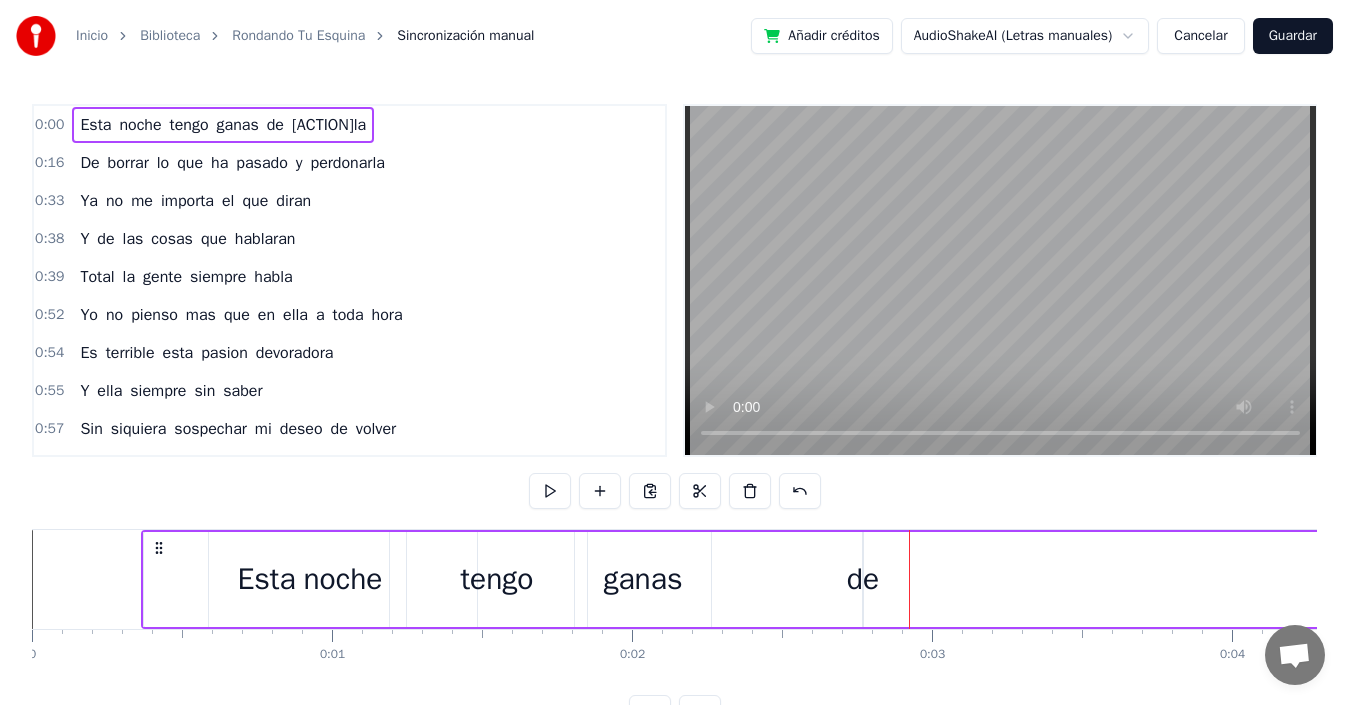click on "noche" at bounding box center [343, 579] 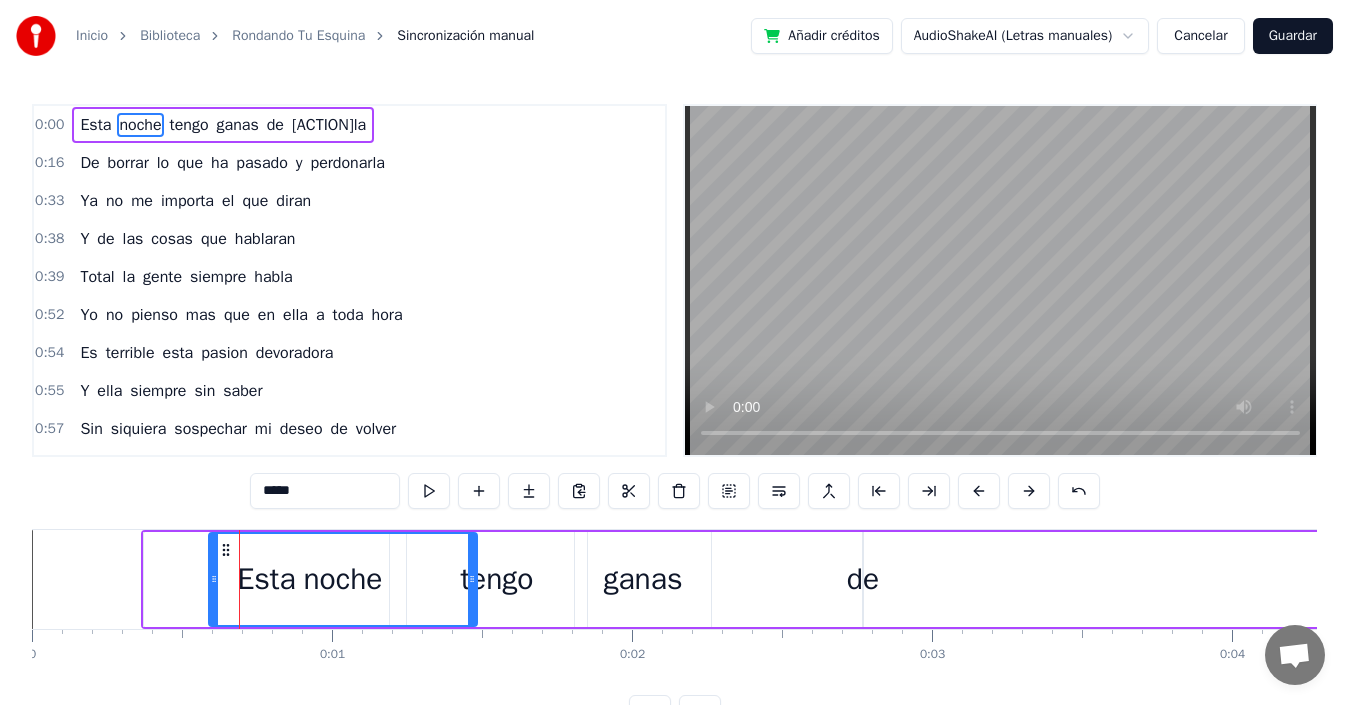 drag, startPoint x: 319, startPoint y: 545, endPoint x: 409, endPoint y: 558, distance: 90.934044 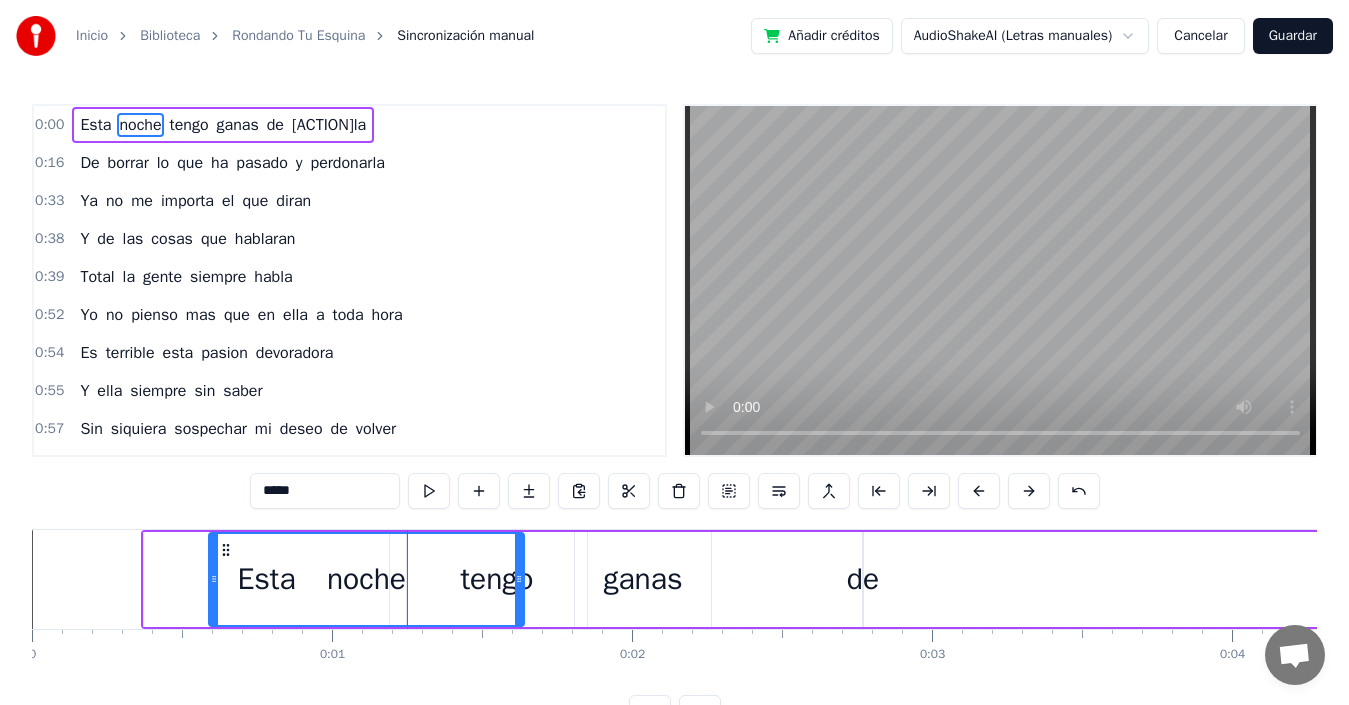 drag, startPoint x: 472, startPoint y: 573, endPoint x: 519, endPoint y: 571, distance: 47.042534 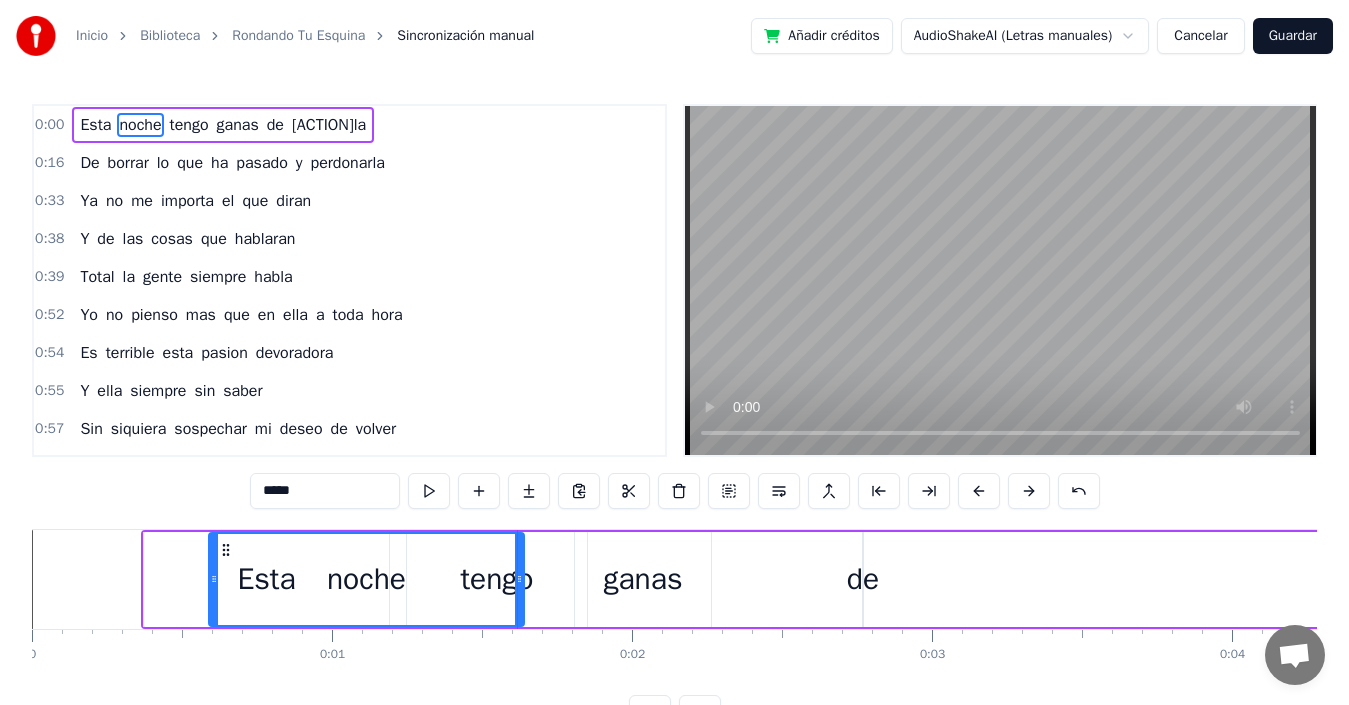 click on "tengo" at bounding box center [497, 579] 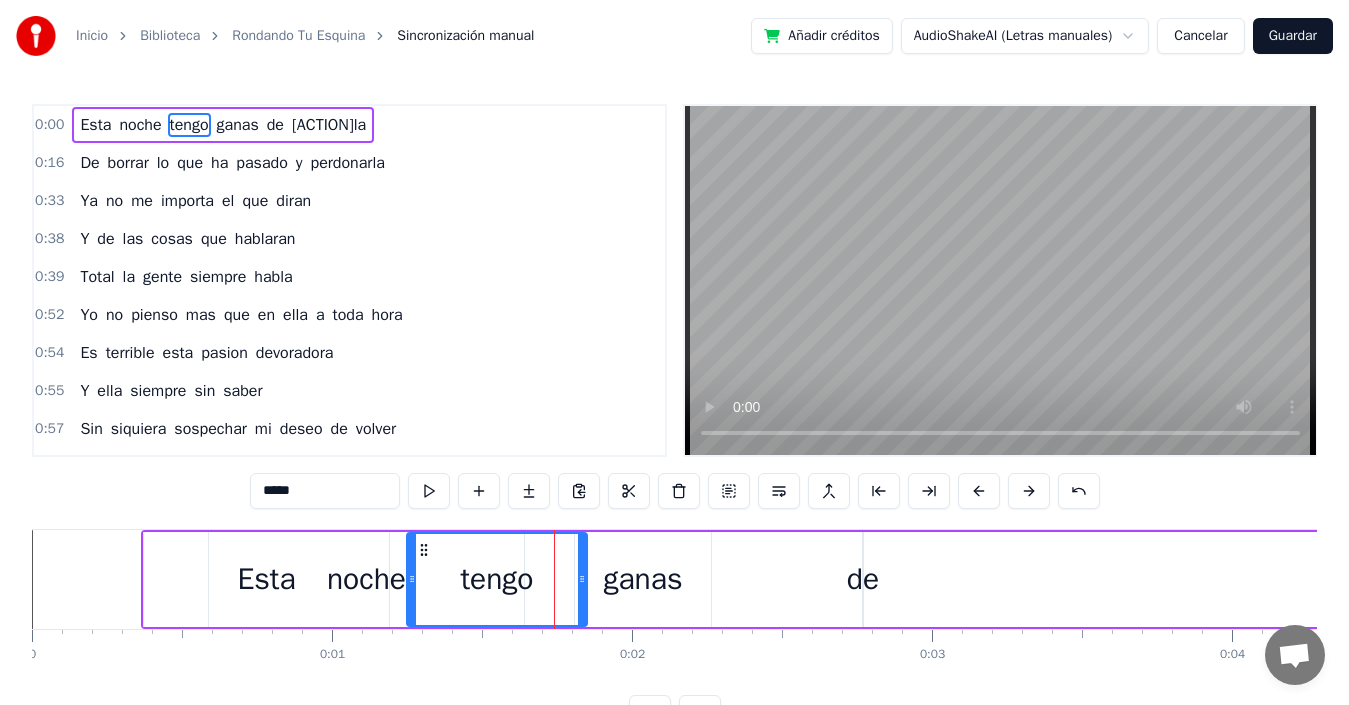 click on "[ACTION]la" at bounding box center (329, 125) 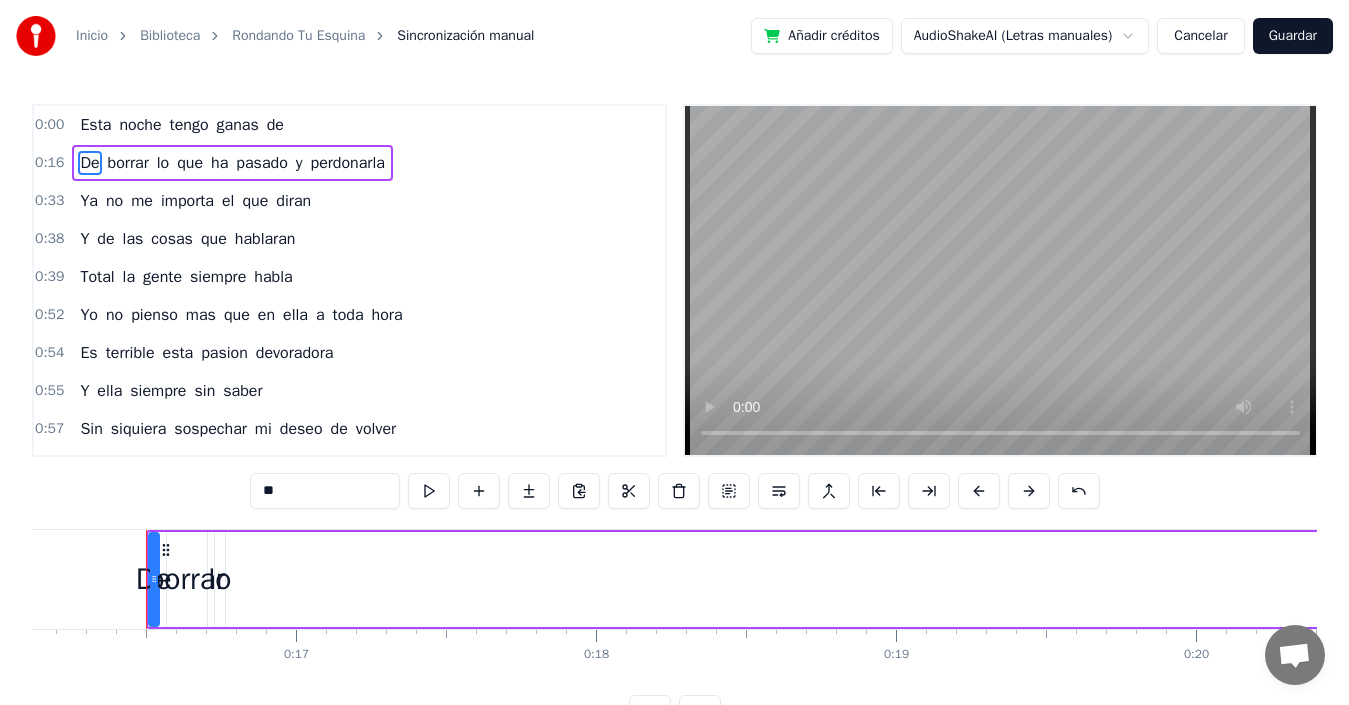 scroll, scrollTop: 0, scrollLeft: 4849, axis: horizontal 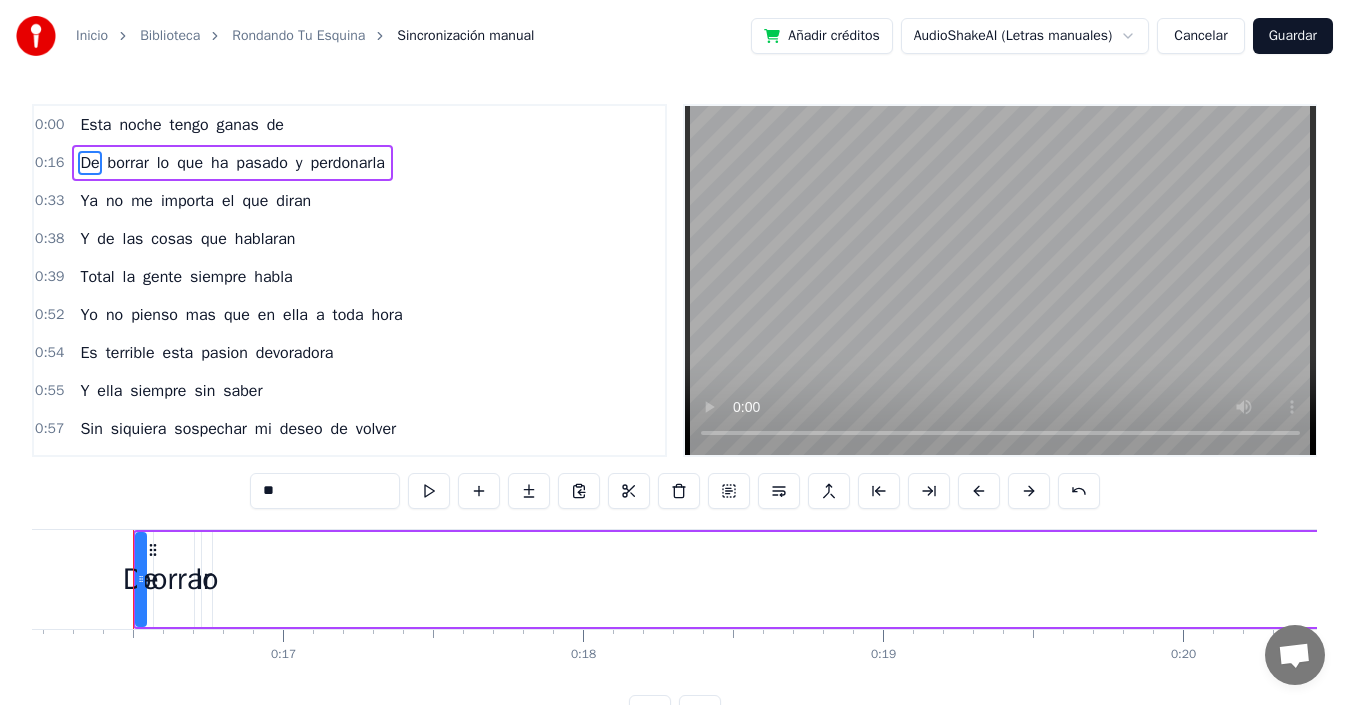 click on "de" at bounding box center [275, 125] 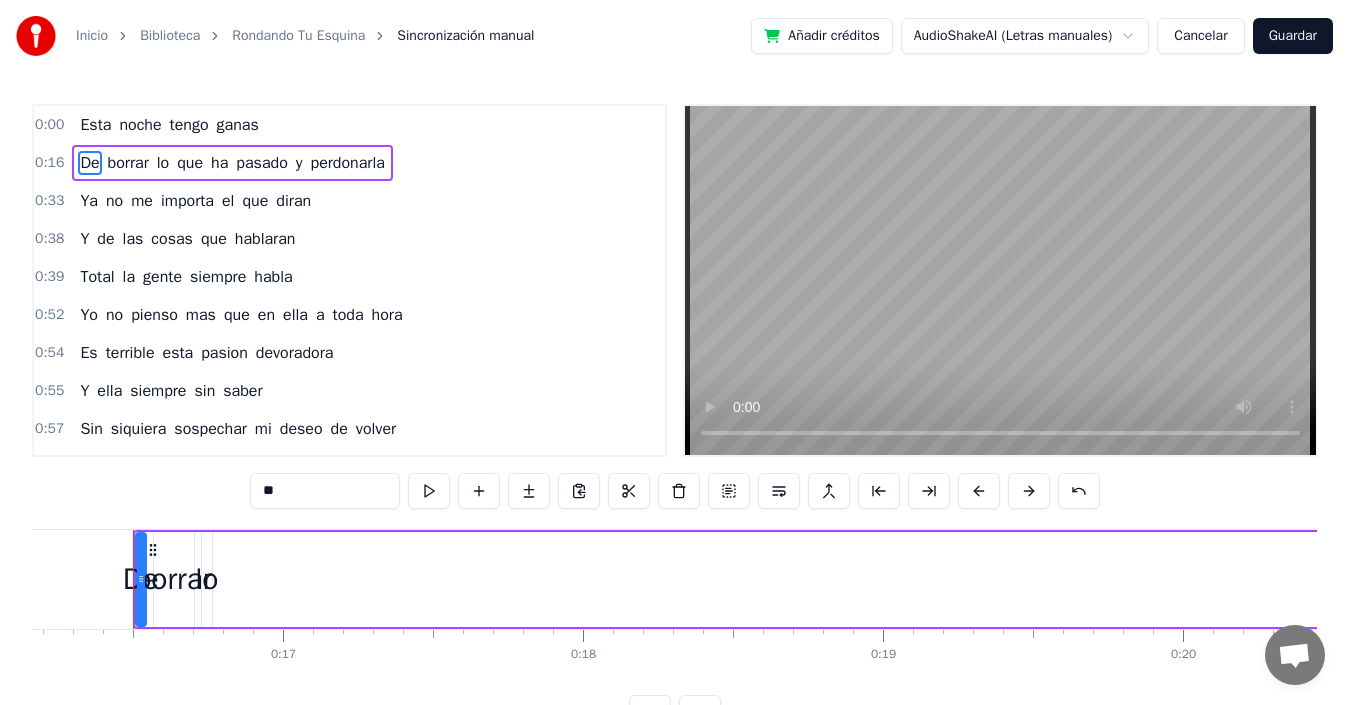 click on "ganas" at bounding box center [238, 125] 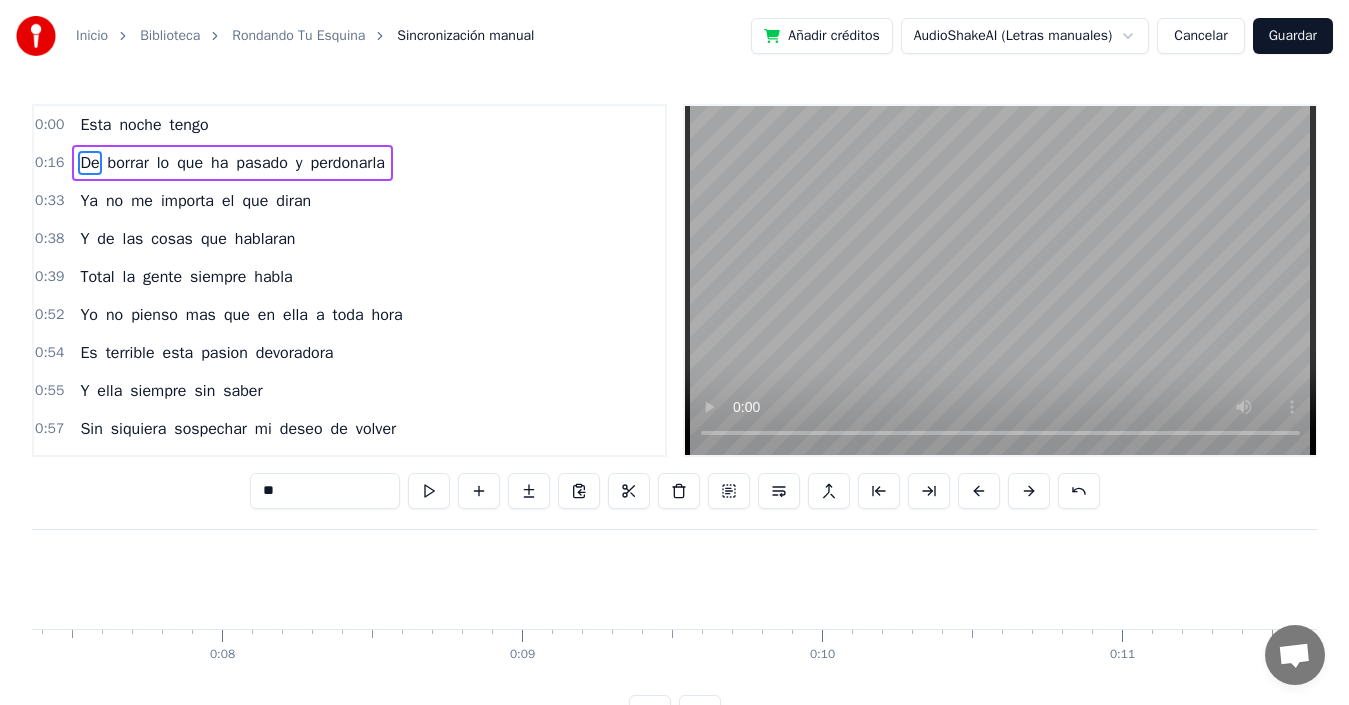 click on "tengo" at bounding box center [189, 125] 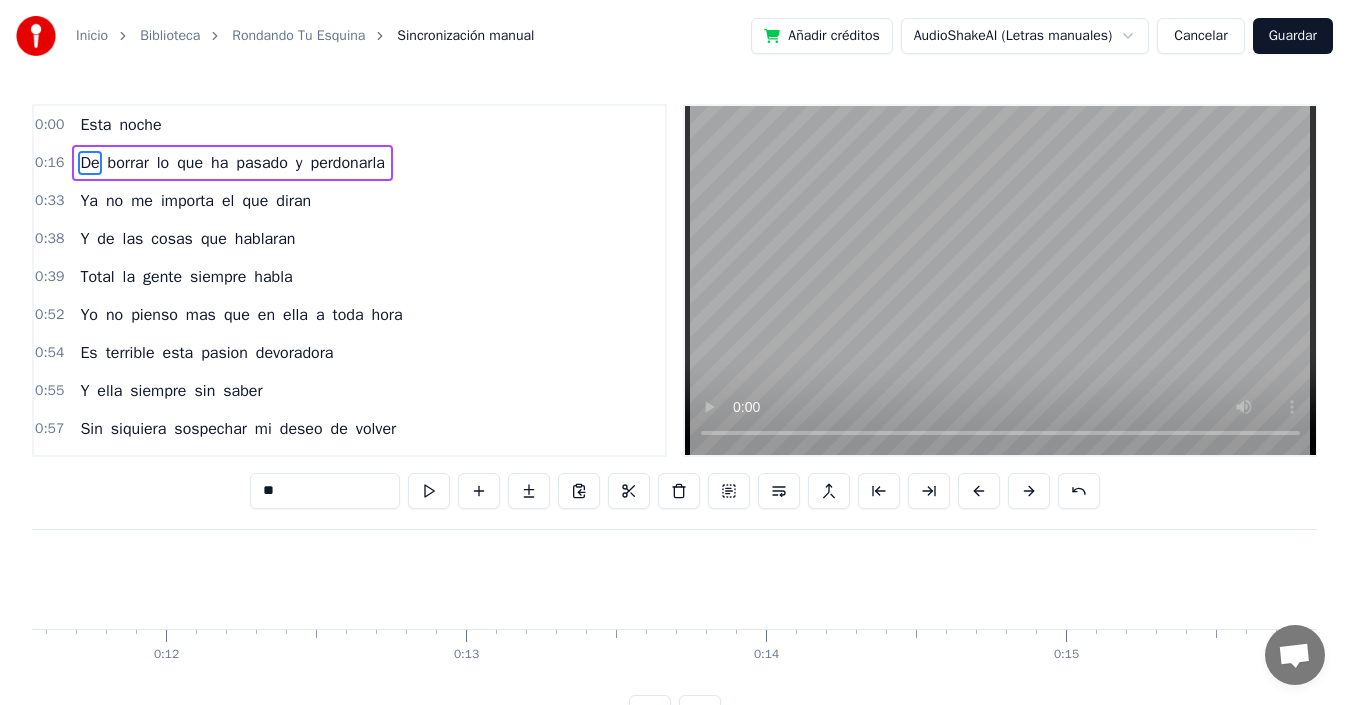 click on "noche" at bounding box center (140, 125) 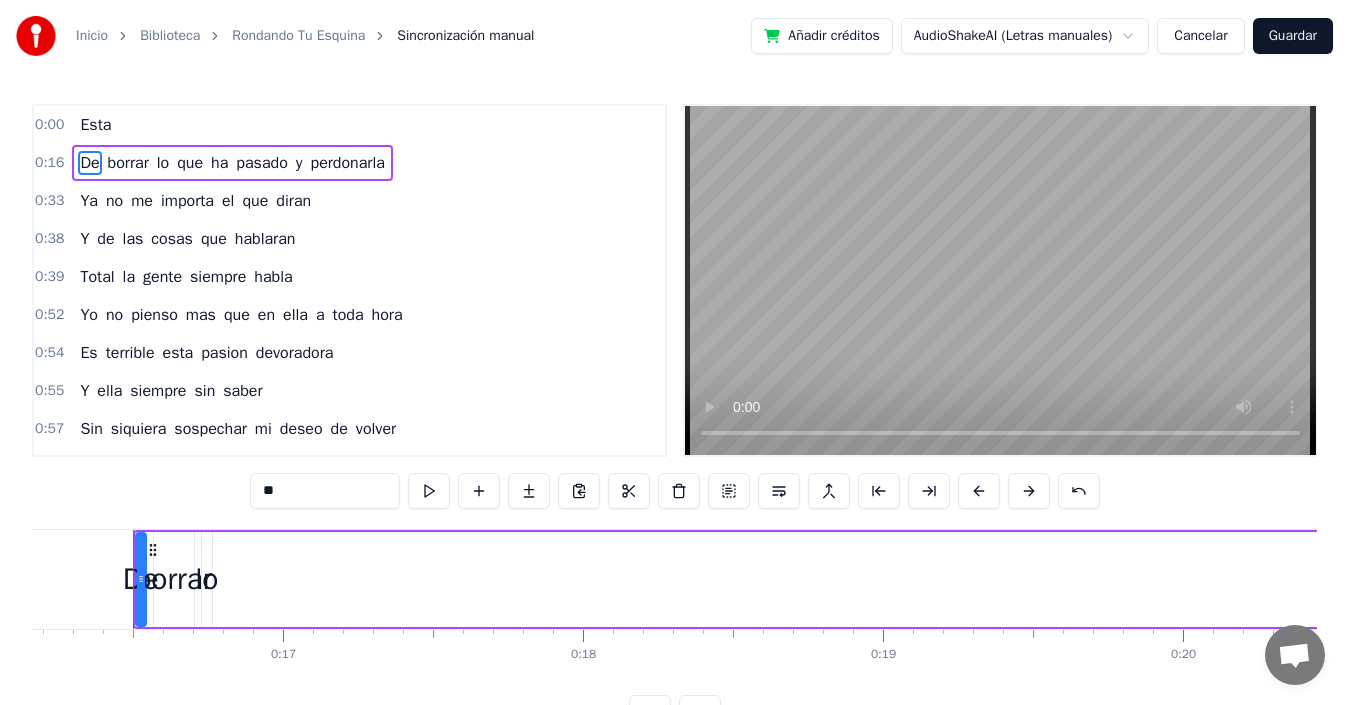 click on "Esta" at bounding box center (95, 125) 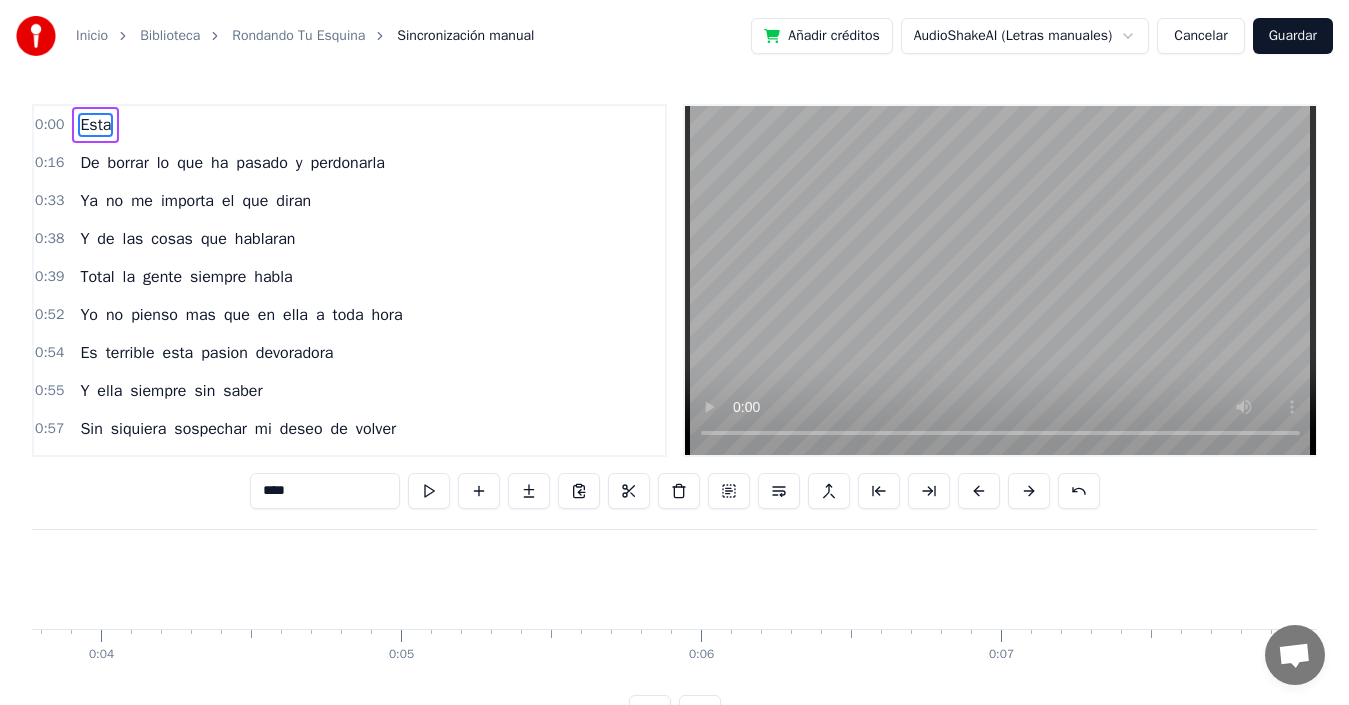 type on "**" 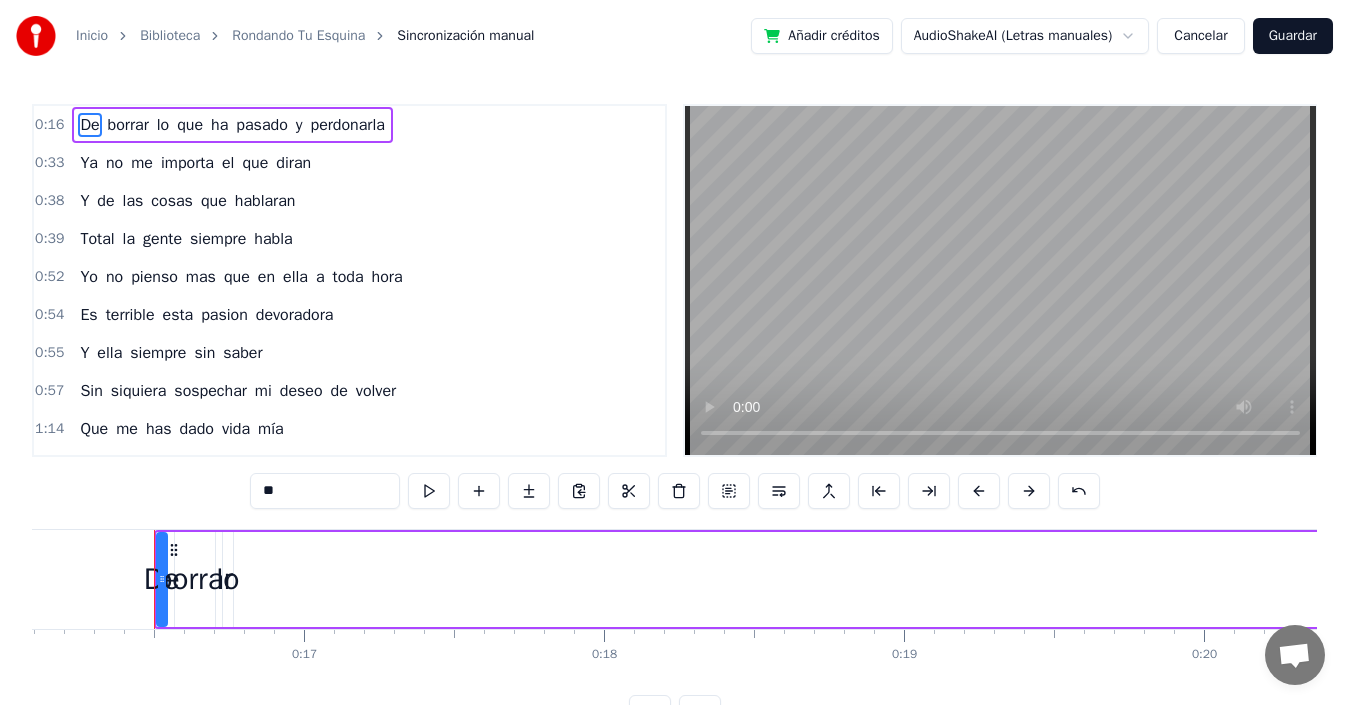 scroll, scrollTop: 0, scrollLeft: 4849, axis: horizontal 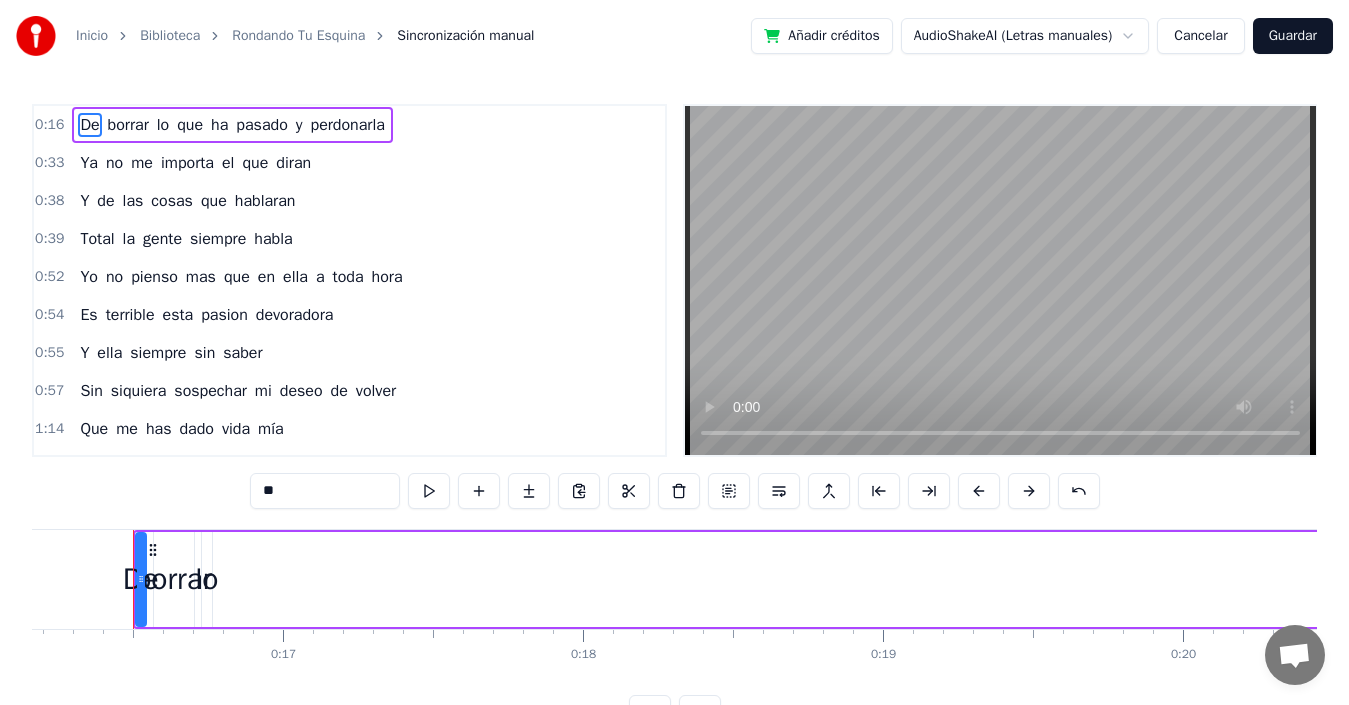 click on "0:16" at bounding box center [49, 125] 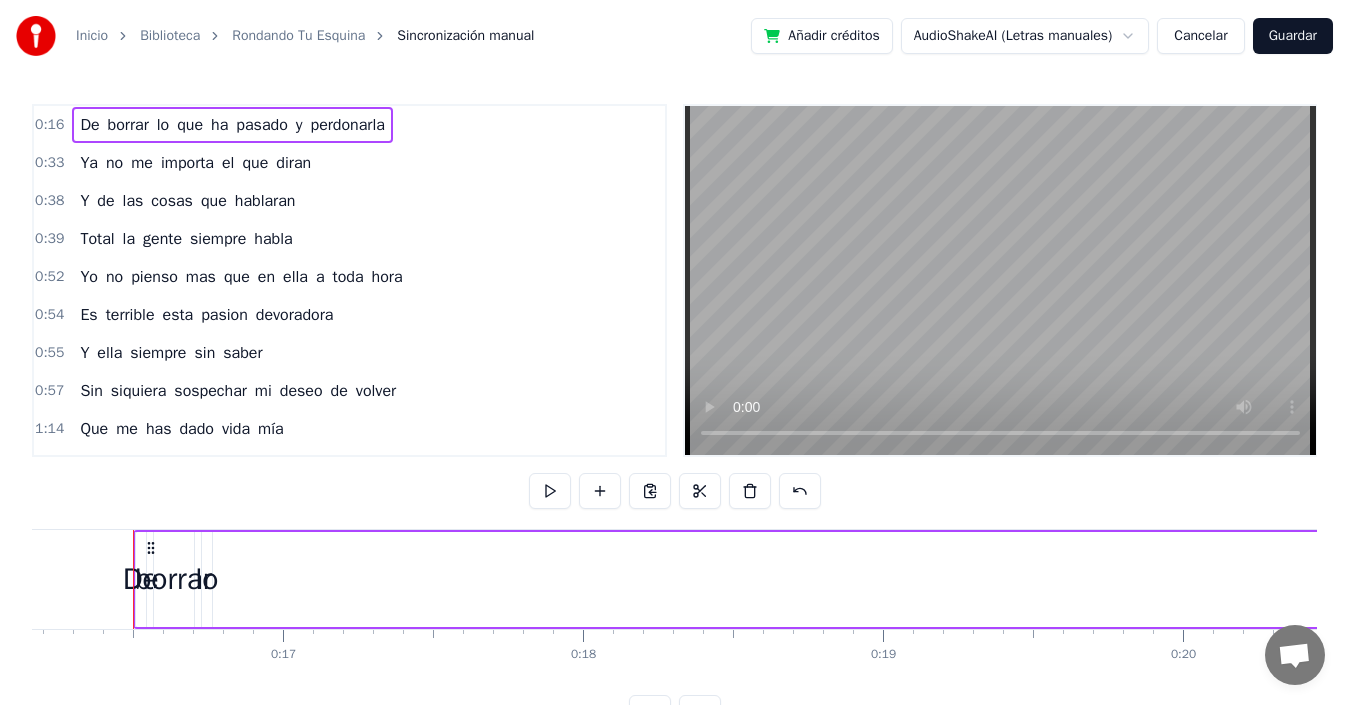 click on "0:16" at bounding box center (49, 125) 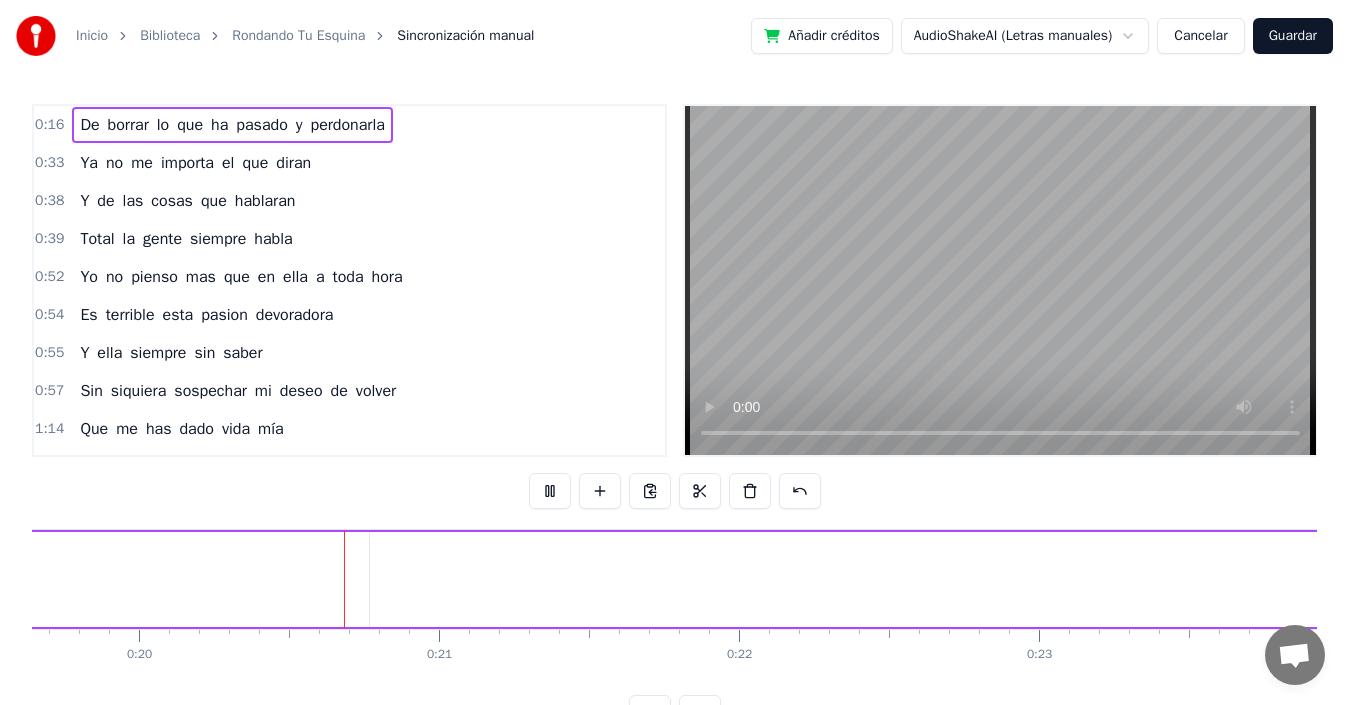 scroll, scrollTop: 0, scrollLeft: 5947, axis: horizontal 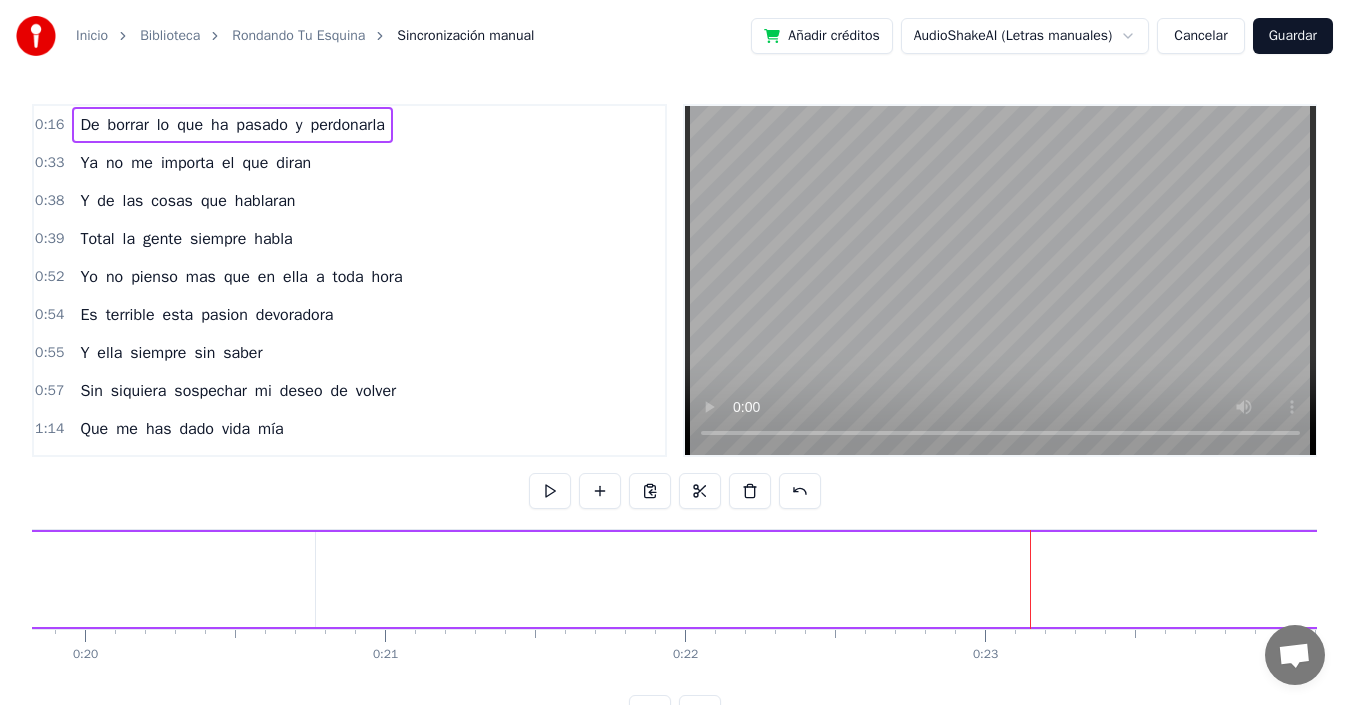 click on "0:16" at bounding box center (49, 125) 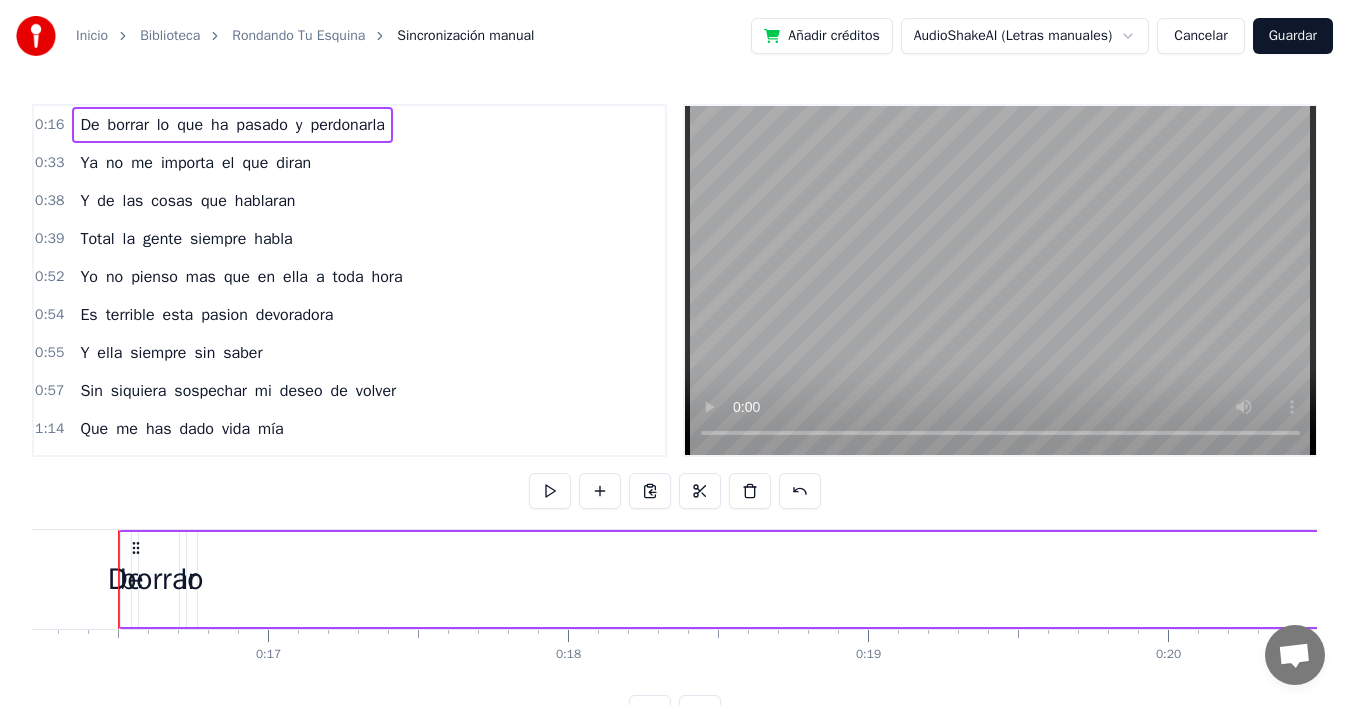 scroll, scrollTop: 0, scrollLeft: 4849, axis: horizontal 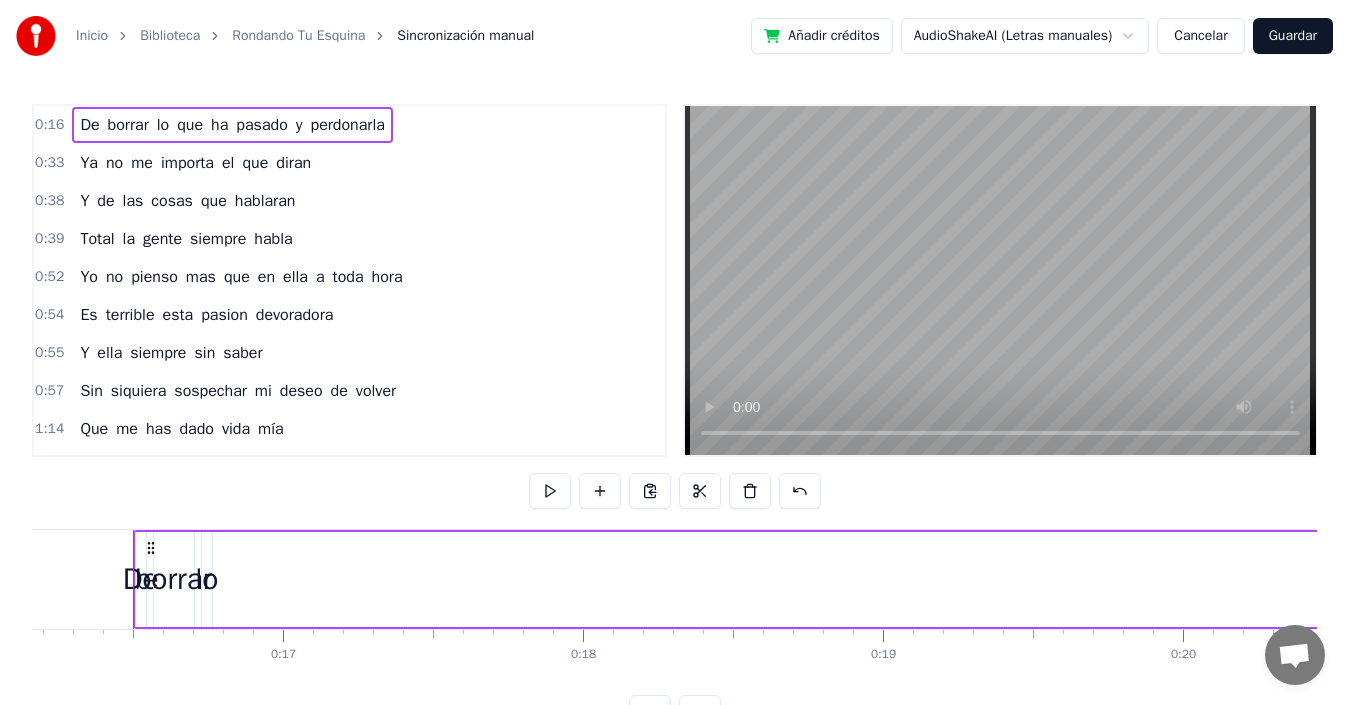 click on "perdonarla" at bounding box center [348, 125] 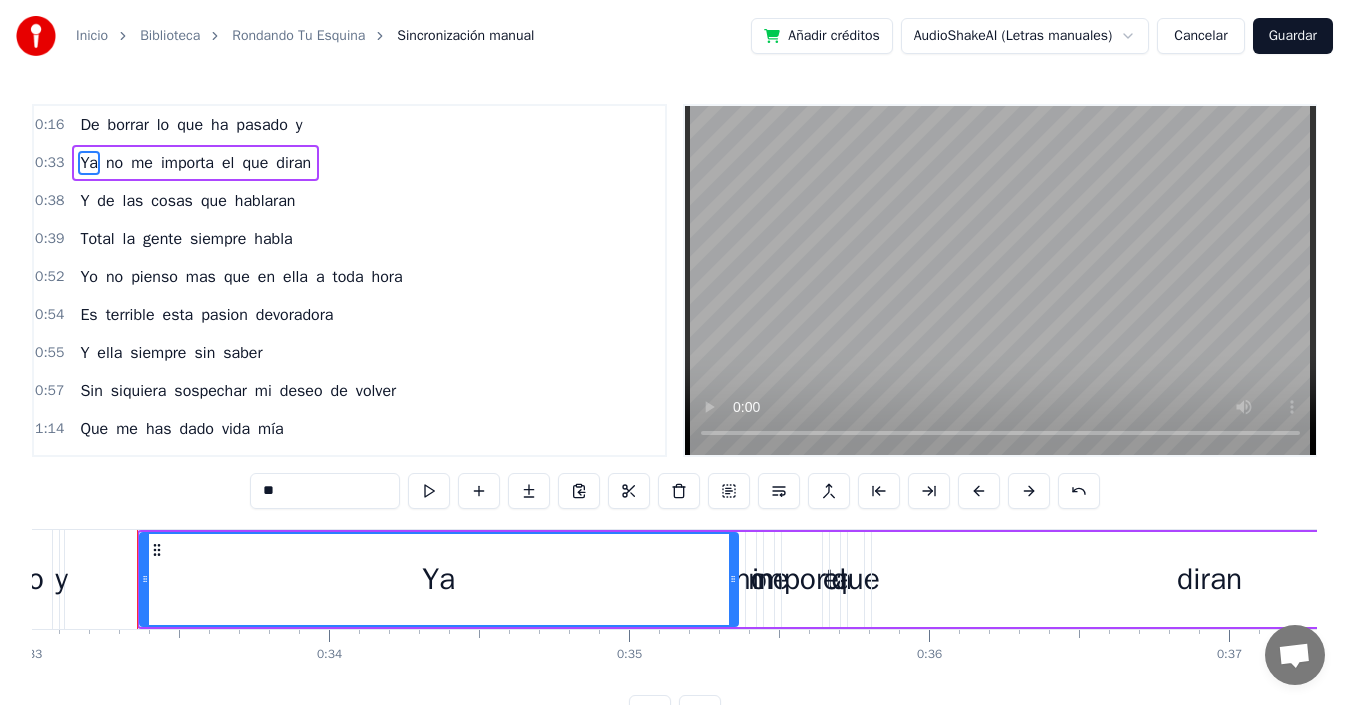 scroll, scrollTop: 0, scrollLeft: 9907, axis: horizontal 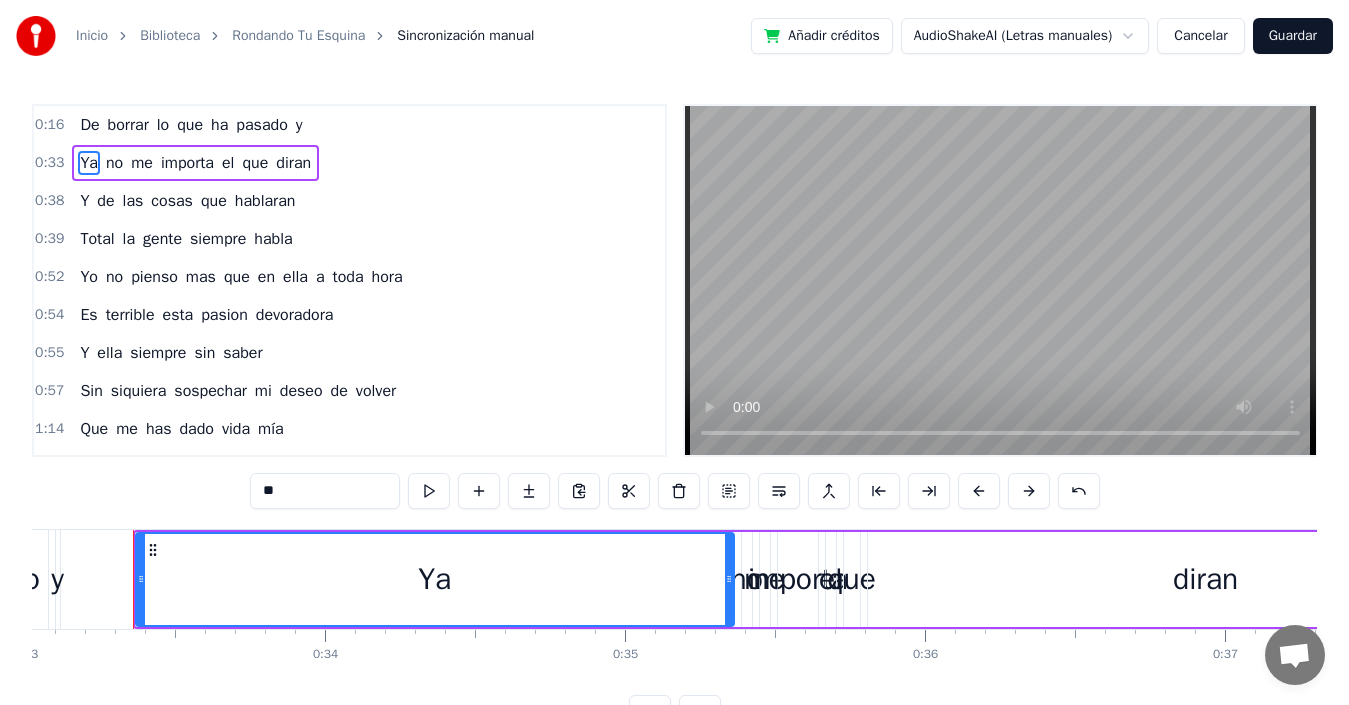 click on "y" at bounding box center [299, 125] 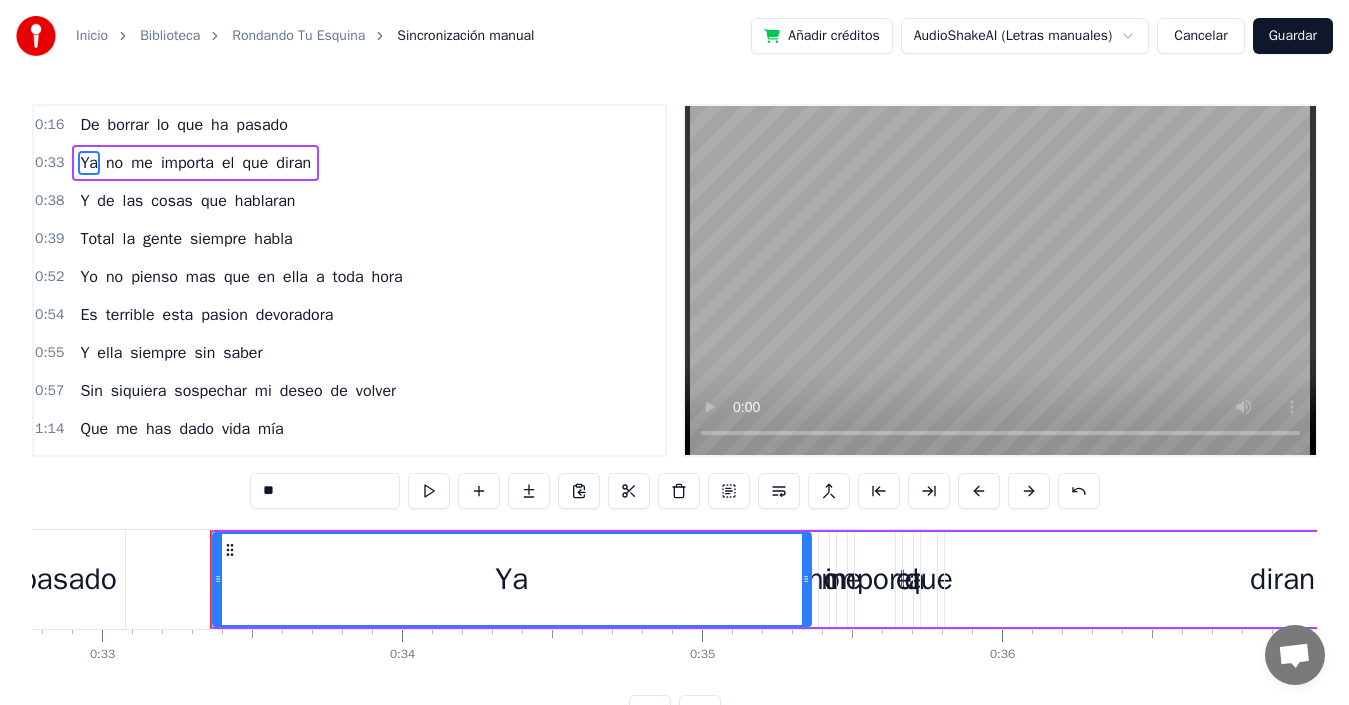 scroll, scrollTop: 0, scrollLeft: 9829, axis: horizontal 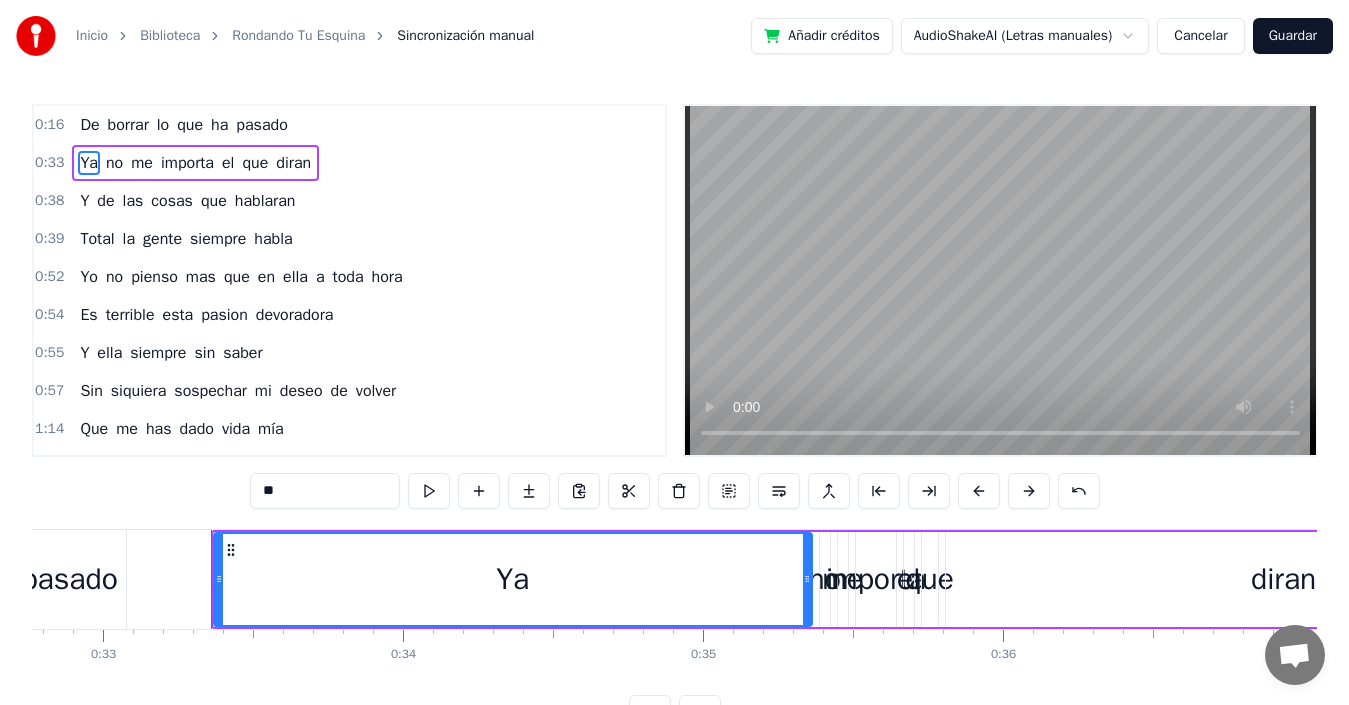click on "pasado" at bounding box center (261, 125) 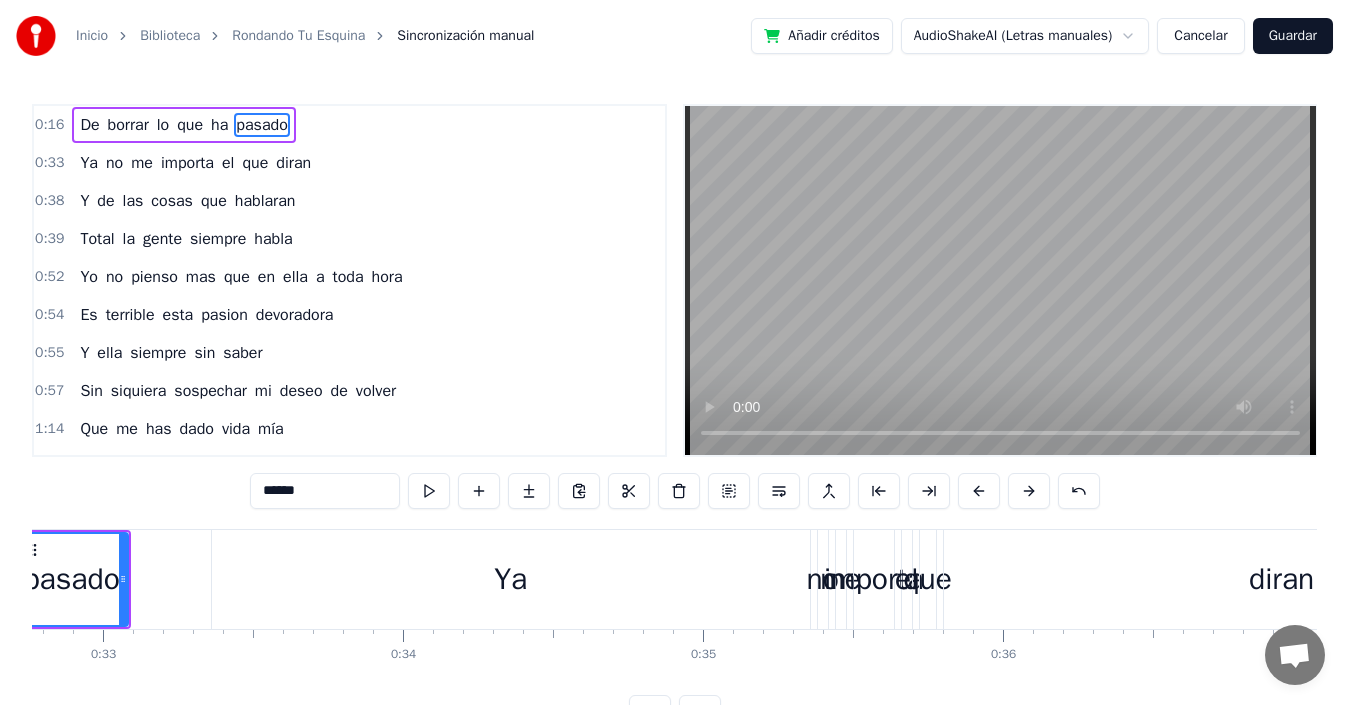 scroll, scrollTop: 0, scrollLeft: 9709, axis: horizontal 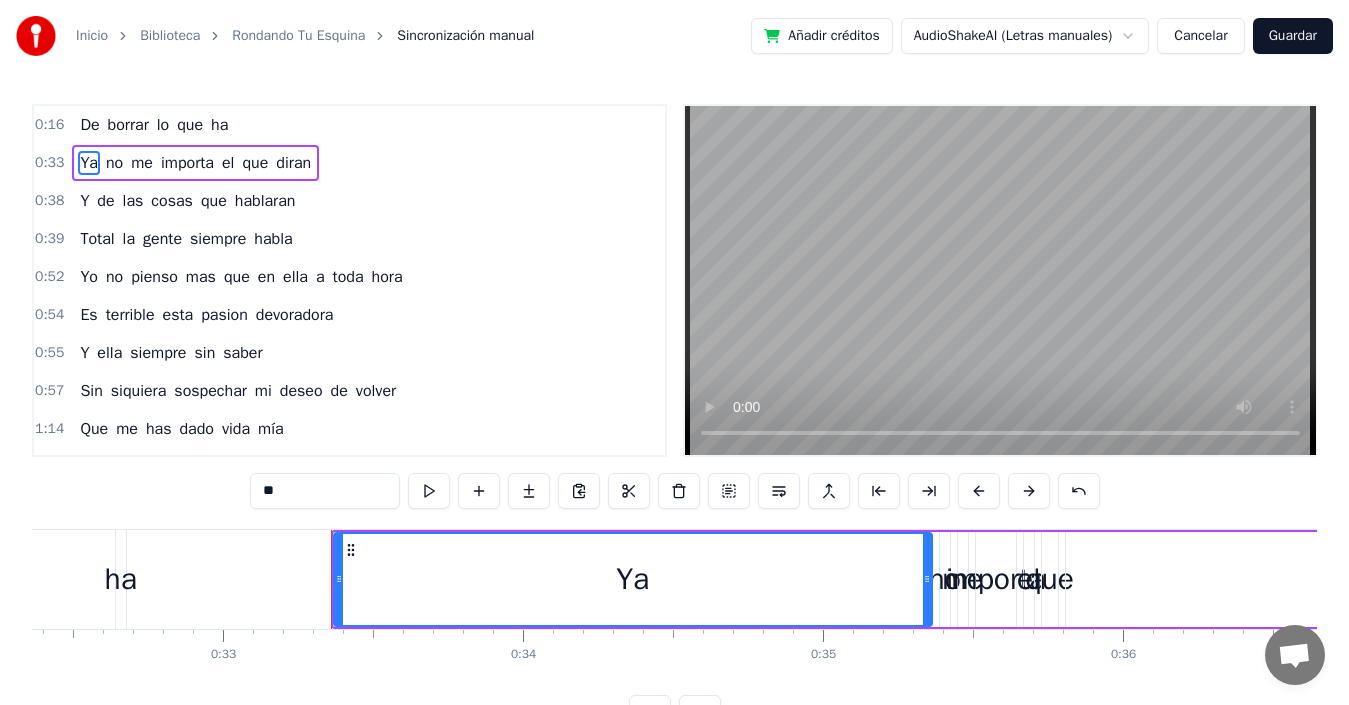 click on "ha" at bounding box center [219, 125] 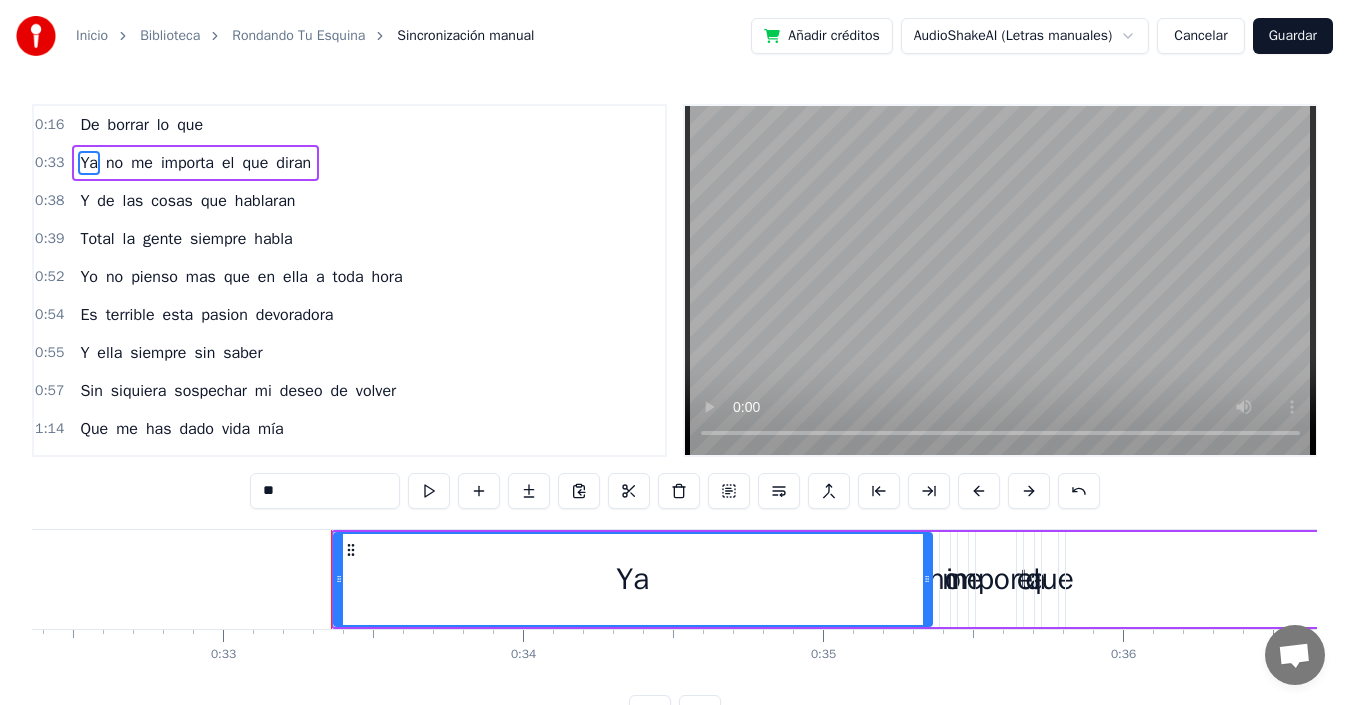 scroll, scrollTop: 0, scrollLeft: 9691, axis: horizontal 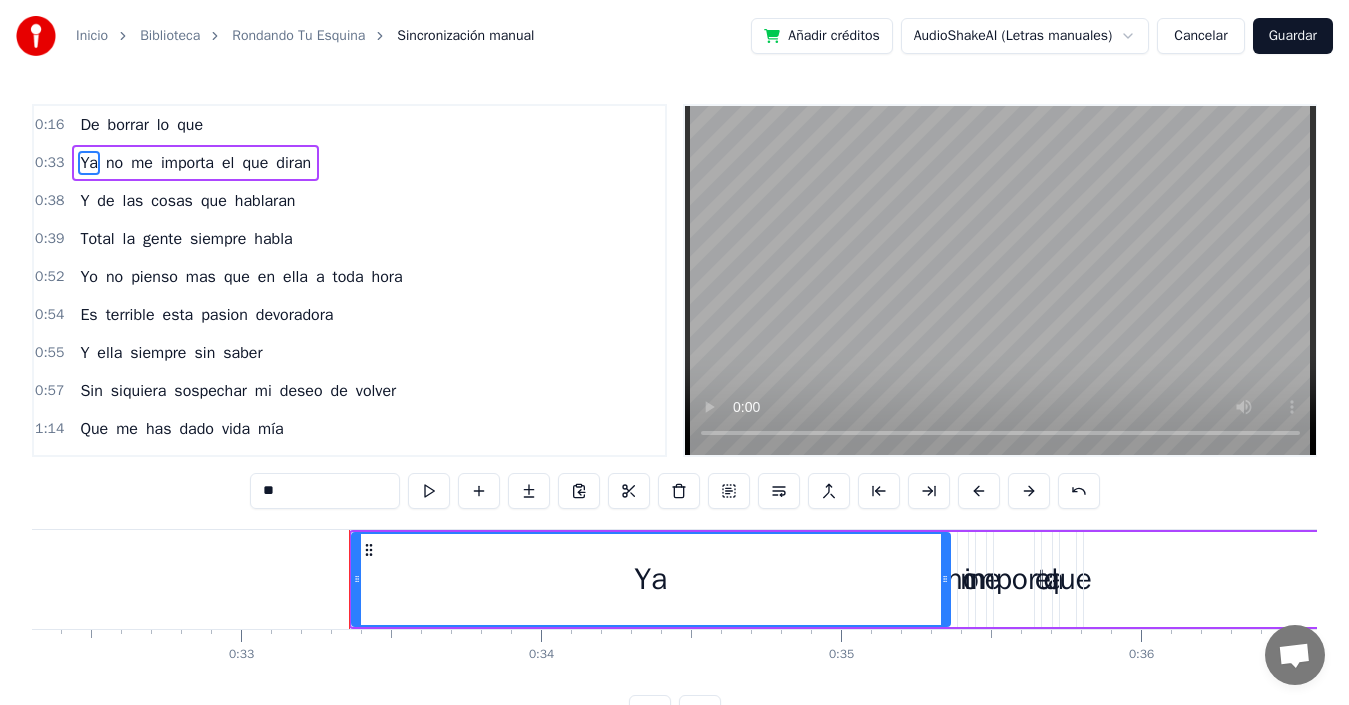 click on "que" at bounding box center [190, 125] 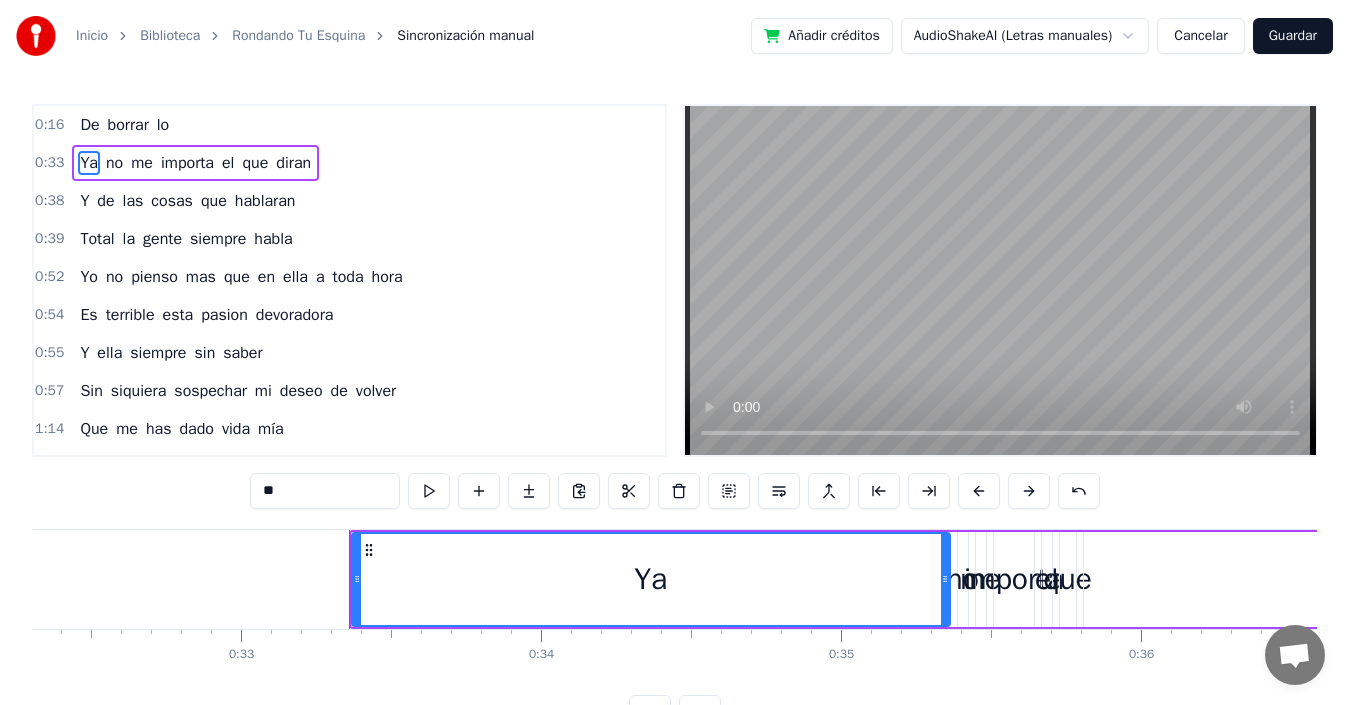 click on "lo" at bounding box center (163, 125) 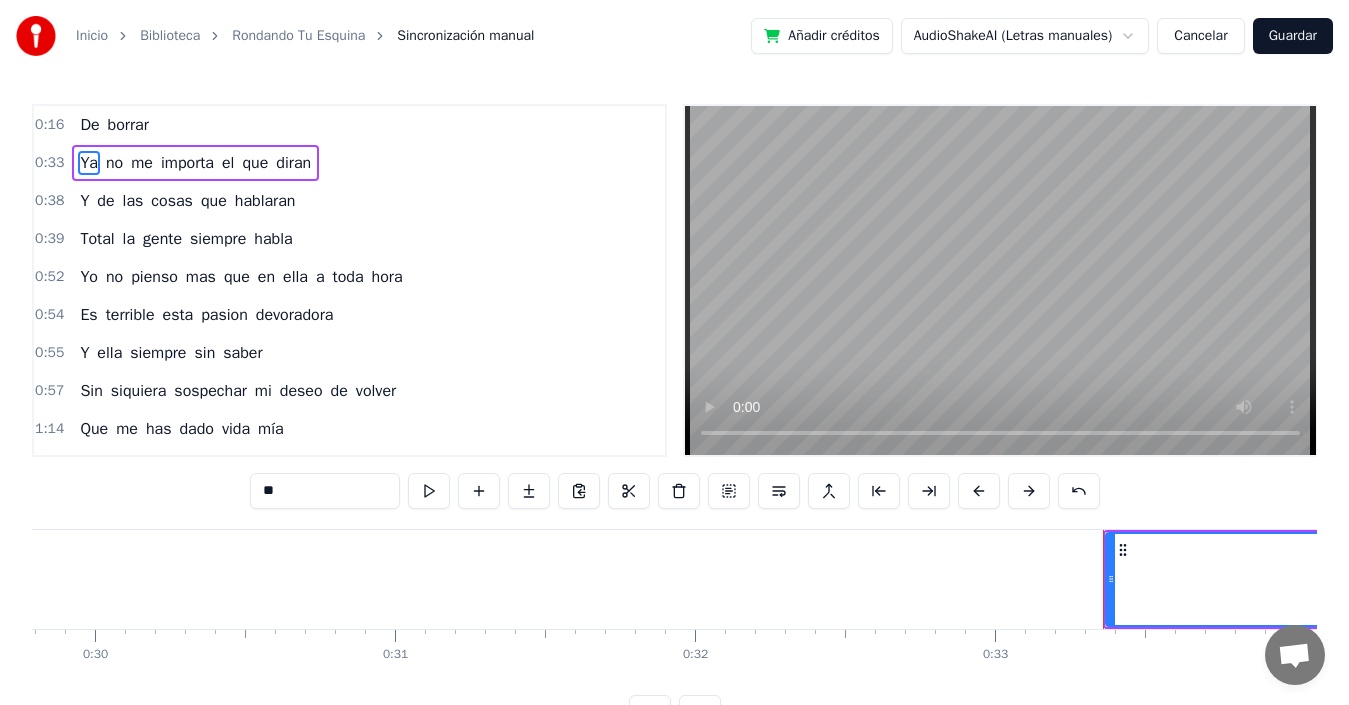 click on "borrar" at bounding box center (128, 125) 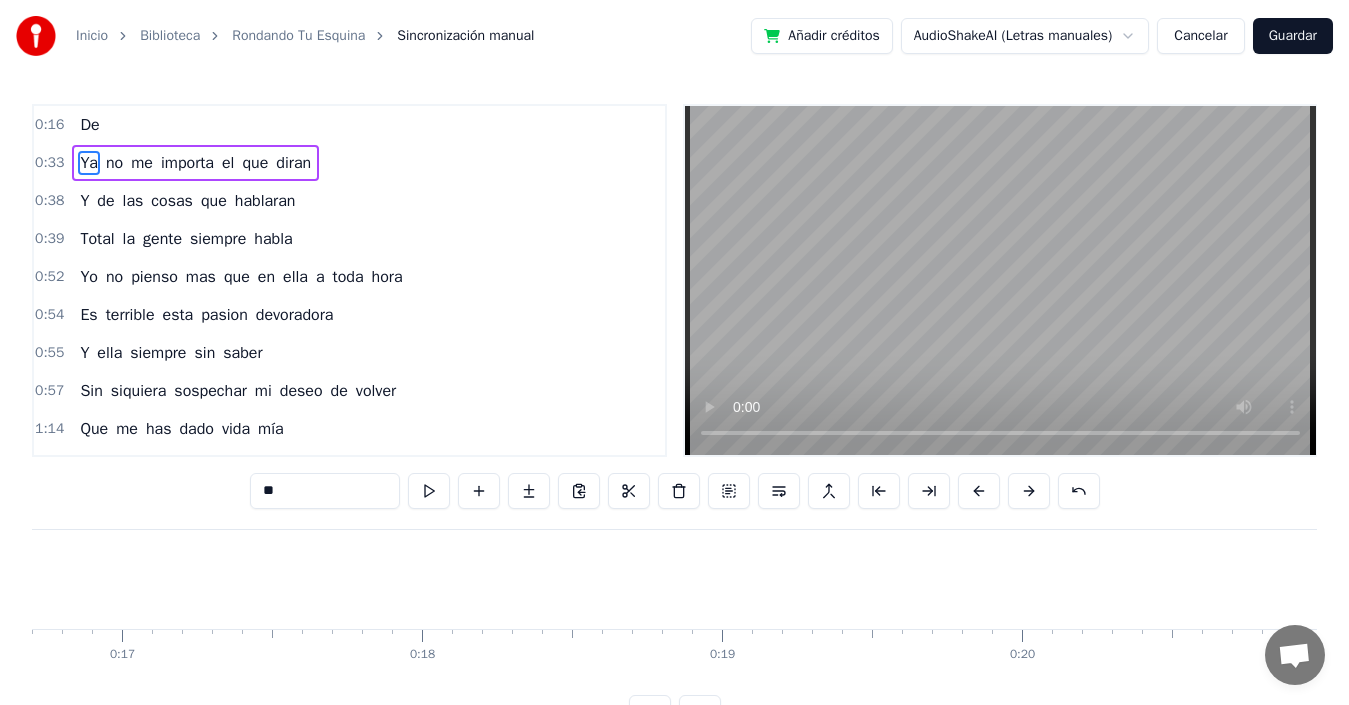 click on "De" at bounding box center [89, 125] 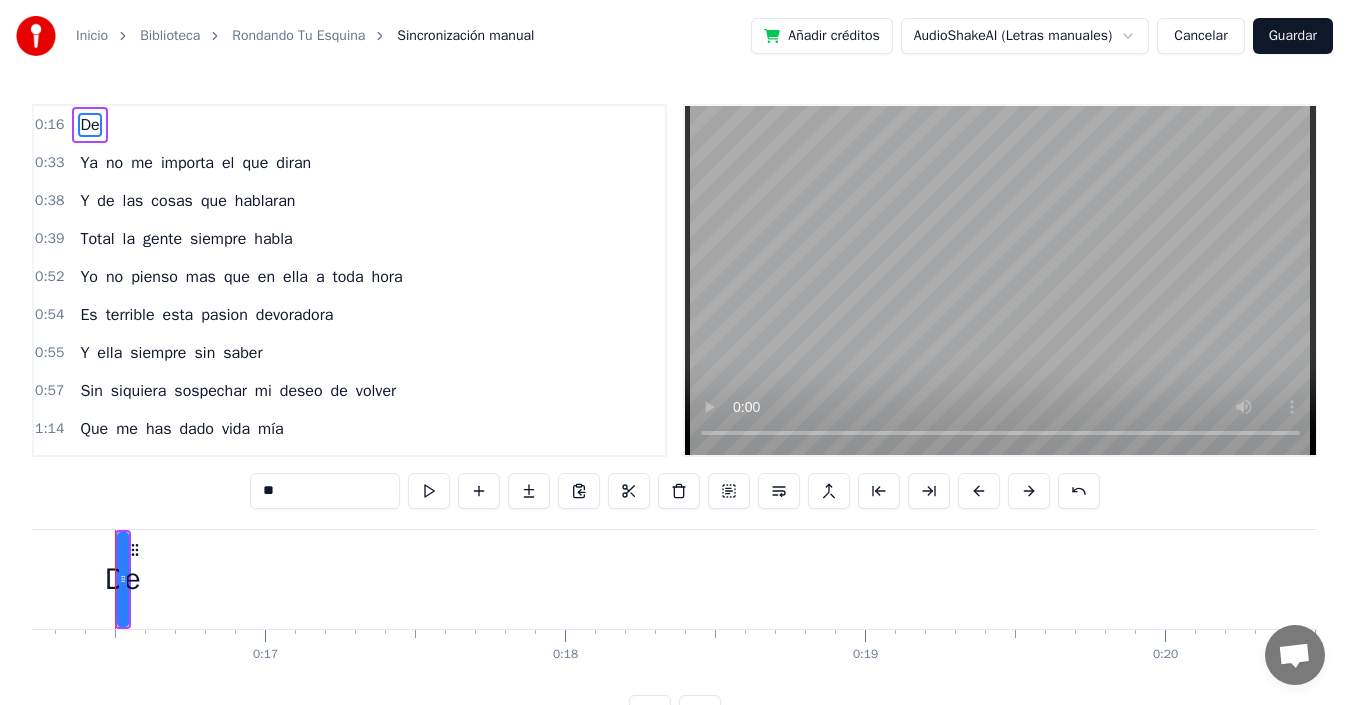 type on "**" 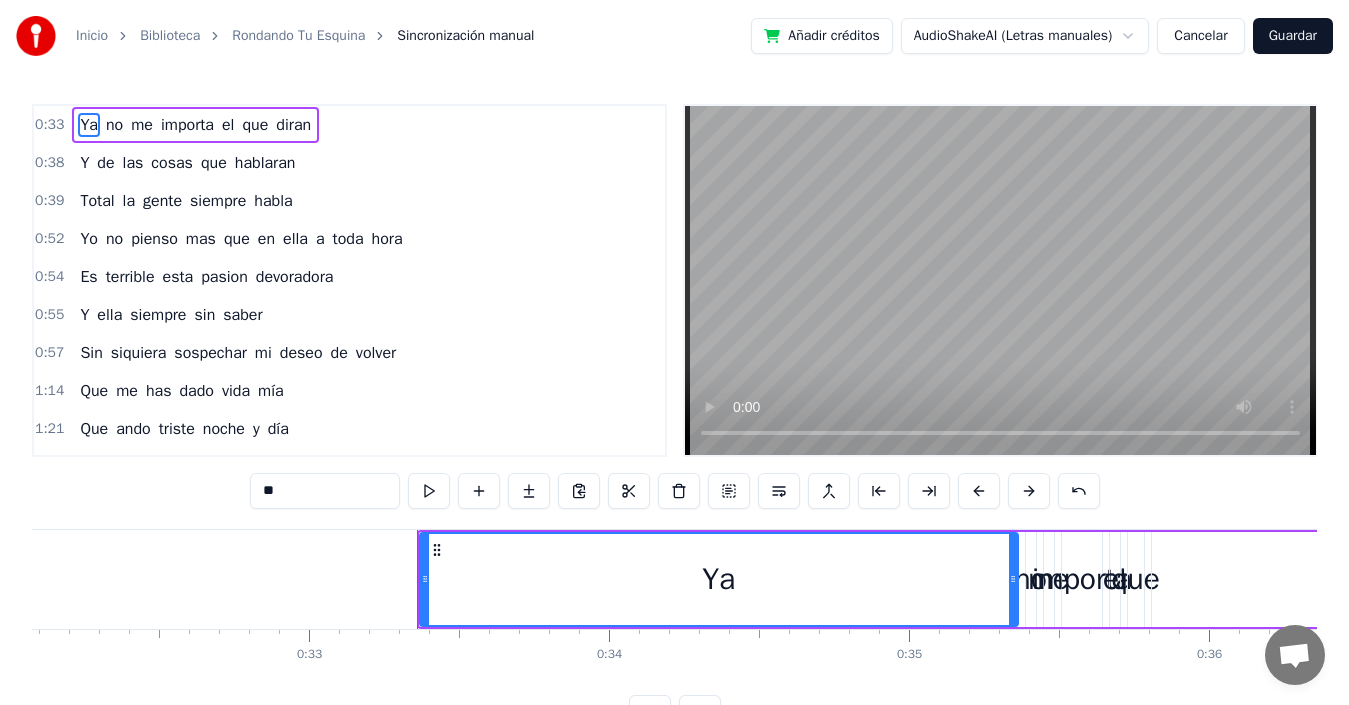 scroll, scrollTop: 0, scrollLeft: 9907, axis: horizontal 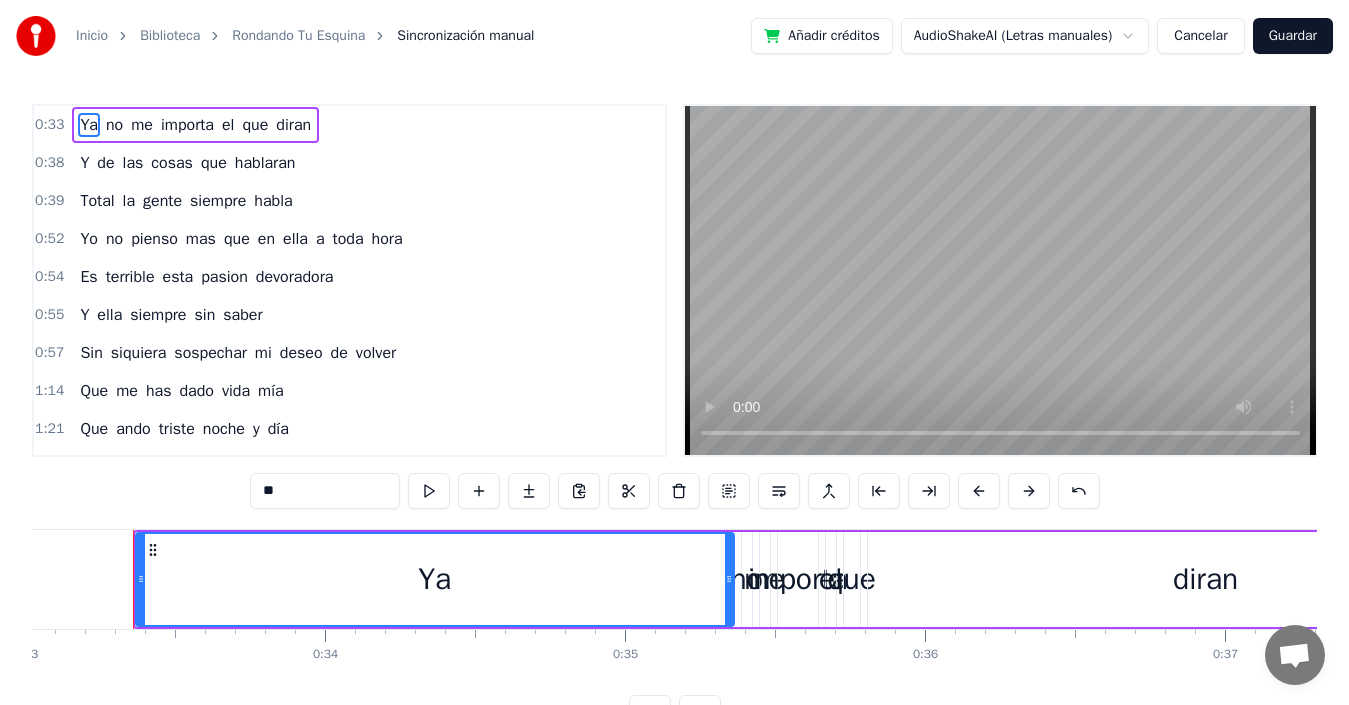 click on "0:33" at bounding box center [49, 125] 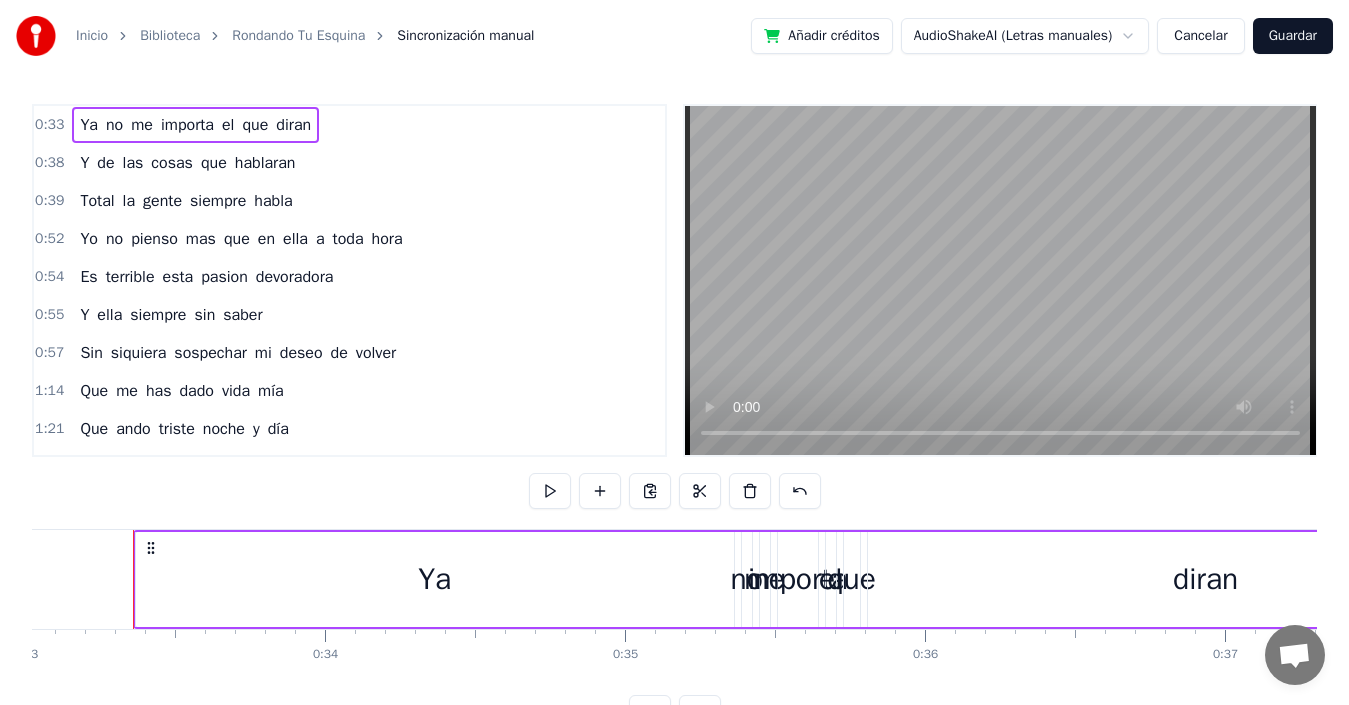 click on "0:33" at bounding box center [49, 125] 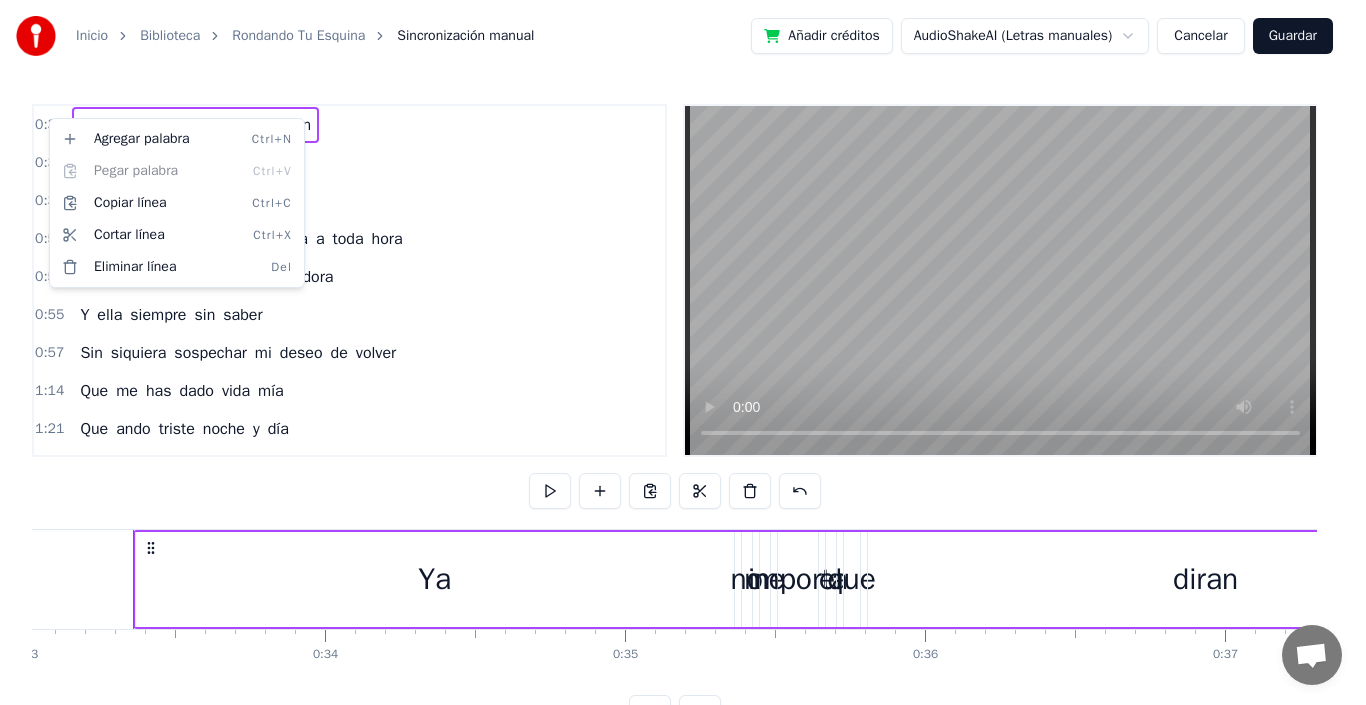 click on "Inicio Biblioteca Rondando Tu Esquina Sincronización manual Añadir créditos AudioShakeAI (Letras manuales) Cancelar Guardar 0:33 Ya no me importa el que diran 0:38 Y de las cosas que hablaran 0:39 Total la gente siempre habla 0:52 Yo no pienso mas que en ella a toda hora 0:54 Es terrible esta pasion devoradora 0:55 Y ella siempre sin saber 0:57 Sin siquiera sospechar mi deseo de volver 1:14 Que me has dado vida mía 1:21 Que ando triste noche y día 1:23 Rondando siempre tu esquina 1:24 Mirando siempre tu casa 1:25 Y esta pasion que lastima 1:25 Y este dolor que no pasa 1:26 Hasta cuando ire sufriendo el 1:34 Tormento de tu amor 1:41 Este pobre corazón que no la olvida 1:42 Me la nombra con los labios de su herida 1:47 Y andando a un baso sin 1:52 Sabor la mariposa del dolor 1:55 Cruza en la noche de mi vida compañero 1:59 Soy en noches de berbena 2:00 Sin embargo yo no puedo con mi pena 2:08 Y el saber que ya no estas y" at bounding box center (683, 381) 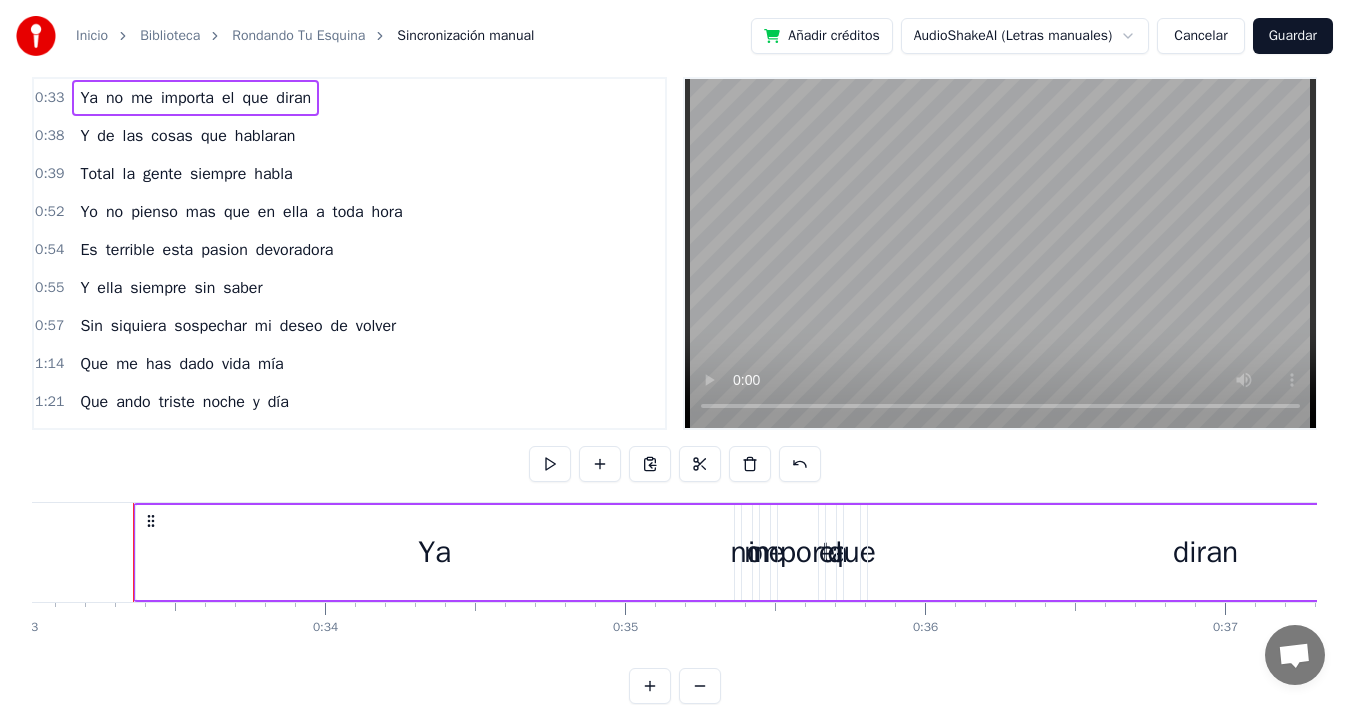 scroll, scrollTop: 0, scrollLeft: 0, axis: both 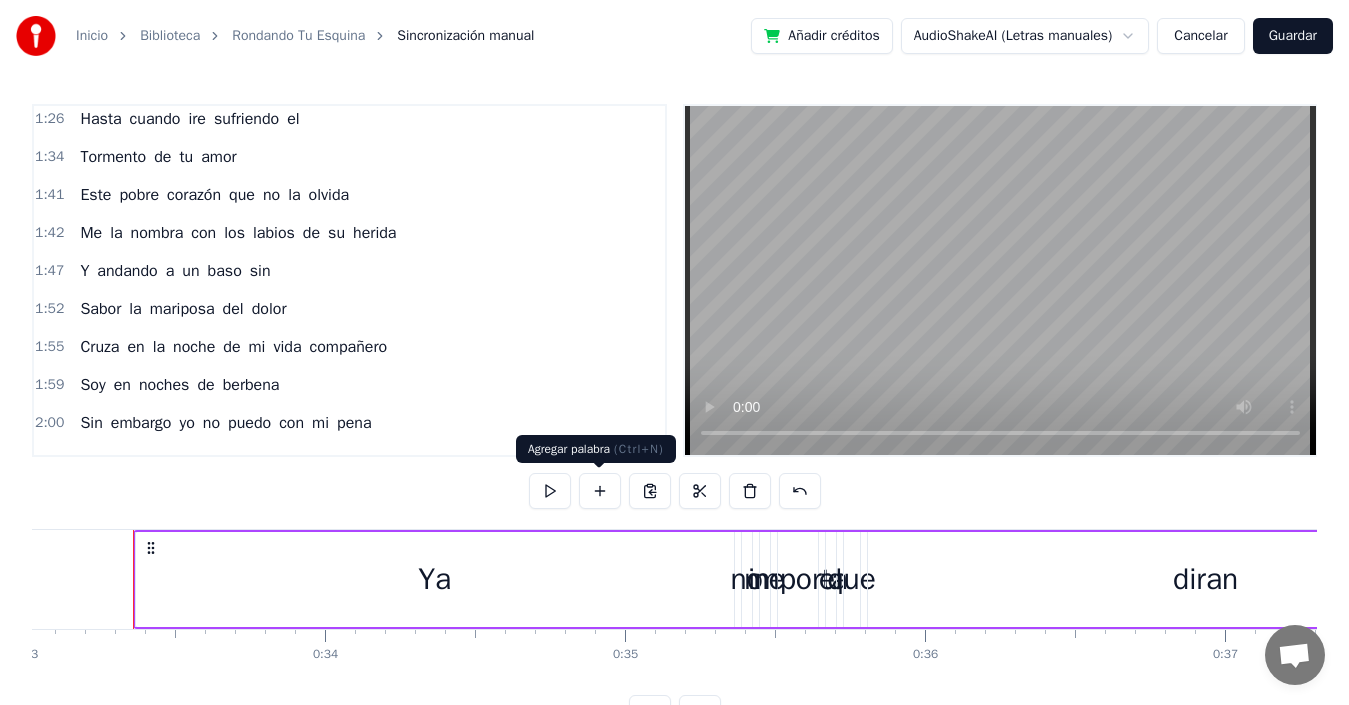 click at bounding box center (600, 491) 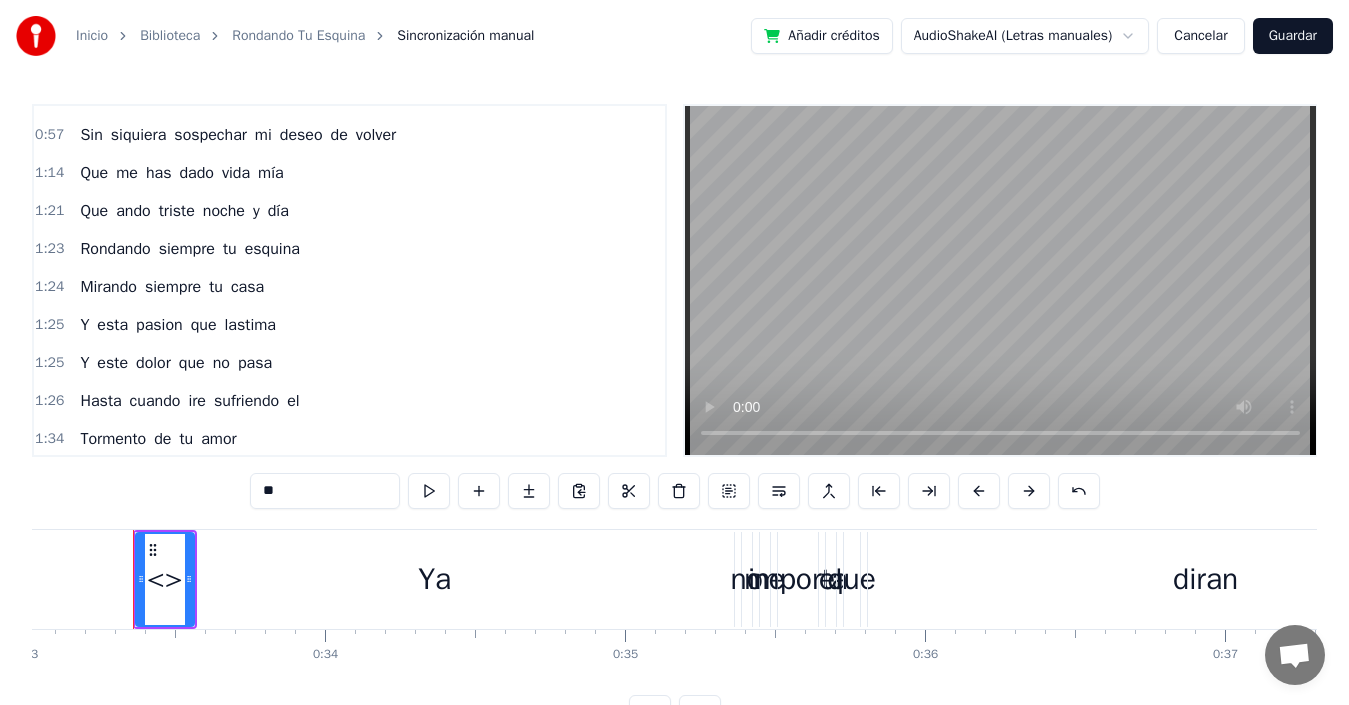 scroll, scrollTop: 0, scrollLeft: 0, axis: both 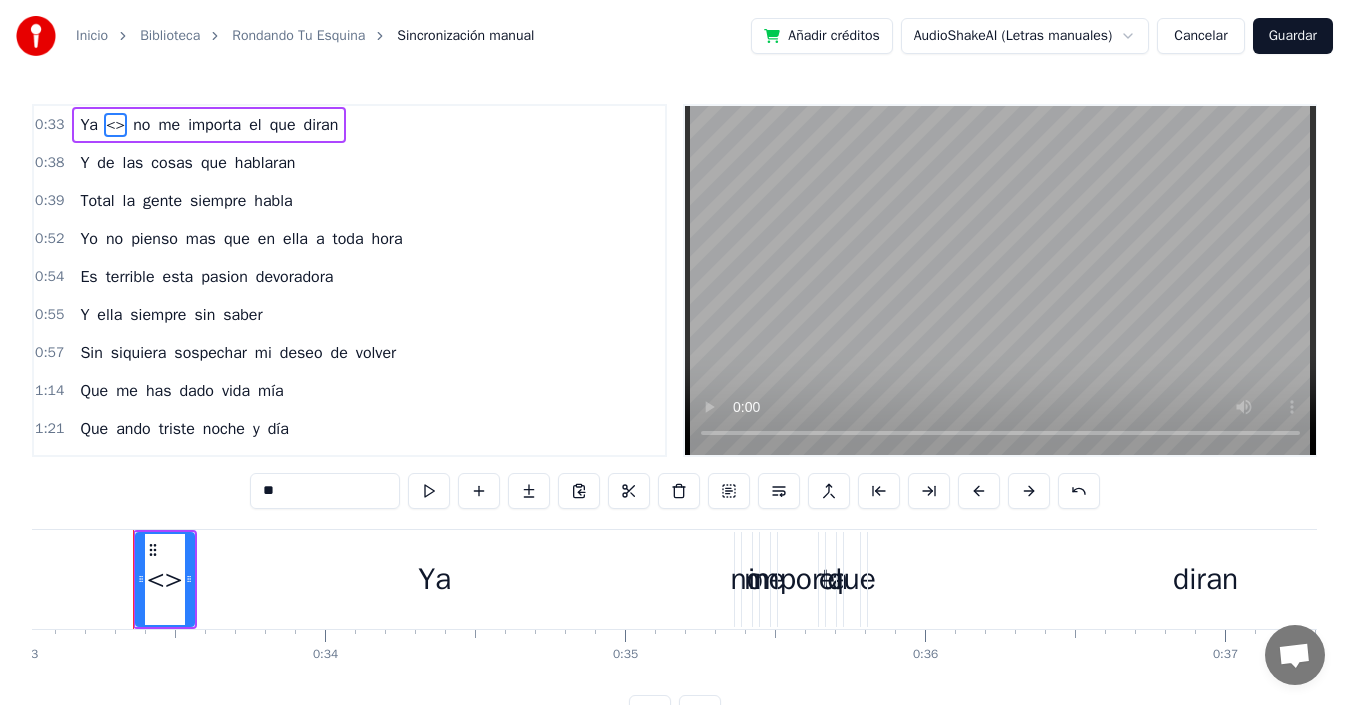 click on "Ya" at bounding box center [89, 125] 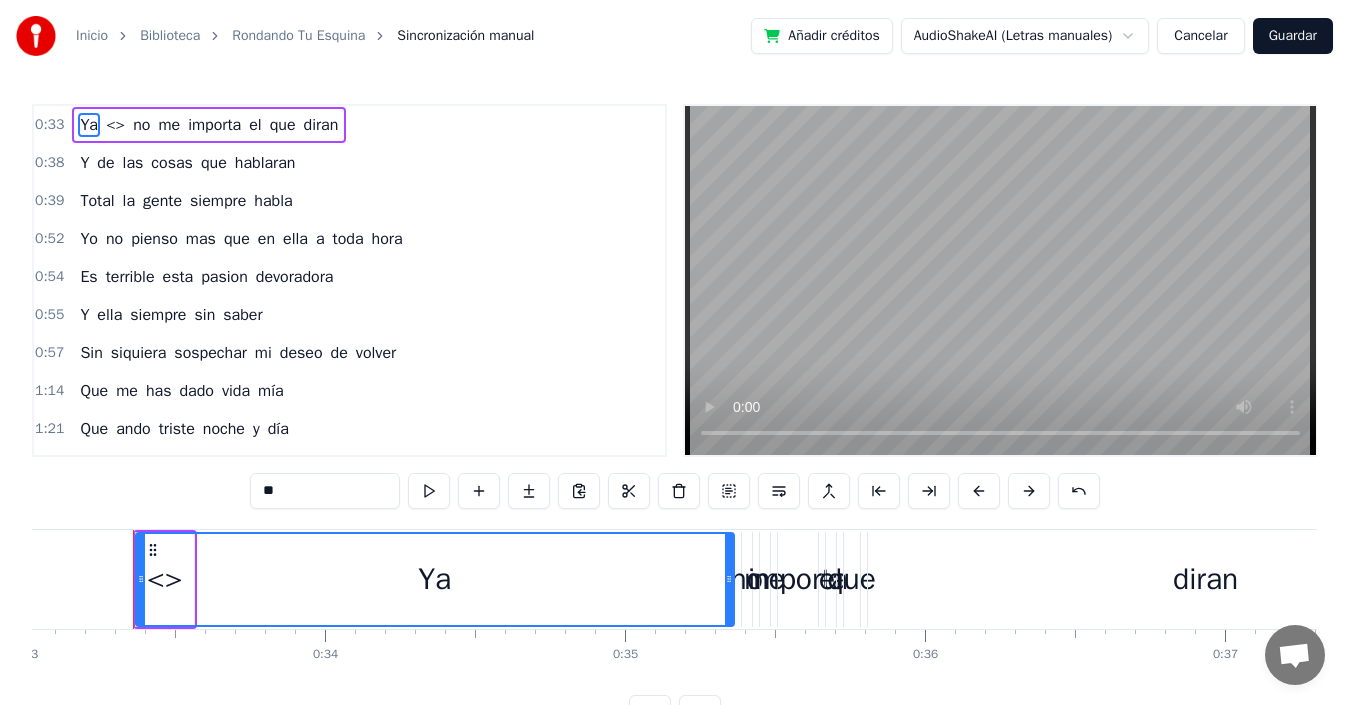 click on "no" at bounding box center [141, 125] 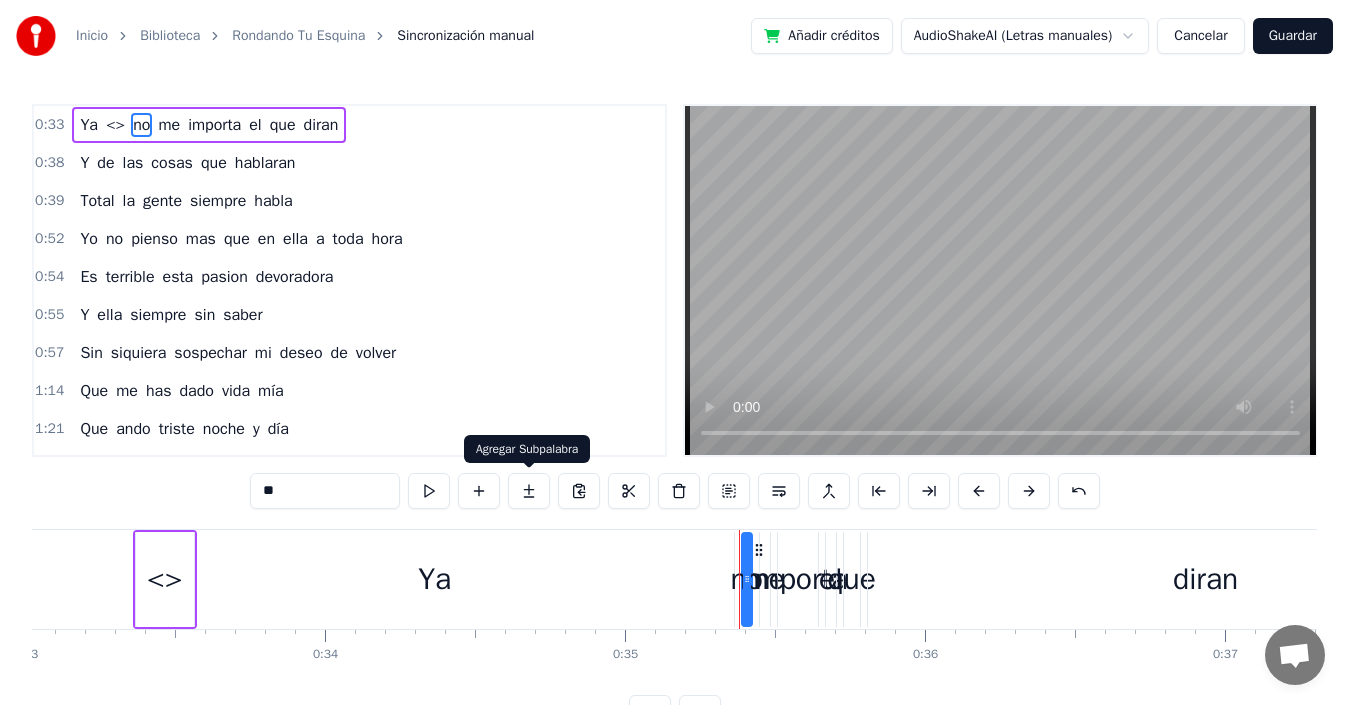 click at bounding box center (529, 491) 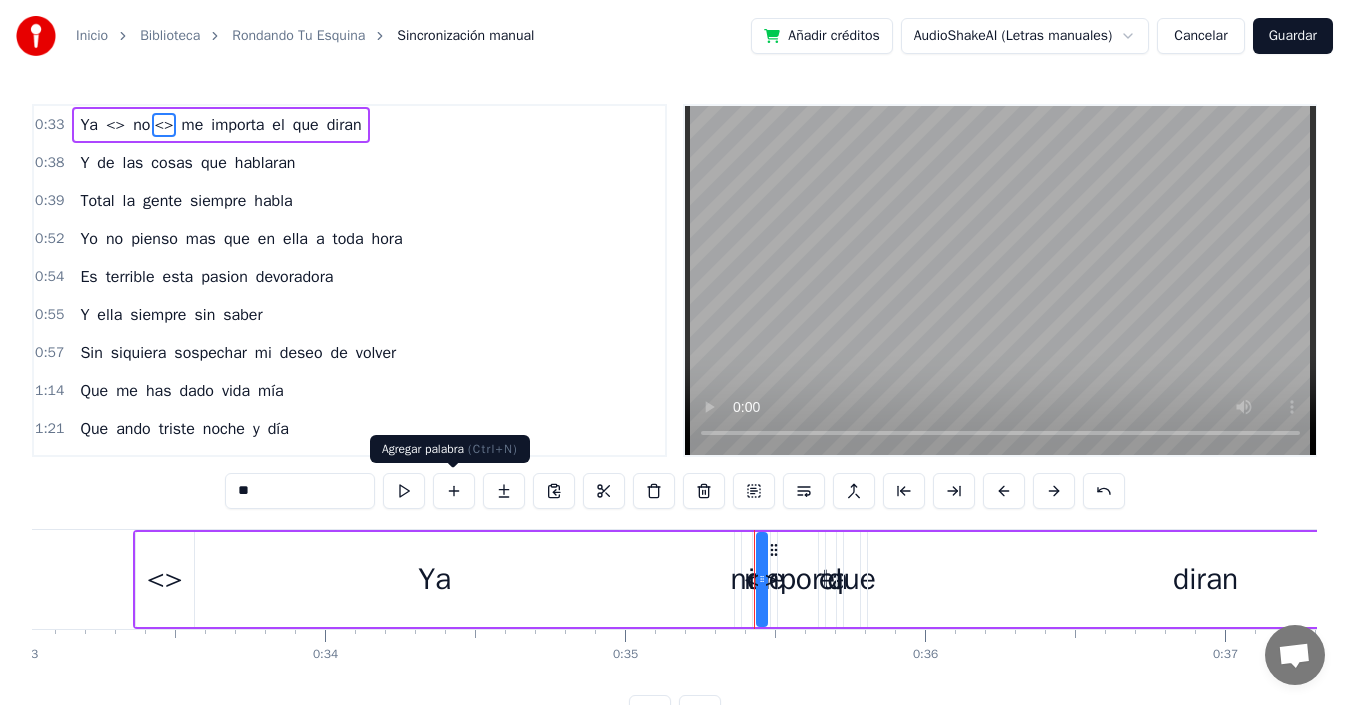 click at bounding box center [454, 491] 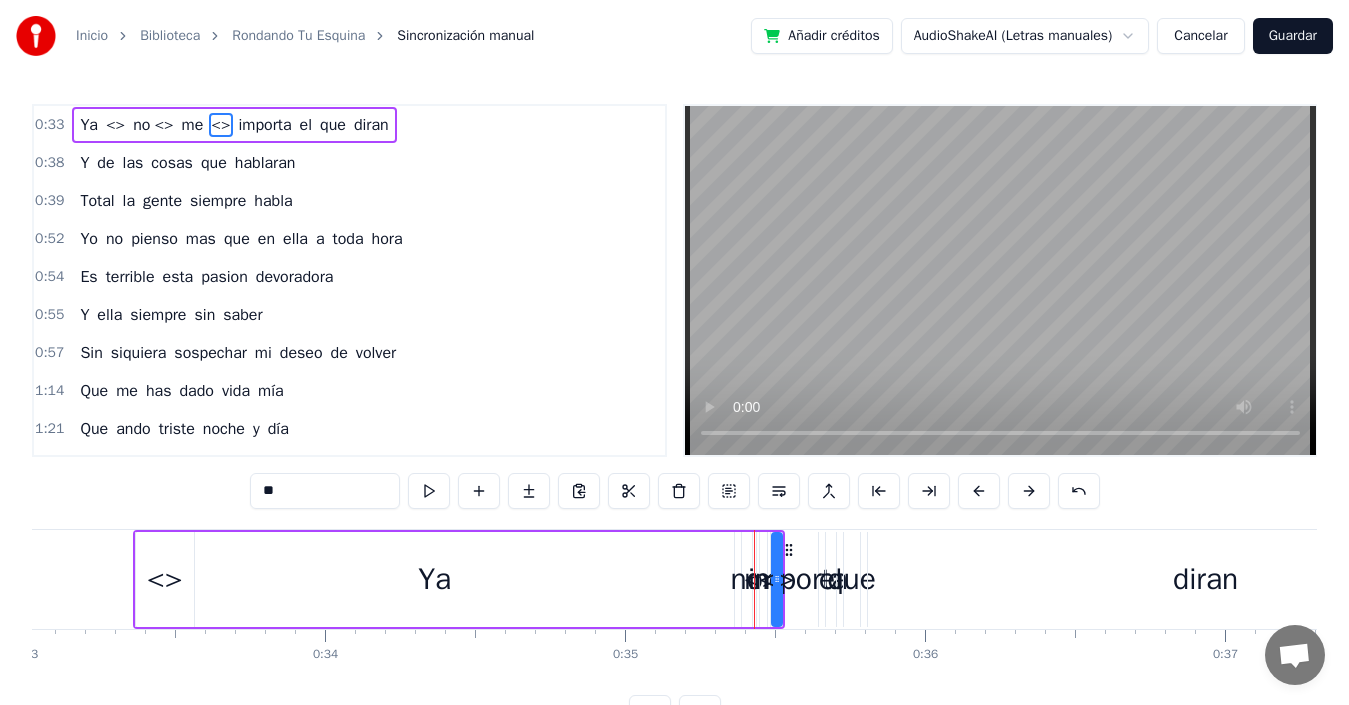 click on "**" at bounding box center [675, 491] 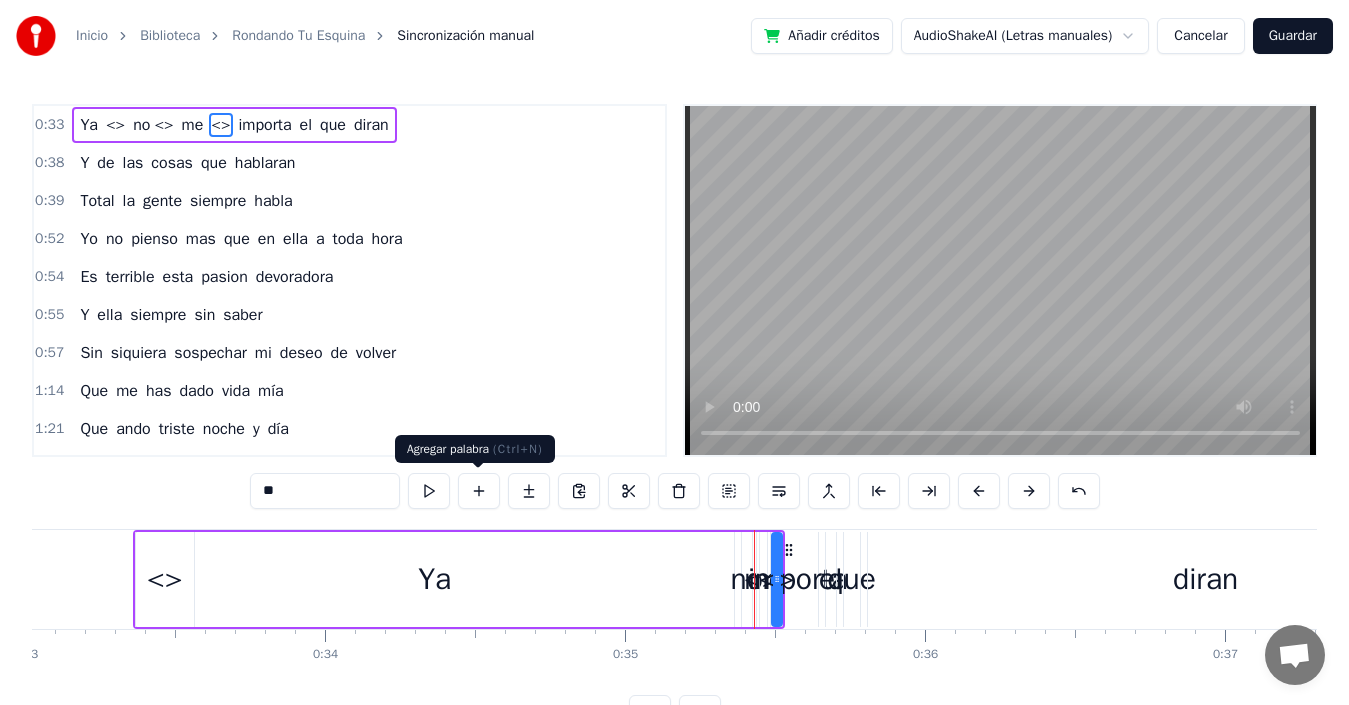 click at bounding box center (479, 491) 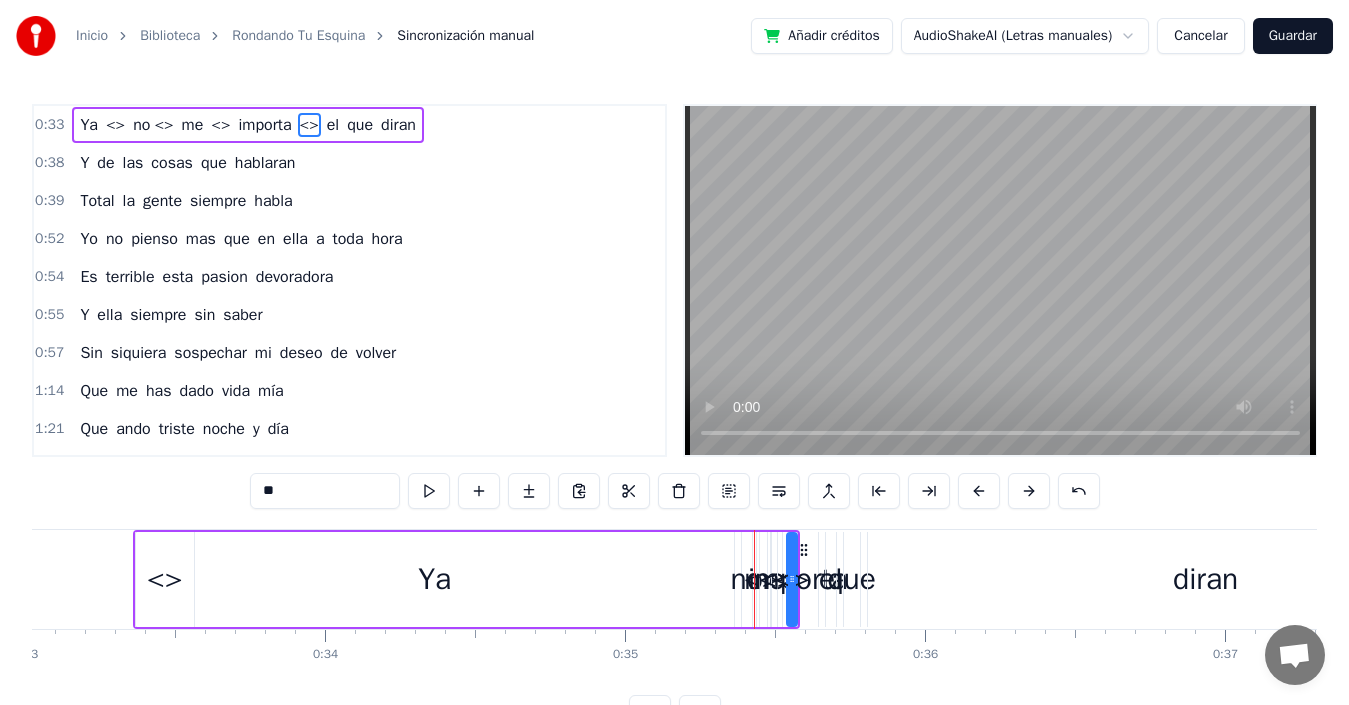 click at bounding box center [479, 491] 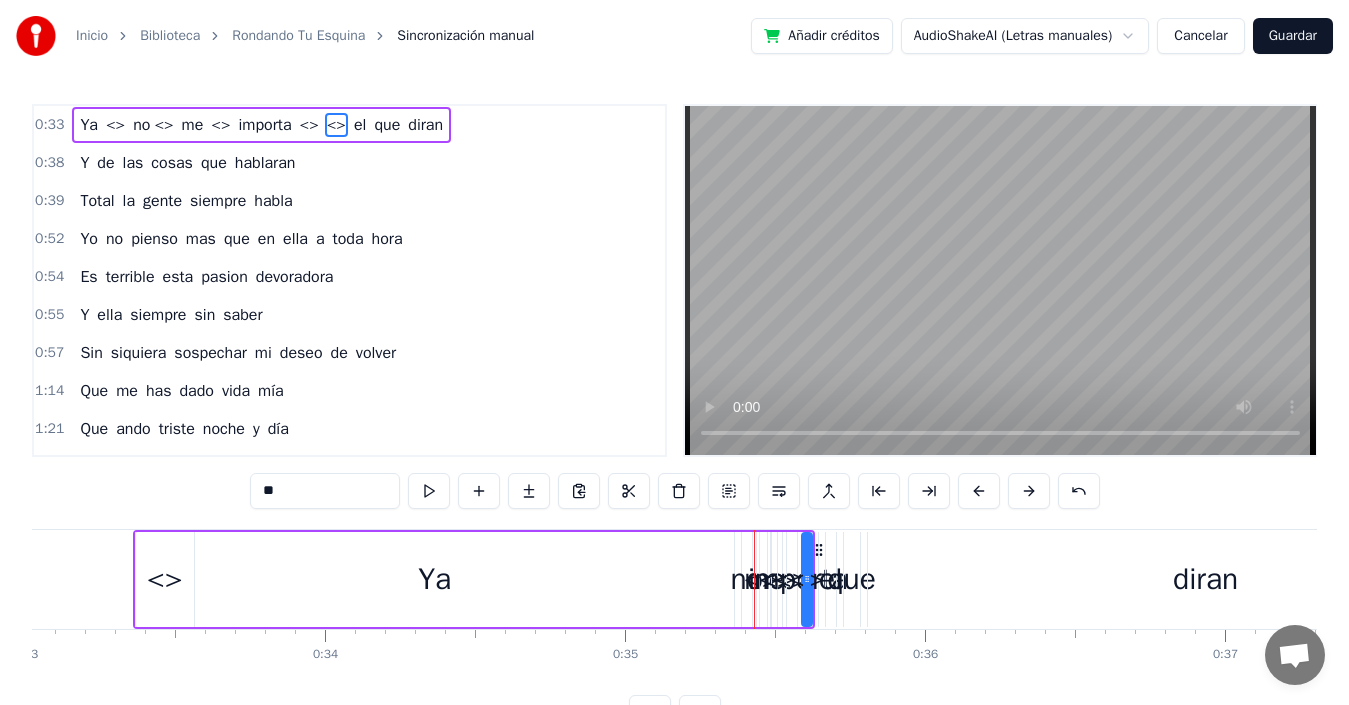 click at bounding box center [479, 491] 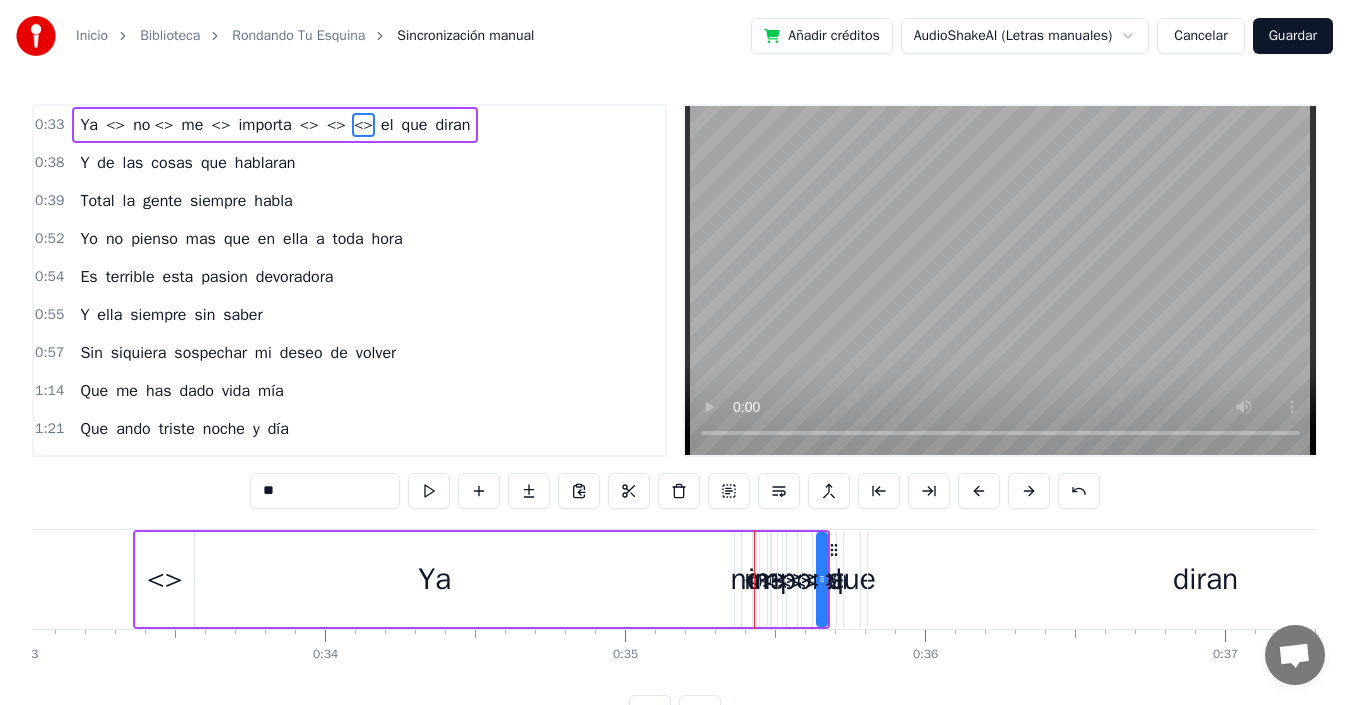 click at bounding box center [479, 491] 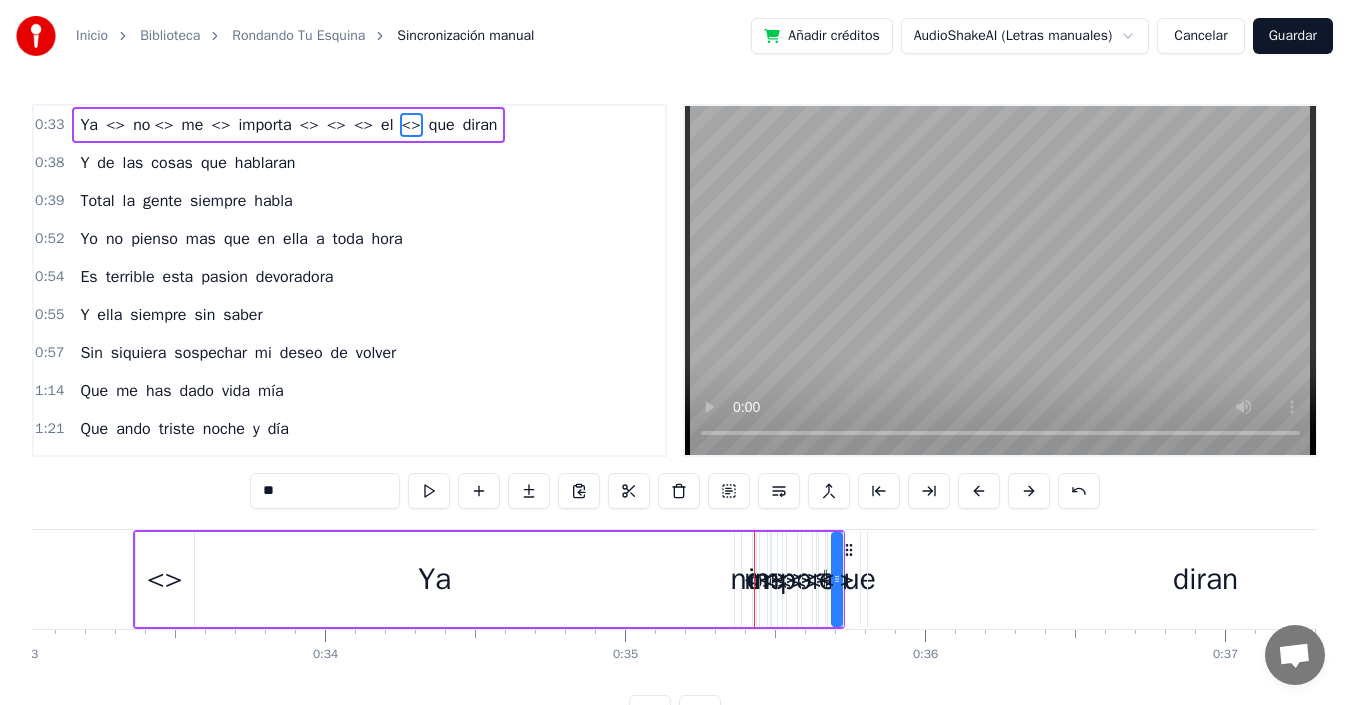 click at bounding box center (479, 491) 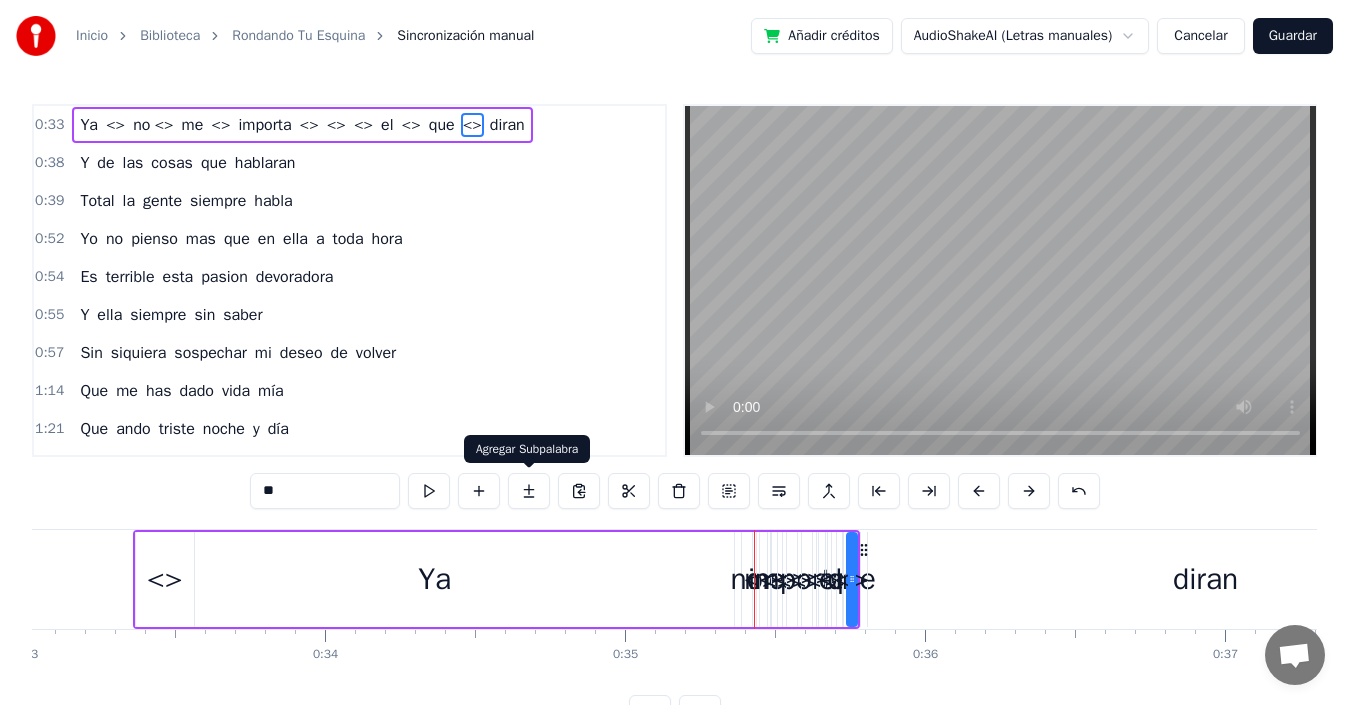 click at bounding box center [529, 491] 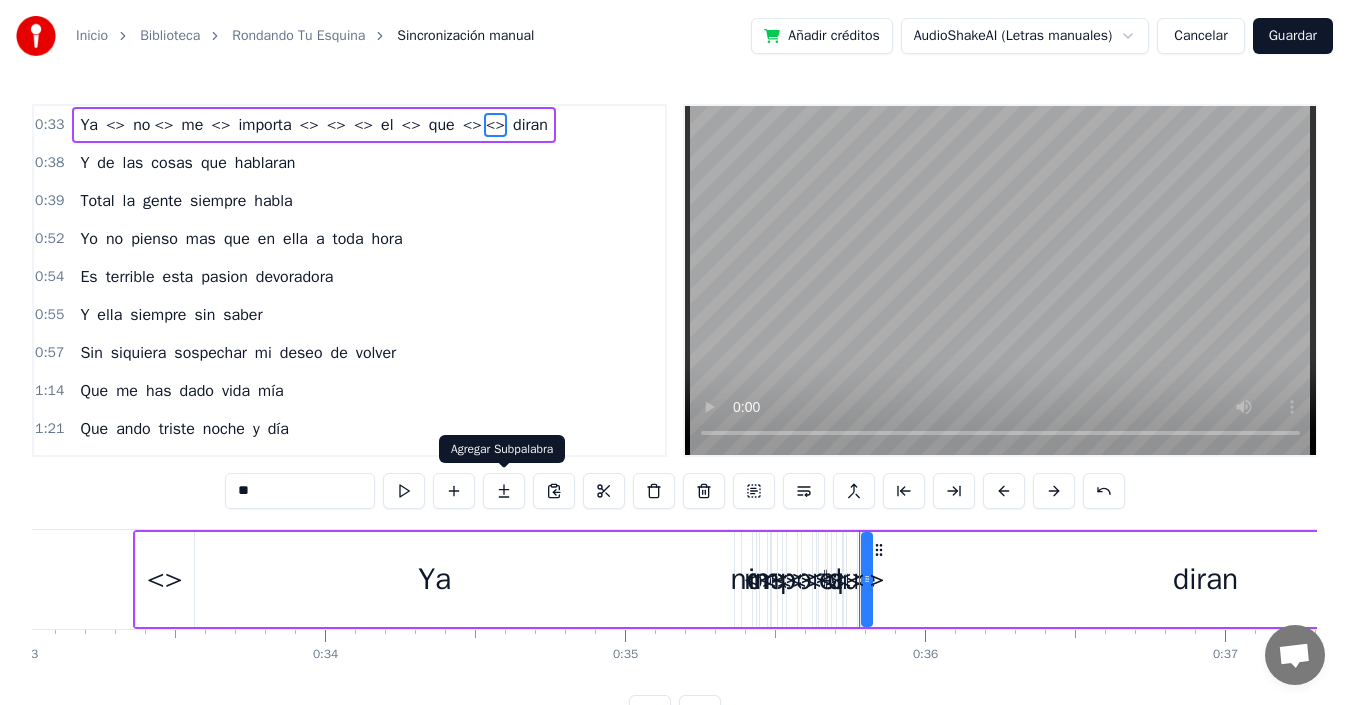click at bounding box center [504, 491] 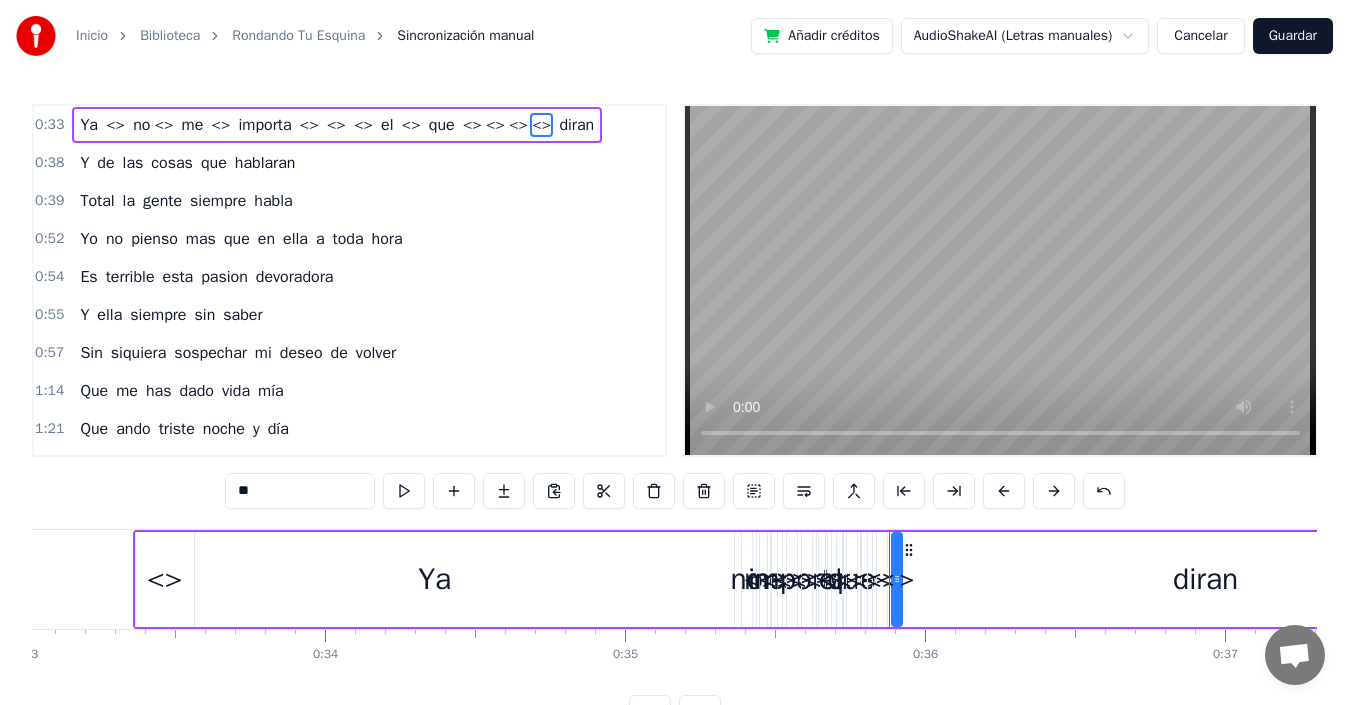 click at bounding box center [504, 491] 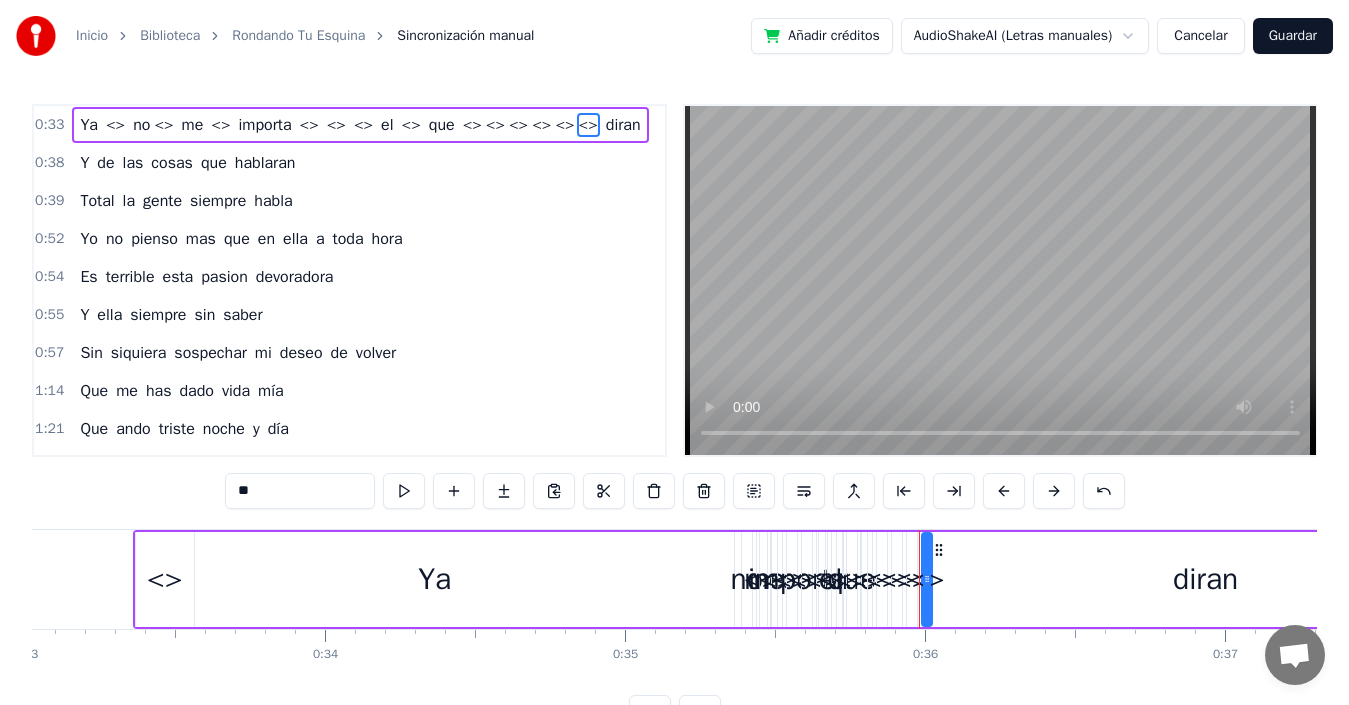 click on "Ya" at bounding box center [435, 579] 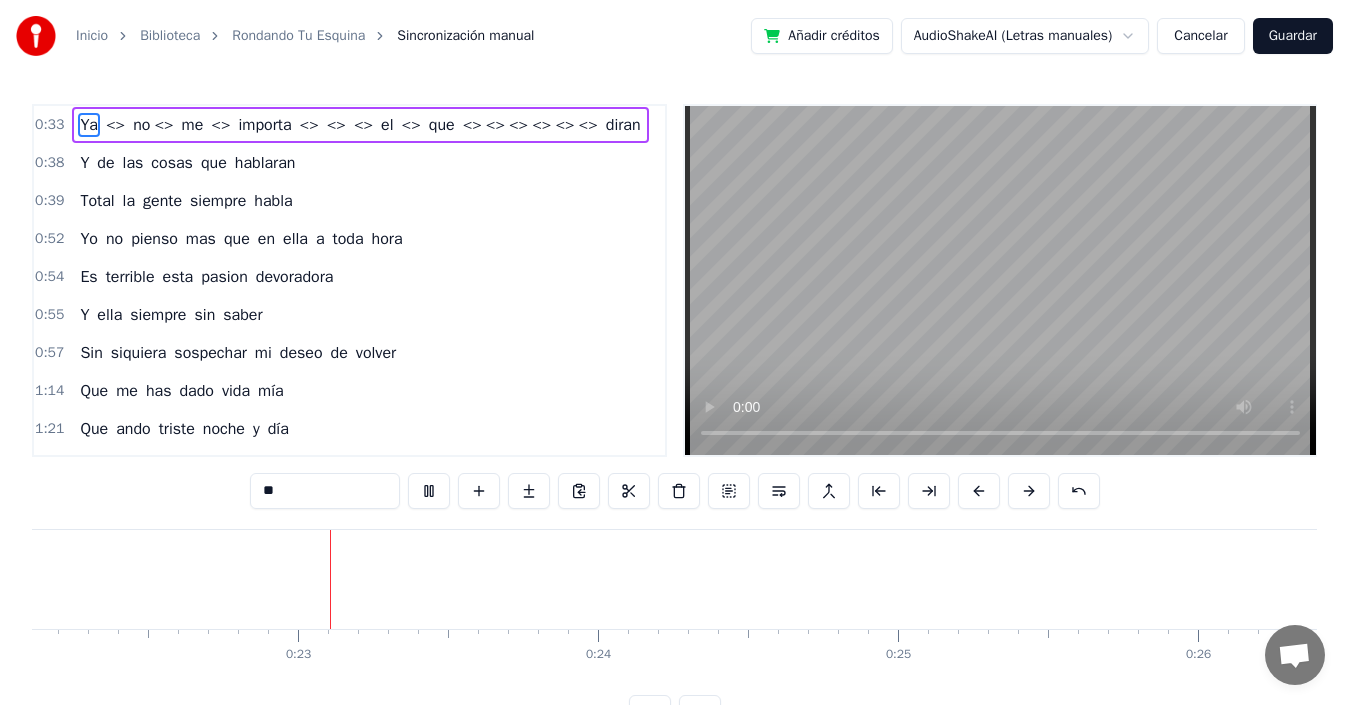 scroll, scrollTop: 0, scrollLeft: 6694, axis: horizontal 